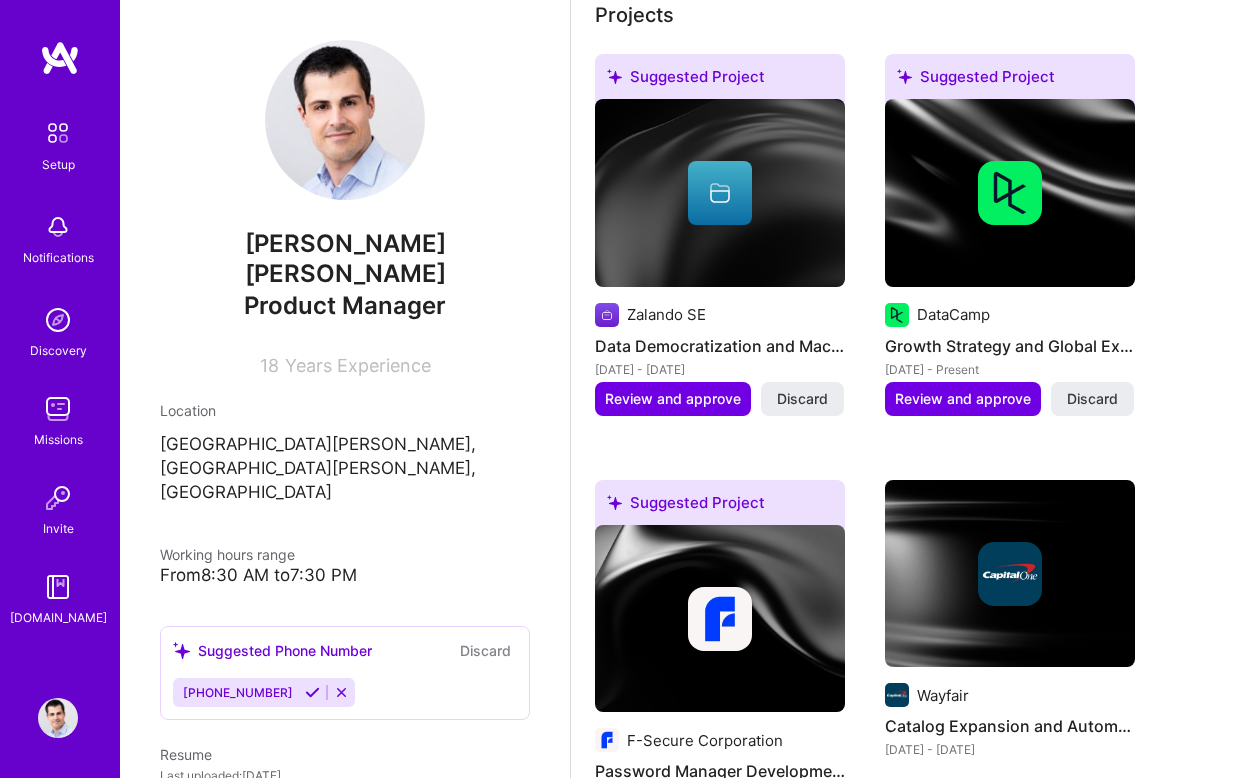 scroll, scrollTop: 875, scrollLeft: 0, axis: vertical 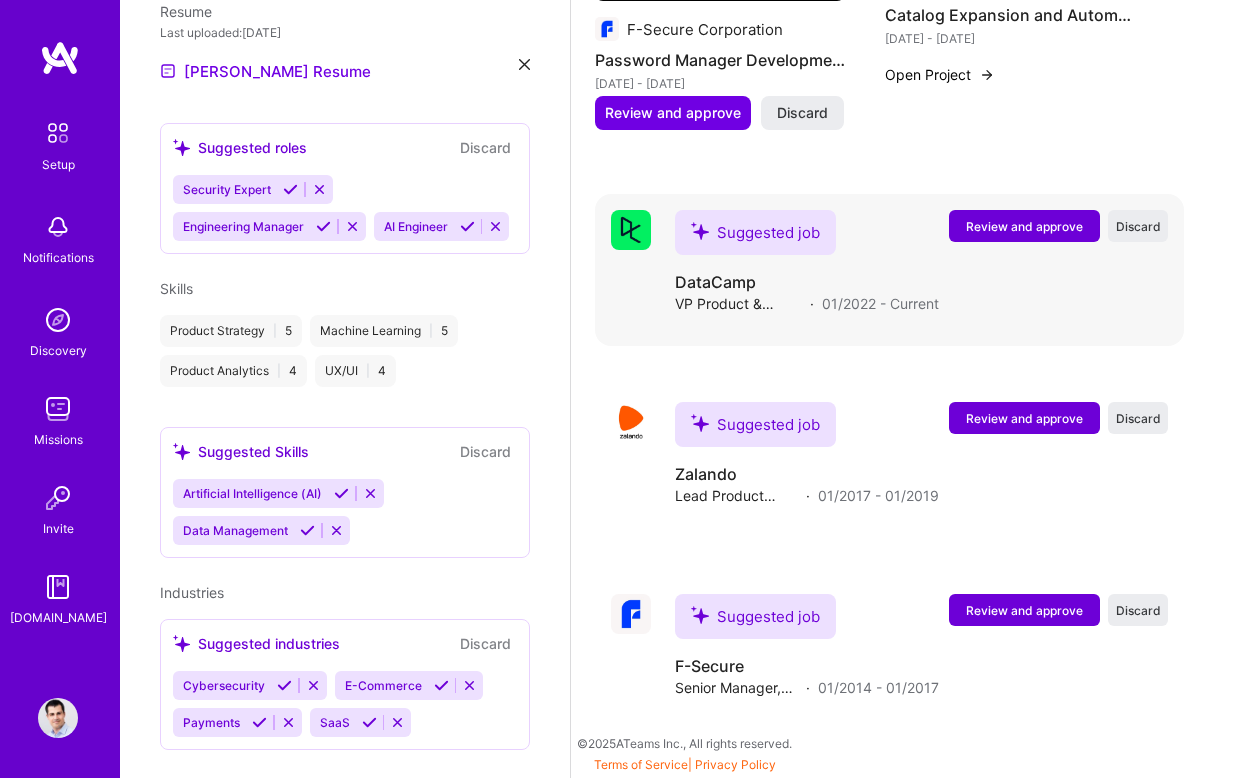 click on "Review and approve" at bounding box center [1024, 226] 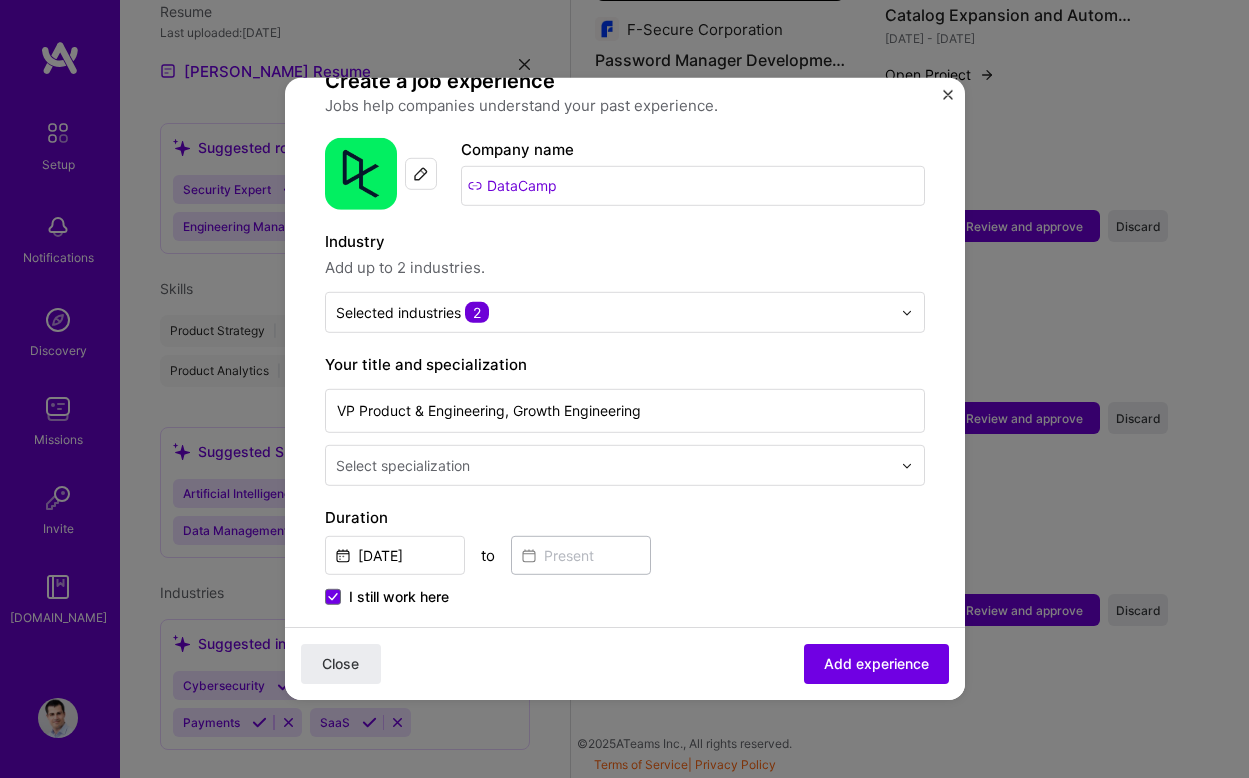 scroll, scrollTop: 167, scrollLeft: 0, axis: vertical 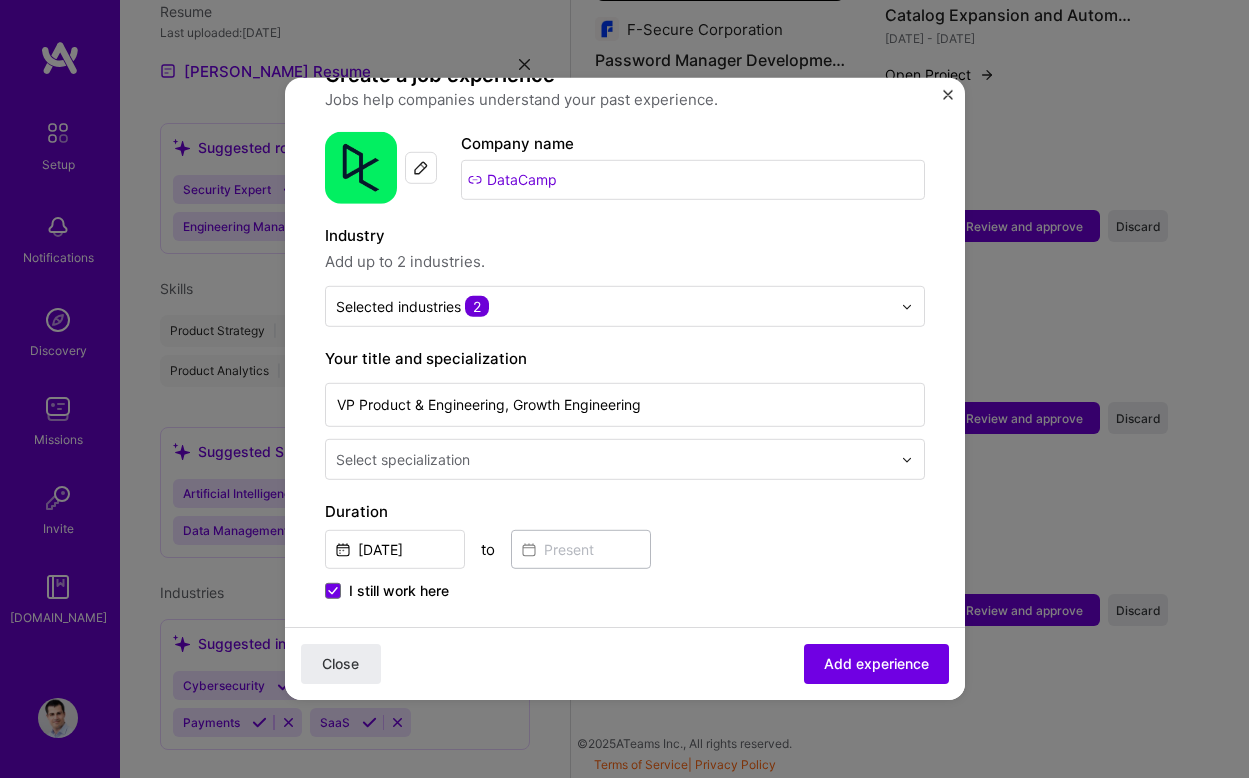 click at bounding box center [615, 459] 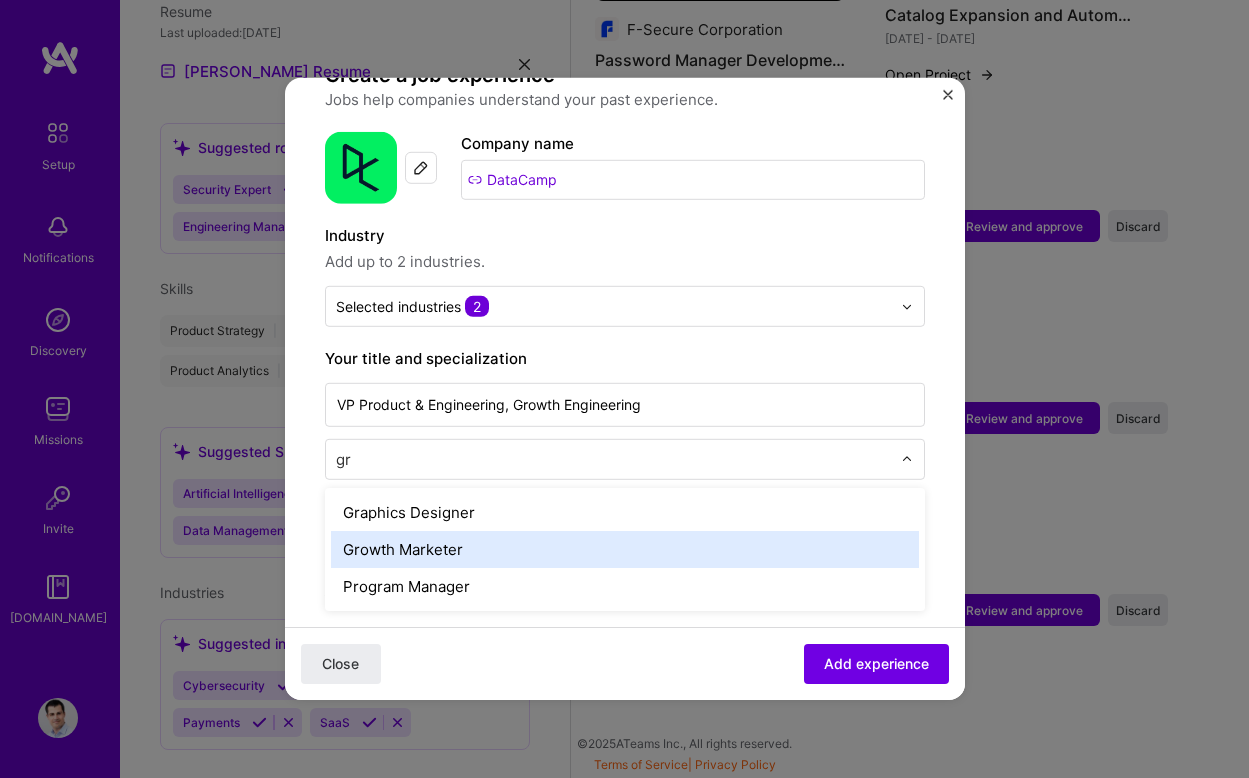 type on "g" 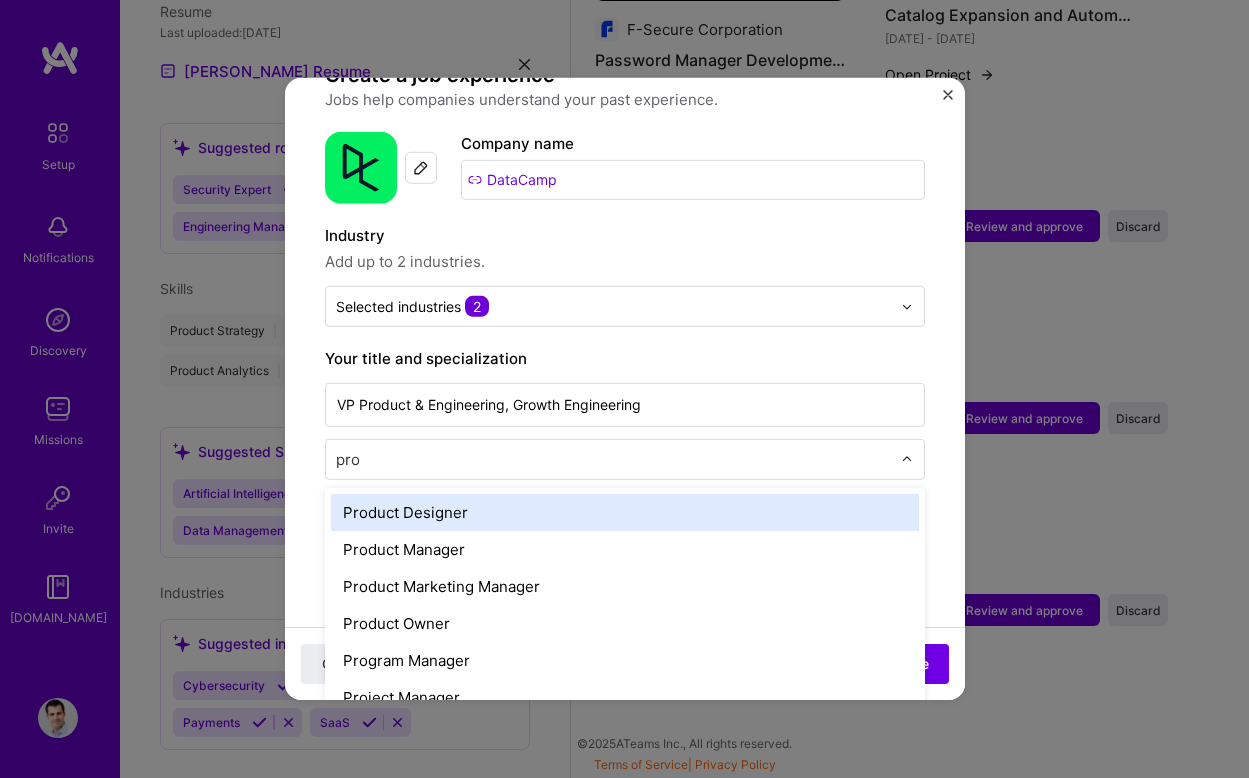 type on "prod" 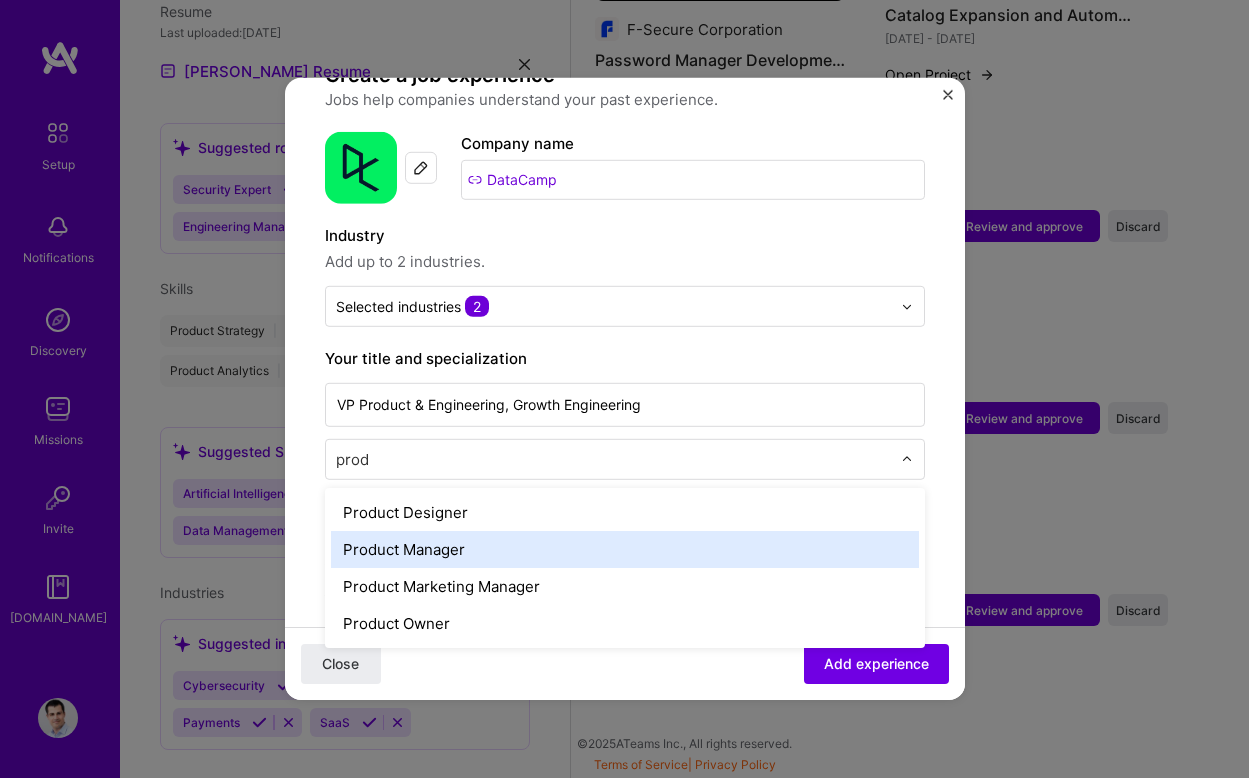 click on "Product Manager" at bounding box center (625, 549) 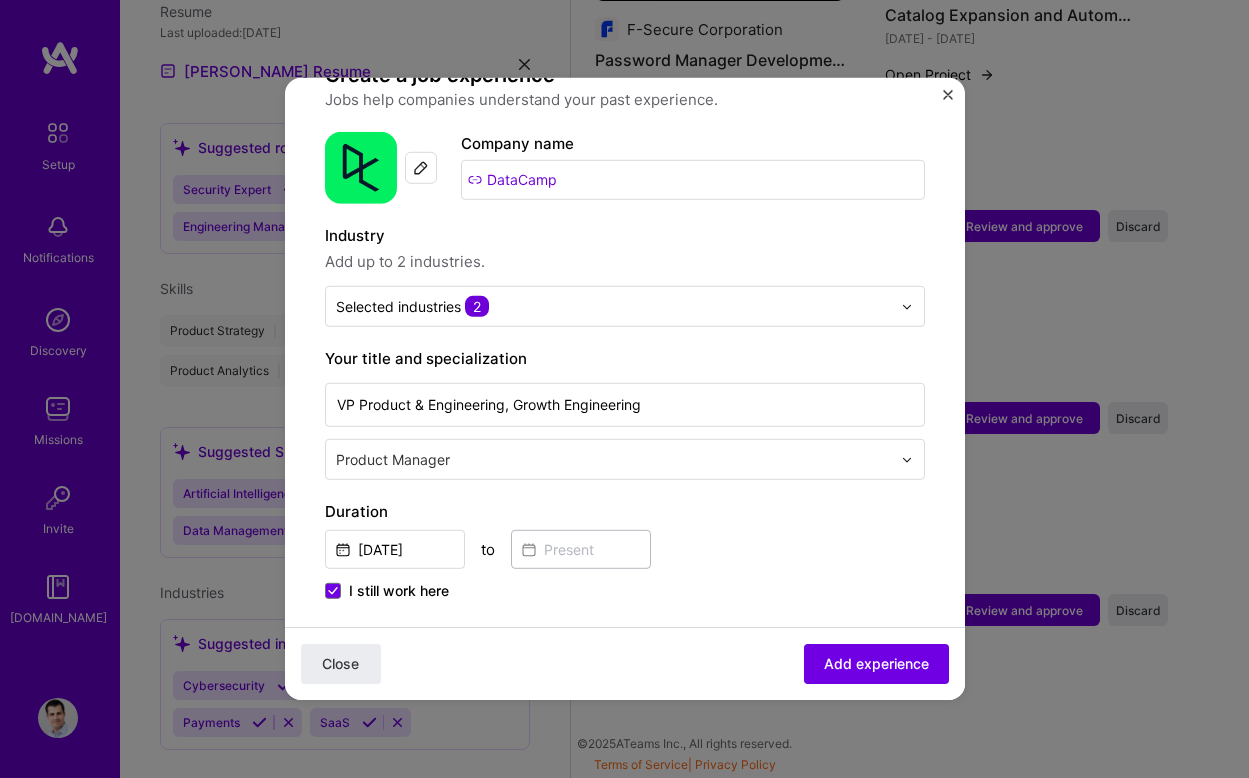 click on "Adding suggested job This job is suggested based on your LinkedIn, resume or [DOMAIN_NAME] activity. Create a job experience Jobs help companies understand your past experience. Company logo Company name DataCamp
Industry Add up to 2 industries. Selected industries 2 Your title and specialization VP Product & Engineering, Growth Engineering option Product Manager, selected.   Select is focused ,type to refine list, press Down to open the menu,  Product Manager Duration [DATE]
to
I still work here Skills used — Add up to 12 skills Any new skills will be added to your profile. Enter skills... 1 SEO 1 2 3 4 5 Description 100 characters minimum 446 / 2,000  characters Did this role require you to manage team members? (Optional) Yes, I managed 0 team members. Were you involved from inception to launch (0 - >  1)? (Optional) Zero to one is creation and development of a unique product from the ground up. Related projects (Optional) Select projects" at bounding box center (625, 764) 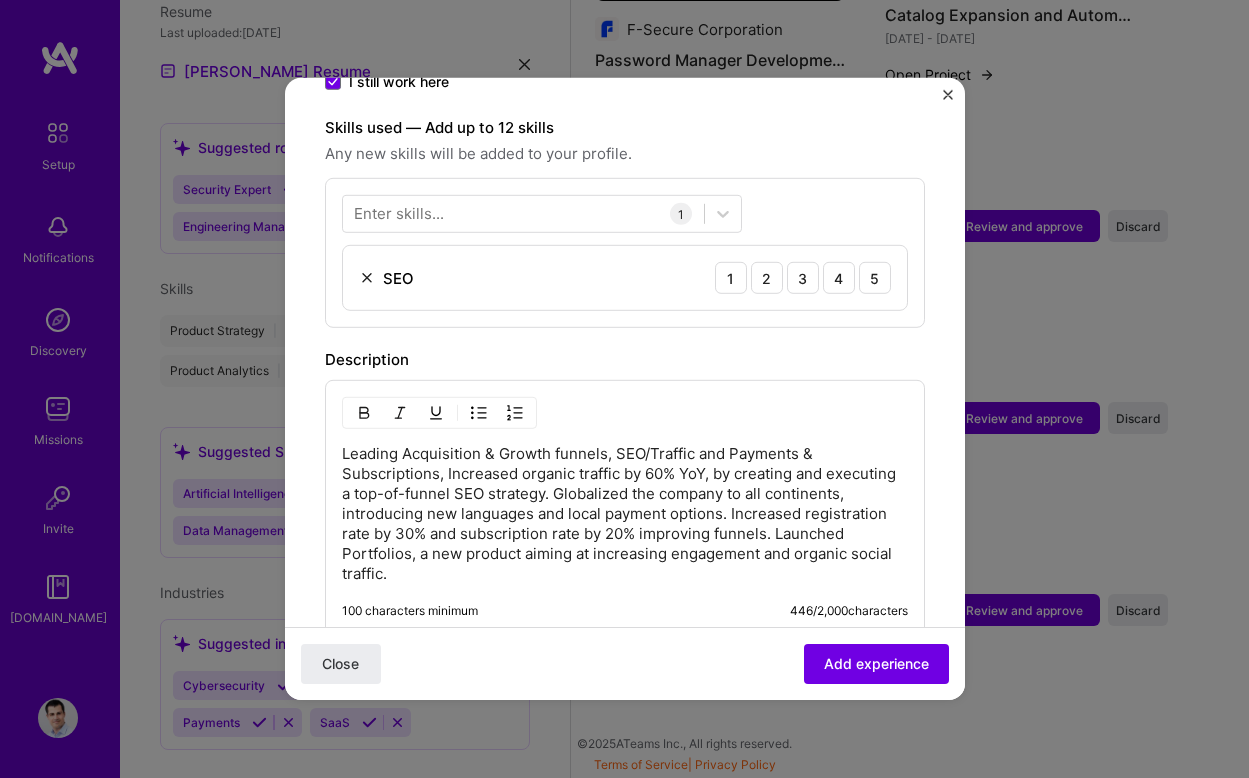 scroll, scrollTop: 637, scrollLeft: 0, axis: vertical 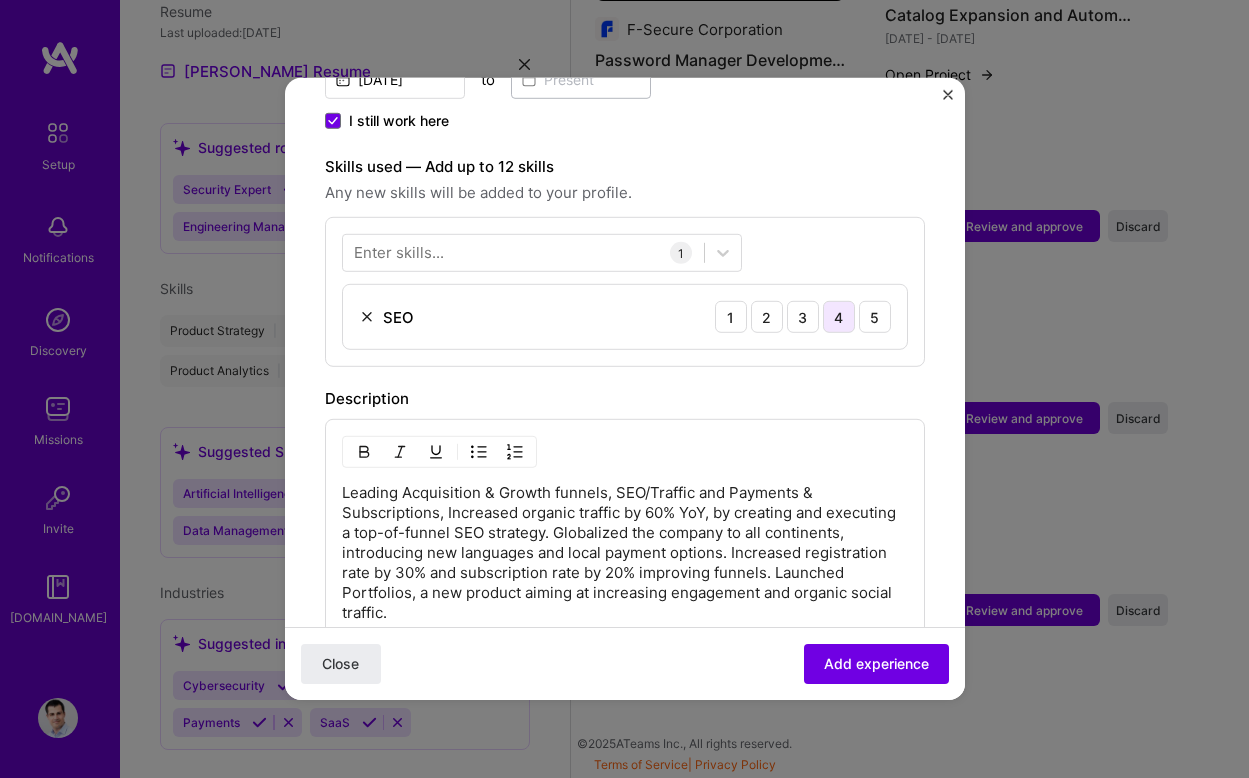 click on "4" at bounding box center [839, 317] 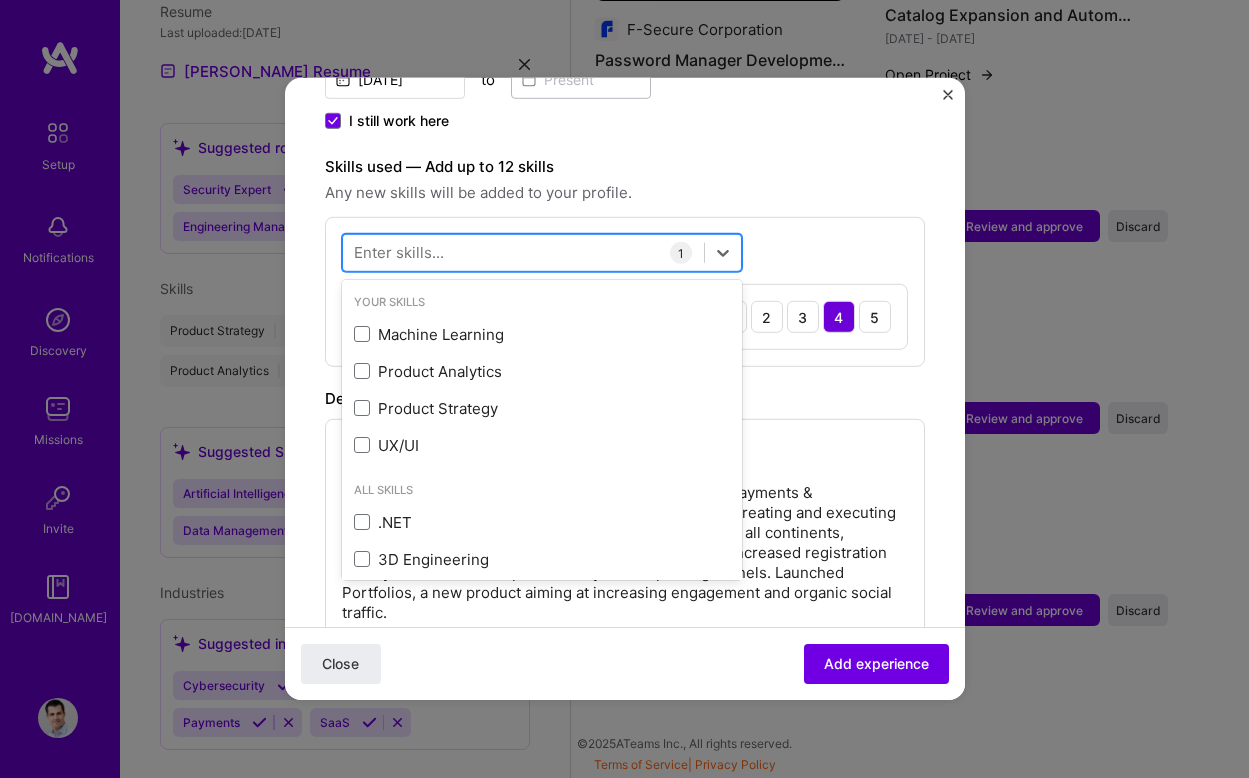 click at bounding box center [523, 252] 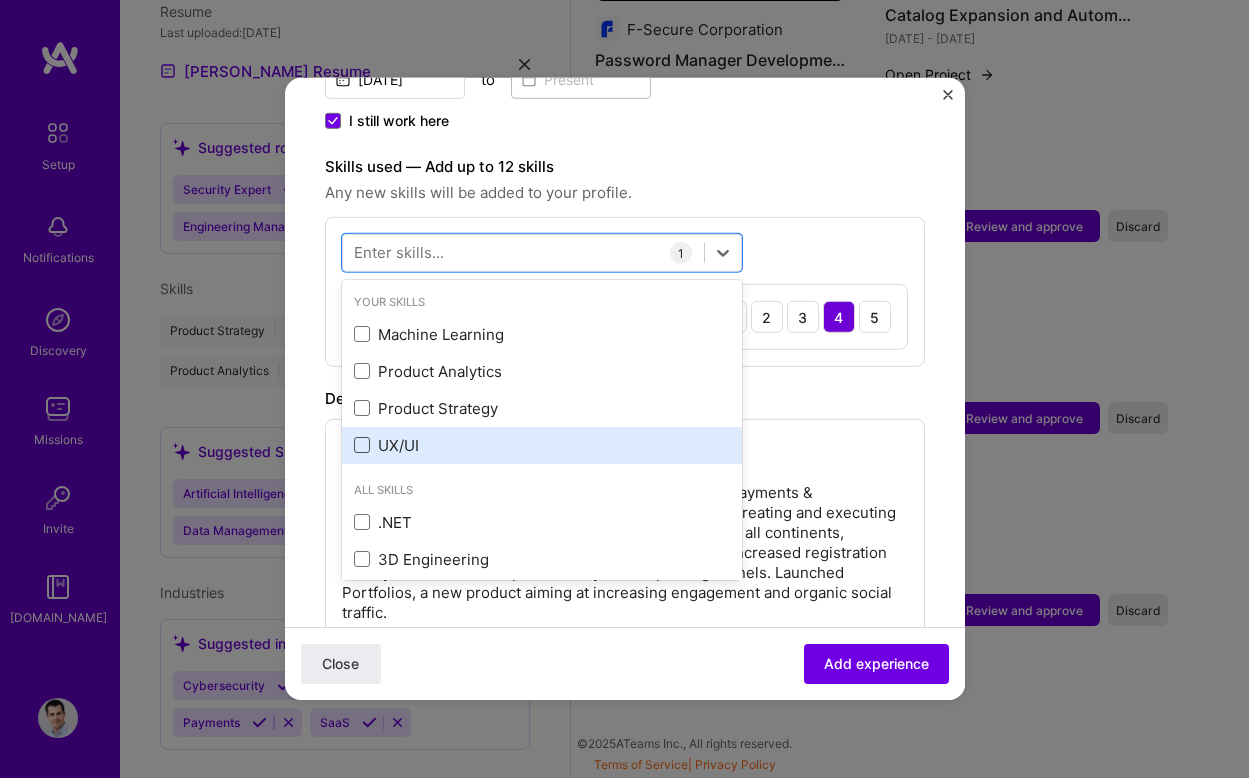 click at bounding box center (362, 445) 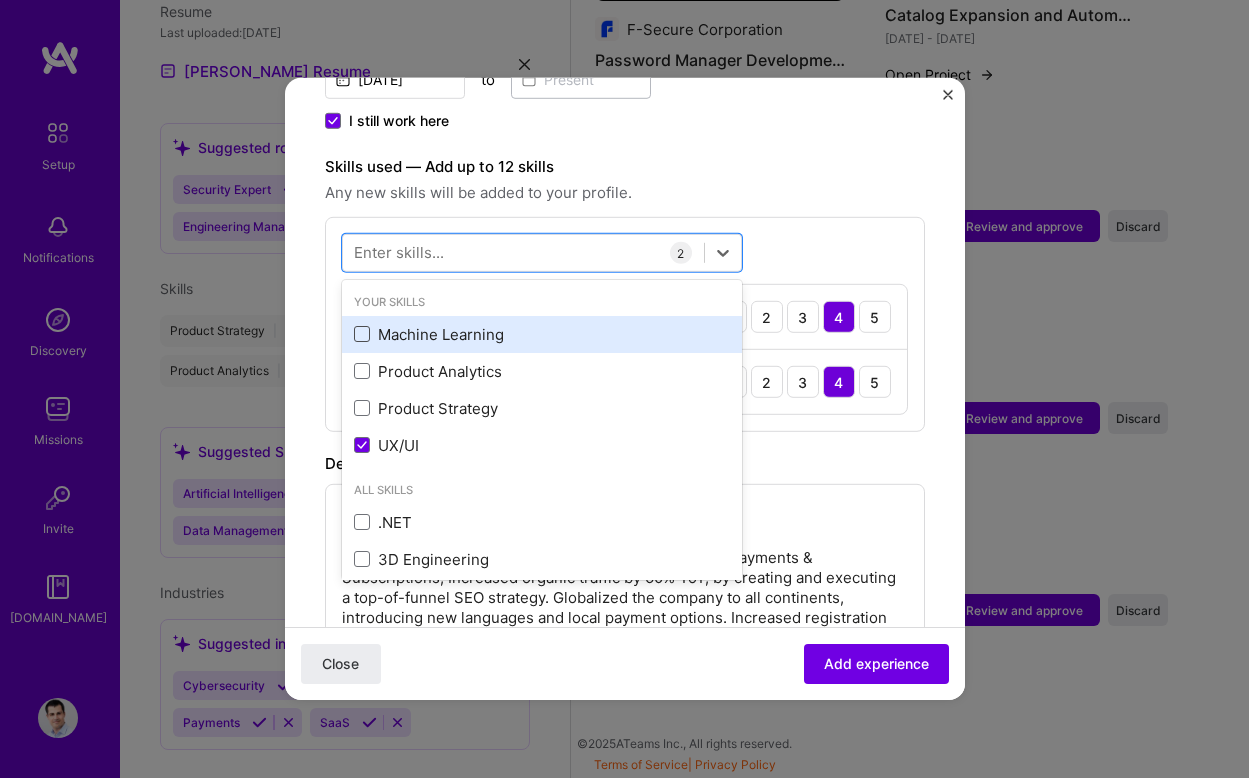 click at bounding box center [362, 334] 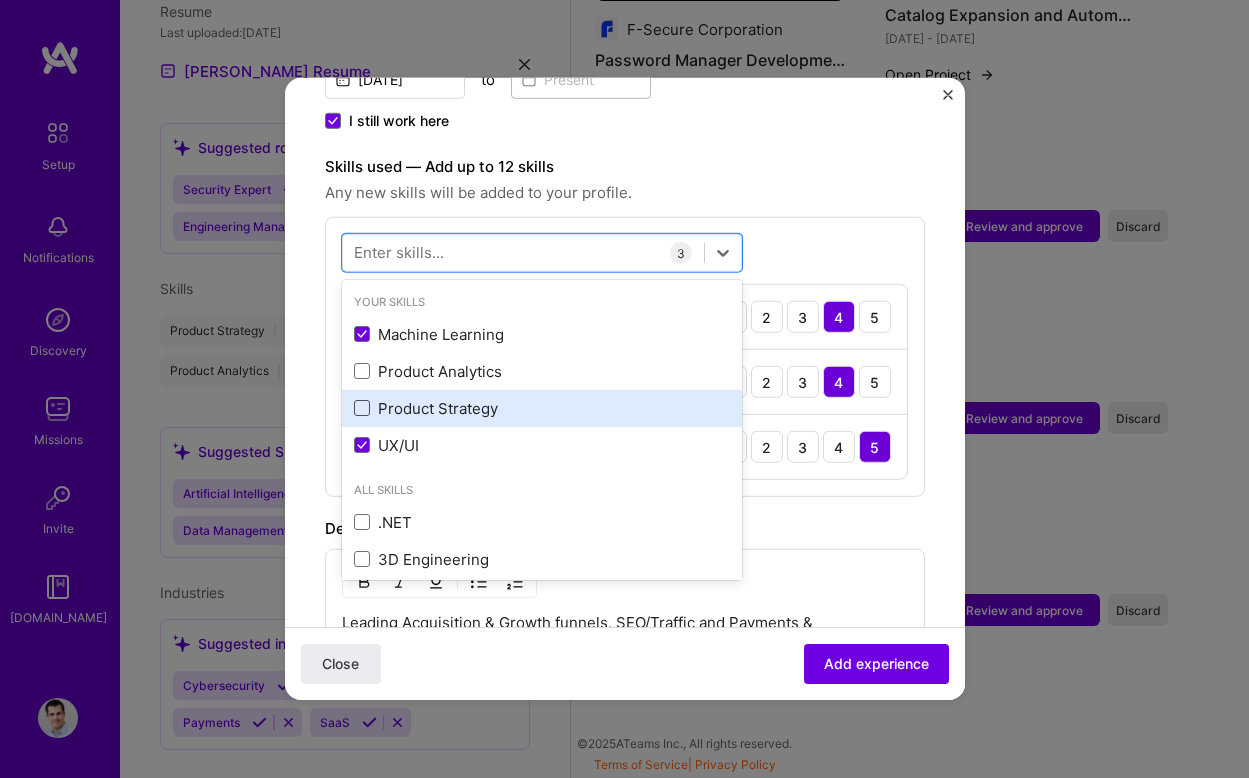 click at bounding box center [362, 408] 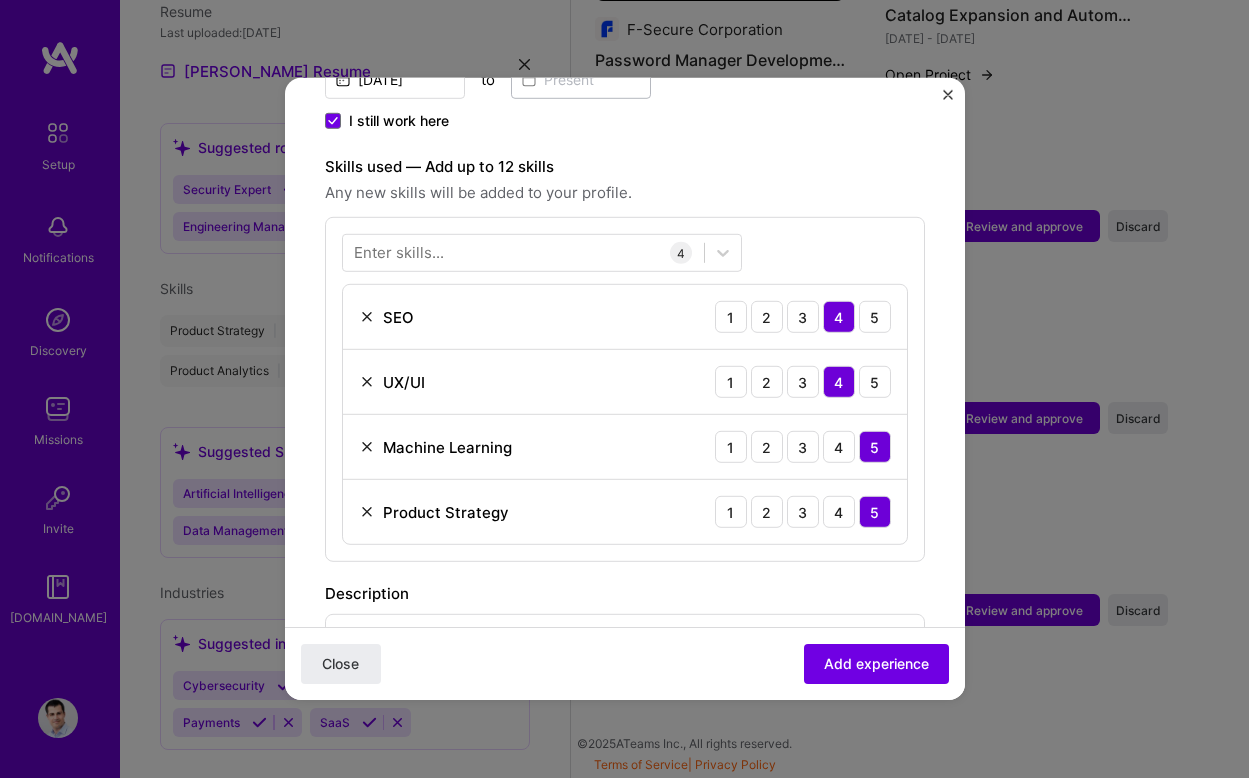 click on "Enter skills... 4 SEO 1 2 3 4 5 UX/UI 1 2 3 4 5 Machine Learning 1 2 3 4 5 Product Strategy 1 2 3 4 5" at bounding box center (625, 389) 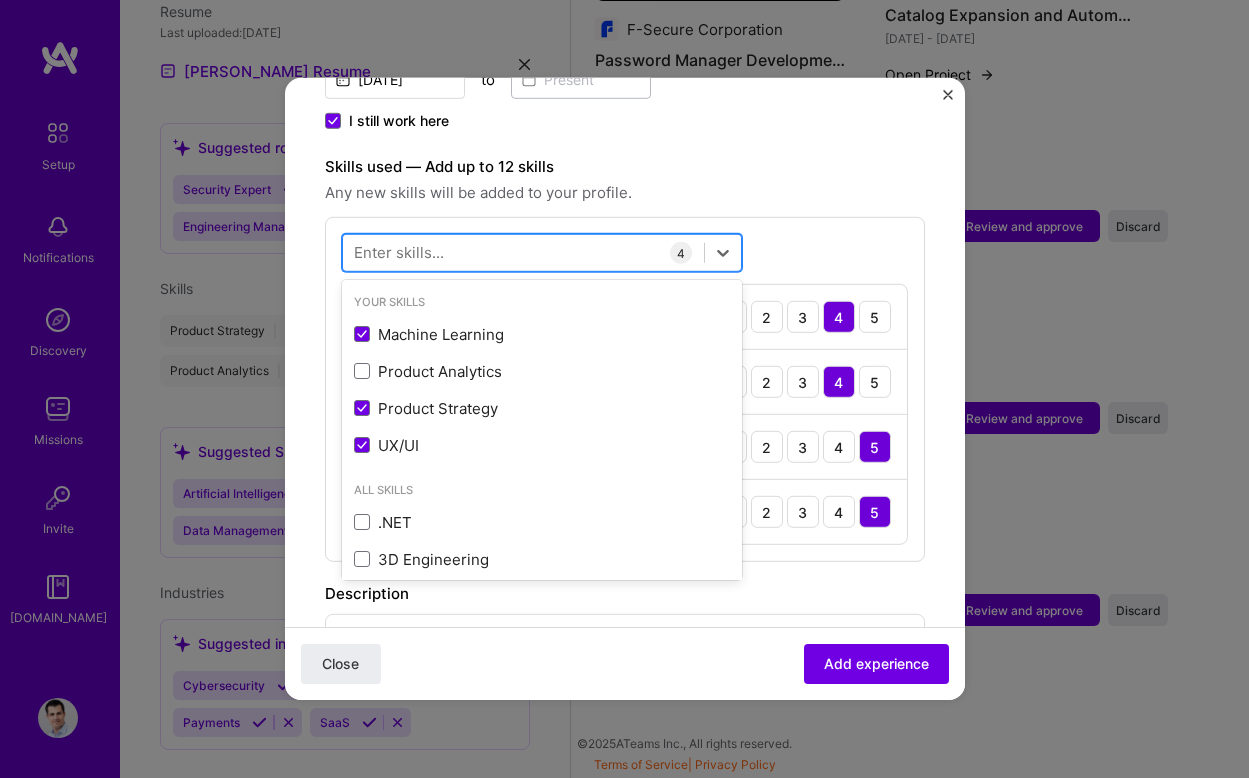 click at bounding box center [523, 252] 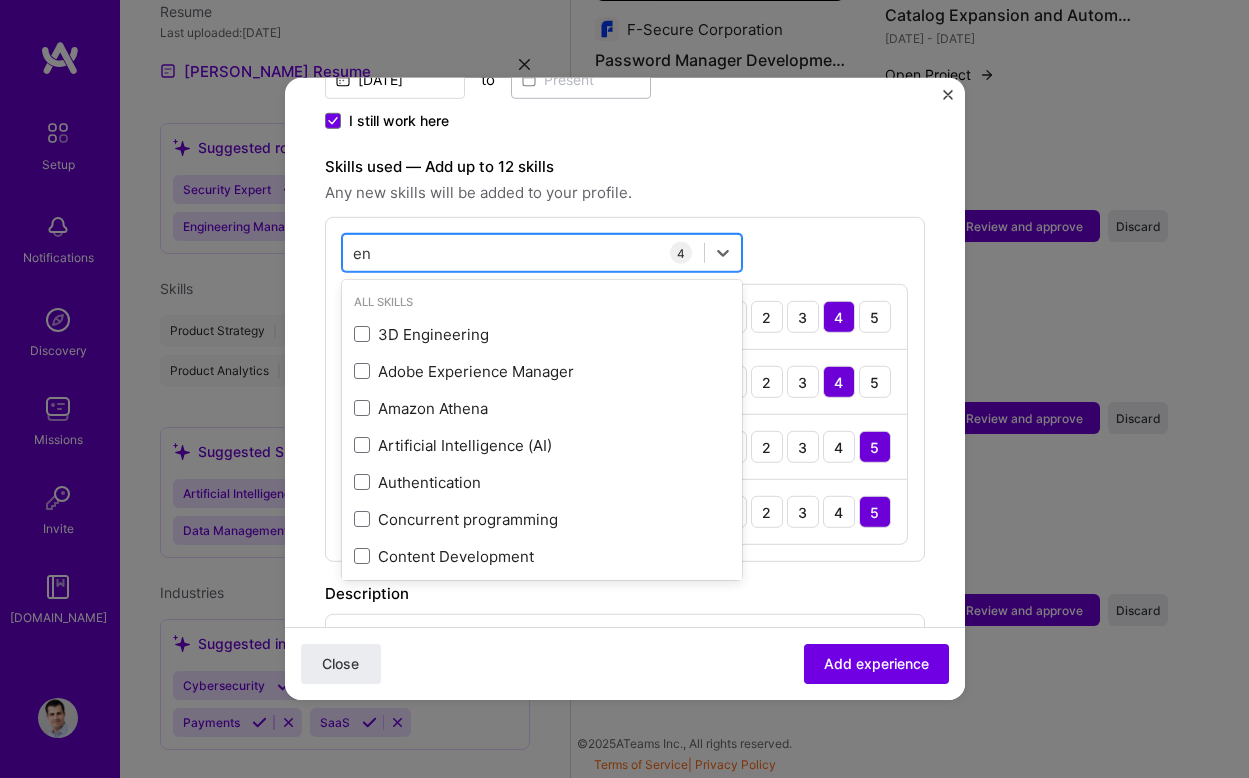 type on "e" 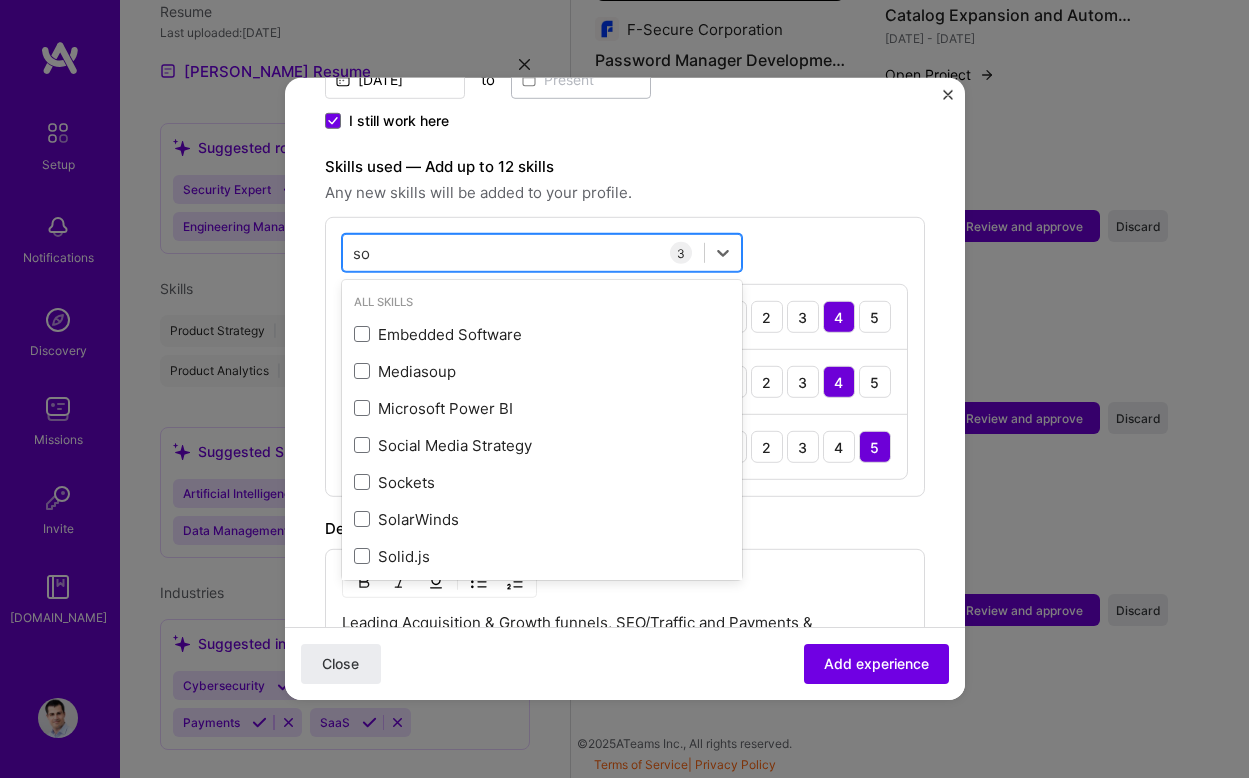 type on "s" 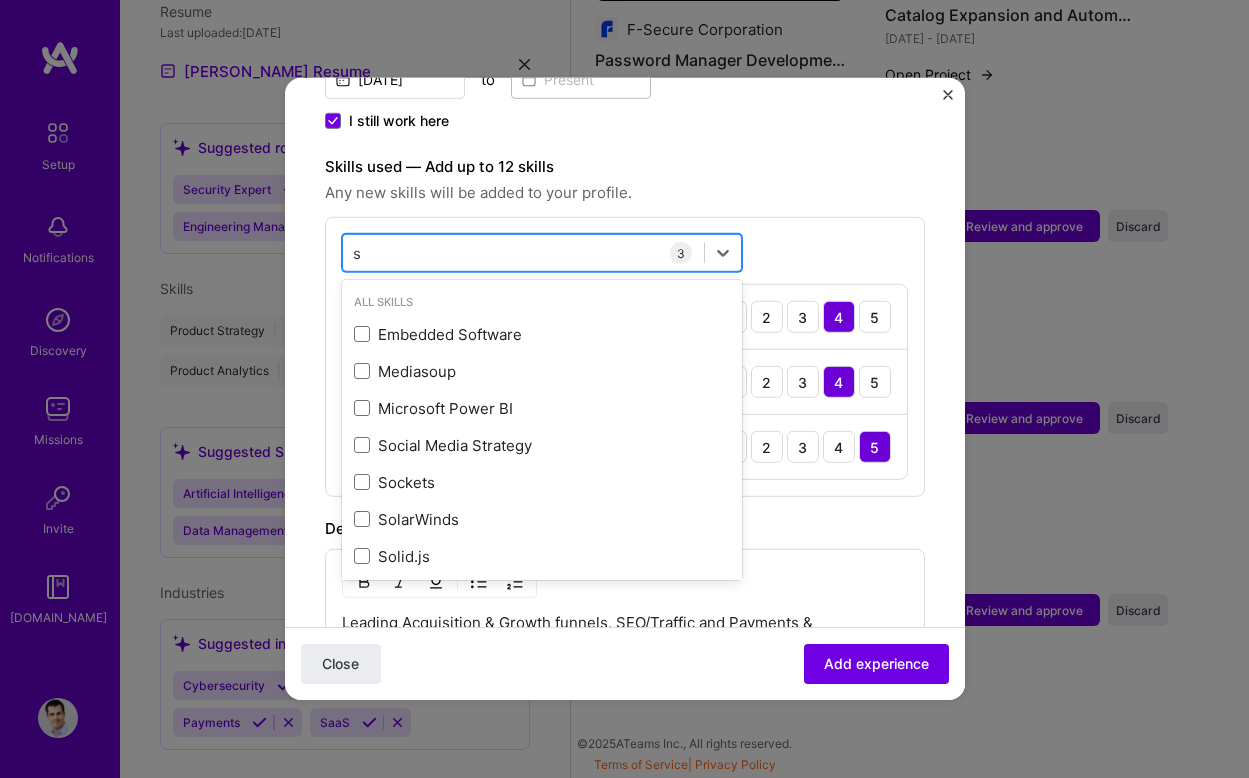 type 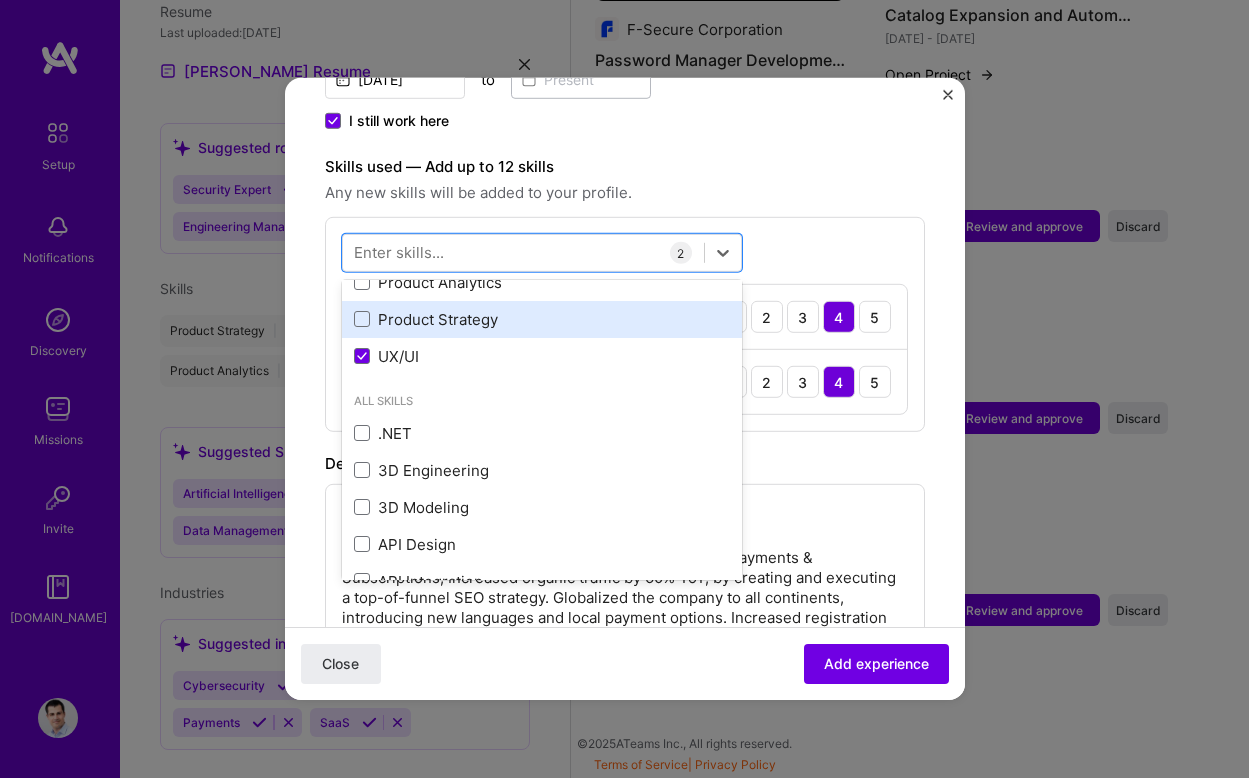 scroll, scrollTop: 67, scrollLeft: 0, axis: vertical 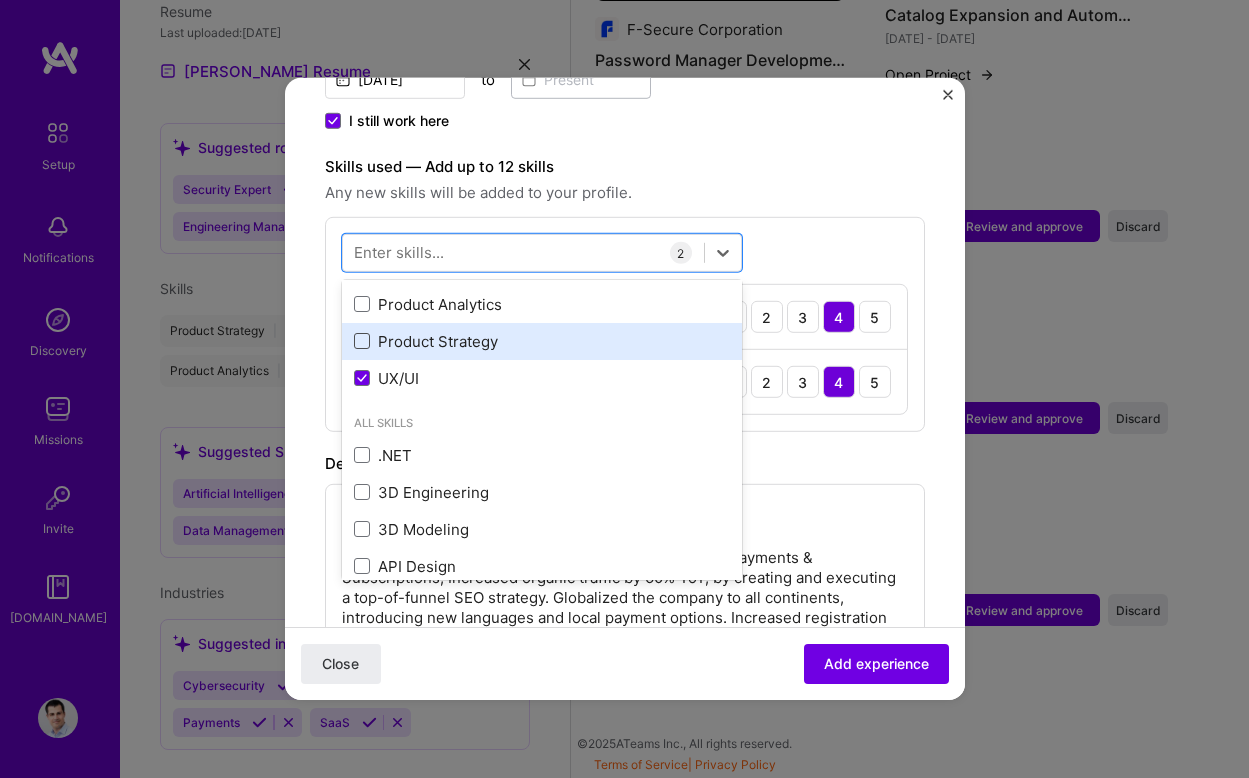 click at bounding box center (362, 341) 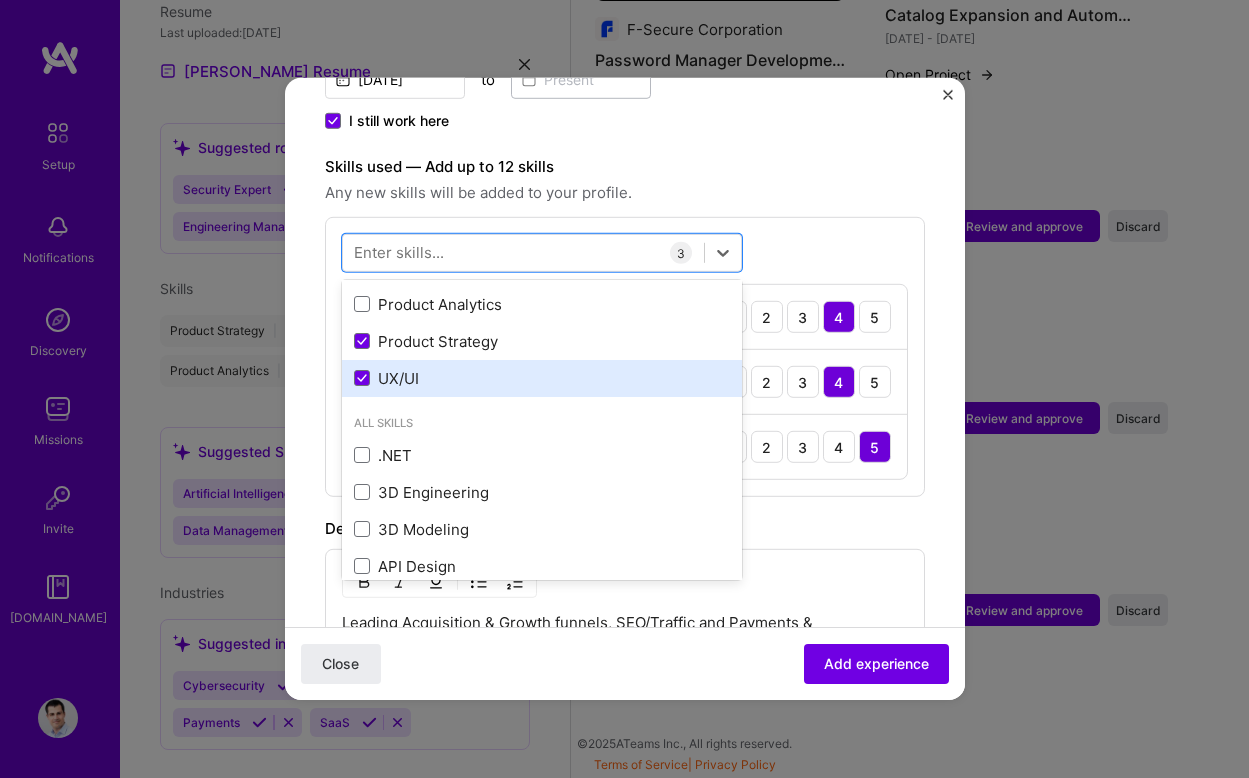 scroll, scrollTop: 0, scrollLeft: 0, axis: both 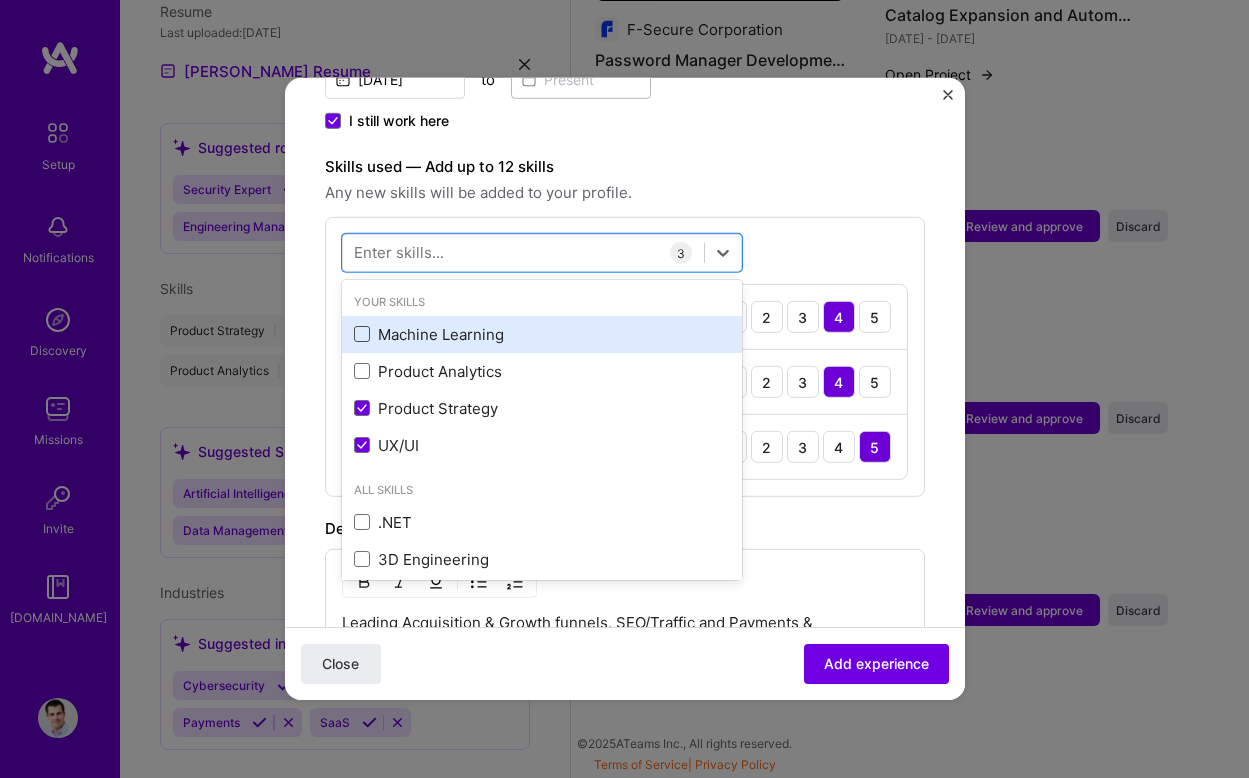 click at bounding box center (362, 334) 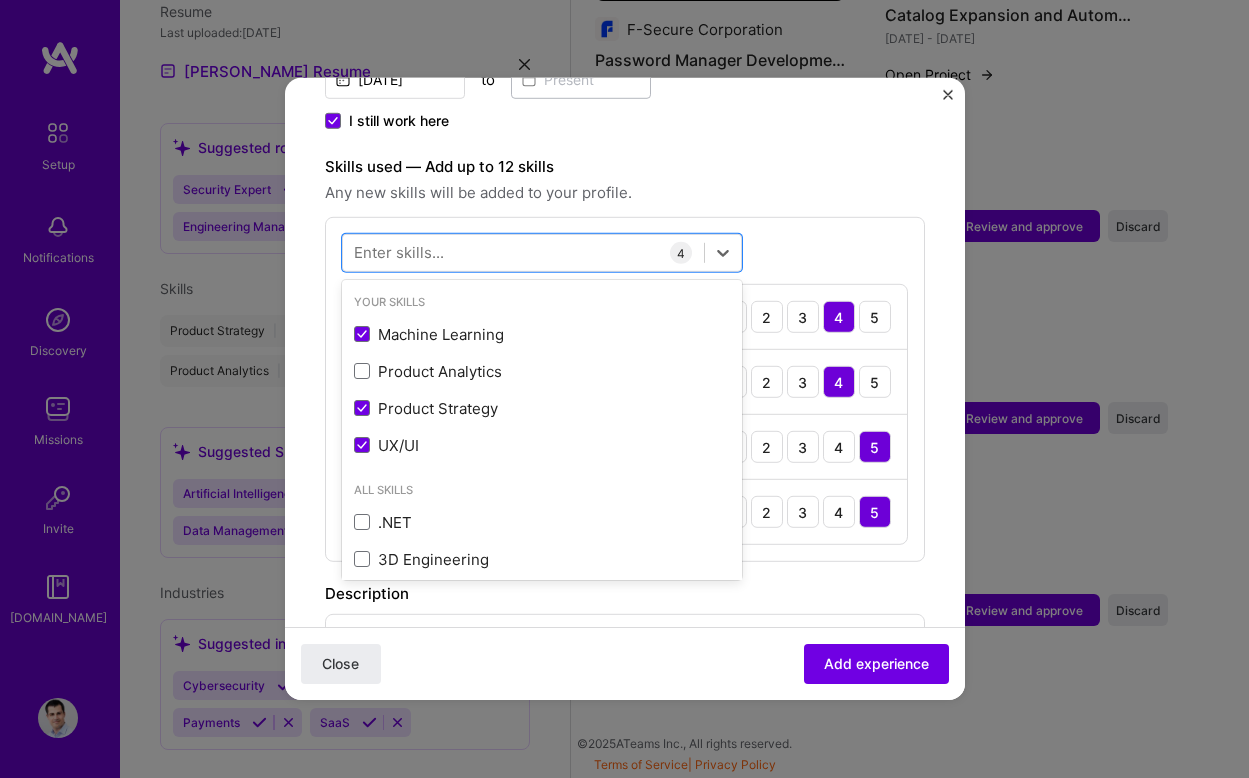 click on "option Machine Learning, selected. option Machine Learning selected, 0 of 2. 378 results available. Use Up and Down to choose options, press Enter to select the currently focused option, press Escape to exit the menu, press Tab to select the option and exit the menu. Your Skills Machine Learning Product Analytics Product Strategy UX/UI All Skills .NET 3D Engineering 3D Modeling API Design API Integration APNS ARM [DOMAIN_NAME] AWS AWS Aurora AWS BETA AWS CDK AWS CloudFormation AWS Lambda AWS Neptune AWS RDS Ada Adobe Creative Cloud Adobe Experience Manager Affiliate Marketing Agile Agora Airflow Airtable Algorithm Design Amazon Athena Amplitude Analytics Android Angular Angular.js Ansible Apache [PERSON_NAME] Apex (Salesforce) Apollo App Clip (iOS) ArangoDB Artifactory Artificial Intelligence (AI) Assembly [DOMAIN_NAME] [PERSON_NAME] Authentication Automated Testing Azure BLE (Bluetooth) Babylon.js Backbone.js Backlog Prioritization BigQuery Blockchain / Crypto Blog Bloomreach Bootstrap JS Boto3 Brand Strategy C C# C++ CI/CD CMS CSS" at bounding box center [625, 389] 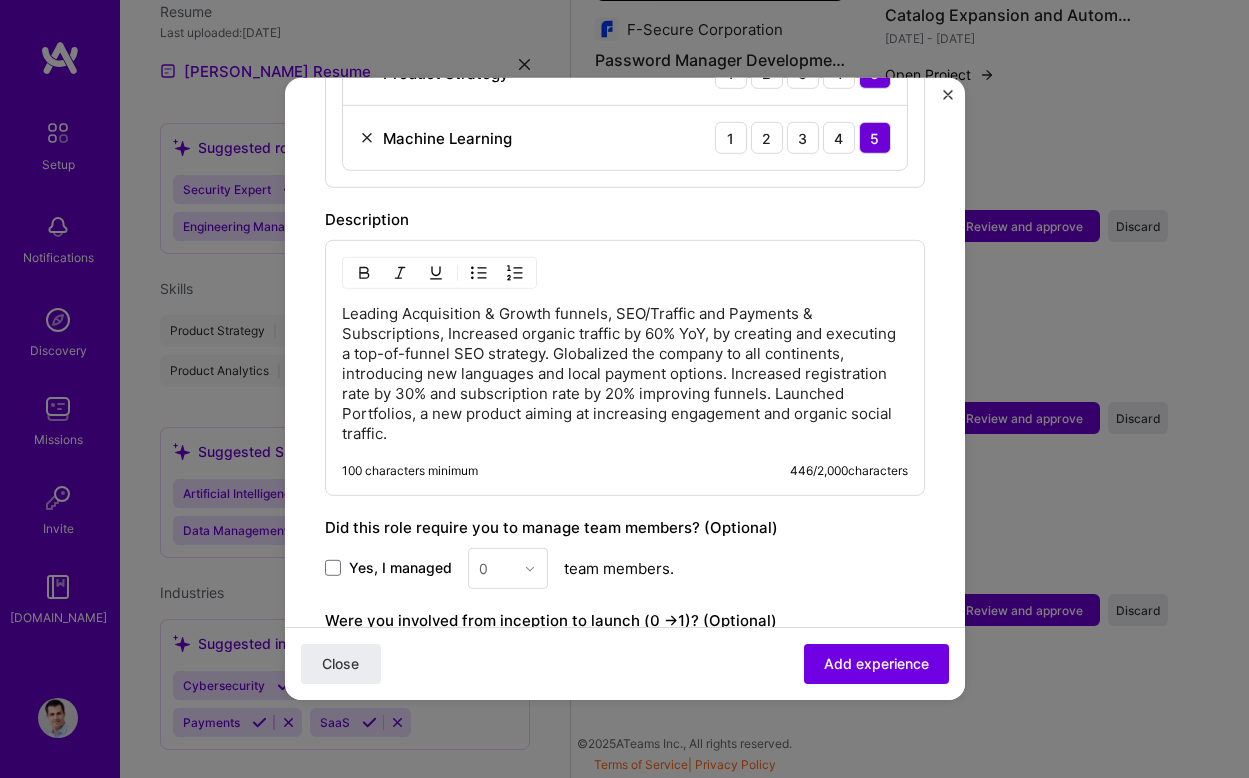 scroll, scrollTop: 1016, scrollLeft: 0, axis: vertical 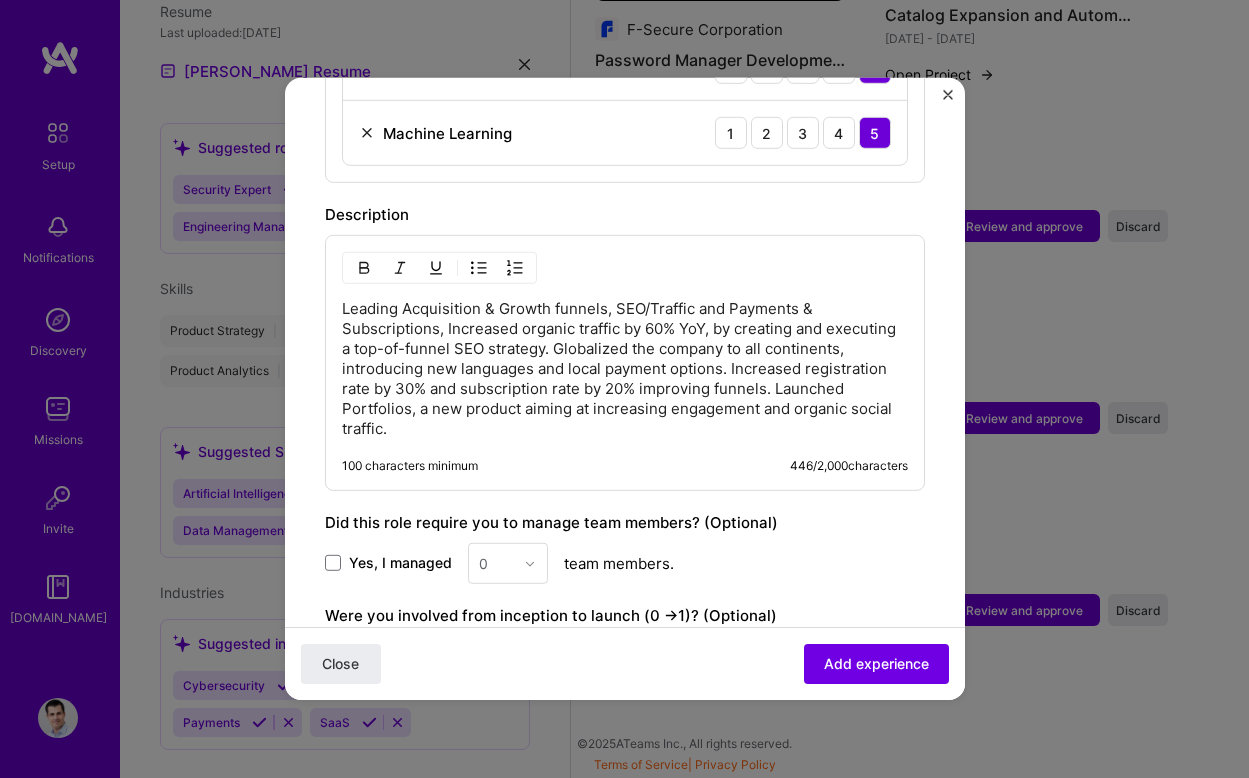 click on "Leading Acquisition & Growth funnels, SEO/Traffic and Payments & Subscriptions, Increased organic traffic by 60% YoY, by creating and executing a top-of-funnel SEO strategy. Globalized the company to all continents, introducing new languages and local payment options. Increased registration rate by 30% and subscription rate by 20% improving funnels. Launched Portfolios, a new product aiming at increasing engagement and organic social traffic." at bounding box center [625, 369] 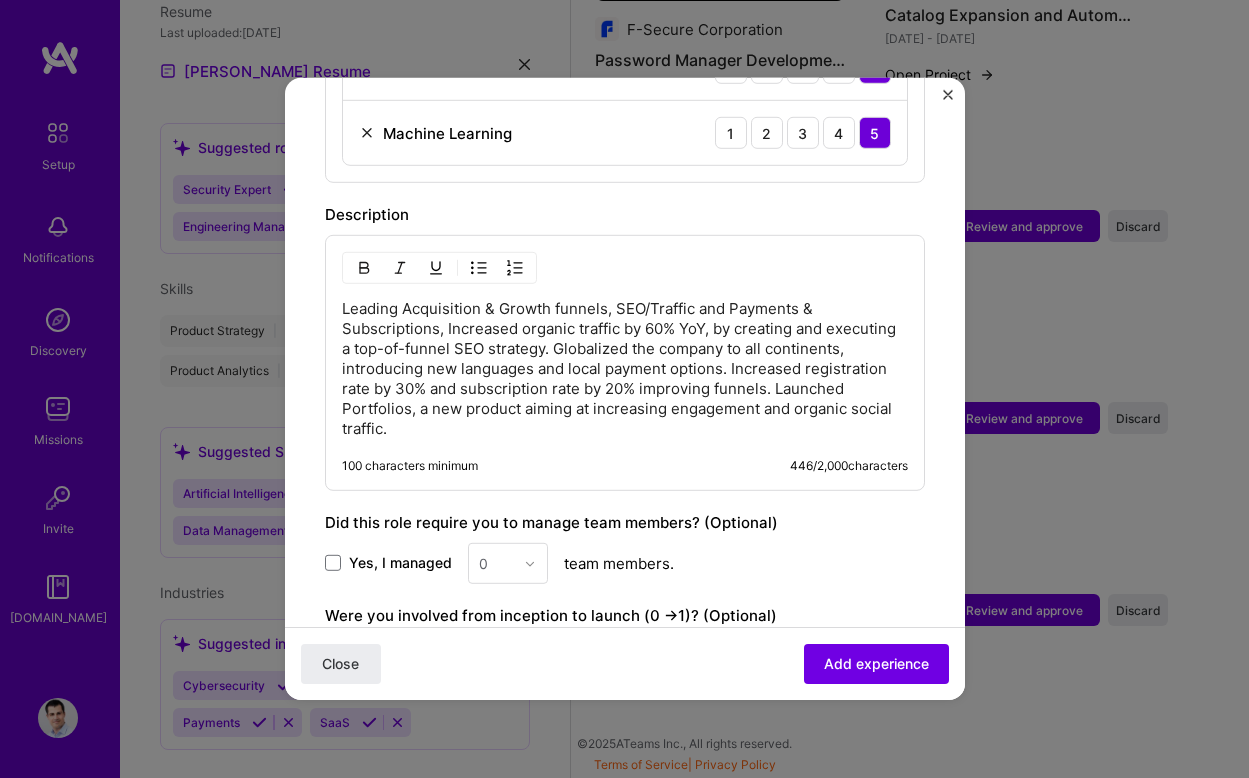 click on "Leading Acquisition & Growth funnels, SEO/Traffic and Payments & Subscriptions, Increased organic traffic by 60% YoY, by creating and executing a top-of-funnel SEO strategy. Globalized the company to all continents, introducing new languages and local payment options. Increased registration rate by 30% and subscription rate by 20% improving funnels. Launched Portfolios, a new product aiming at increasing engagement and organic social traffic." at bounding box center [625, 369] 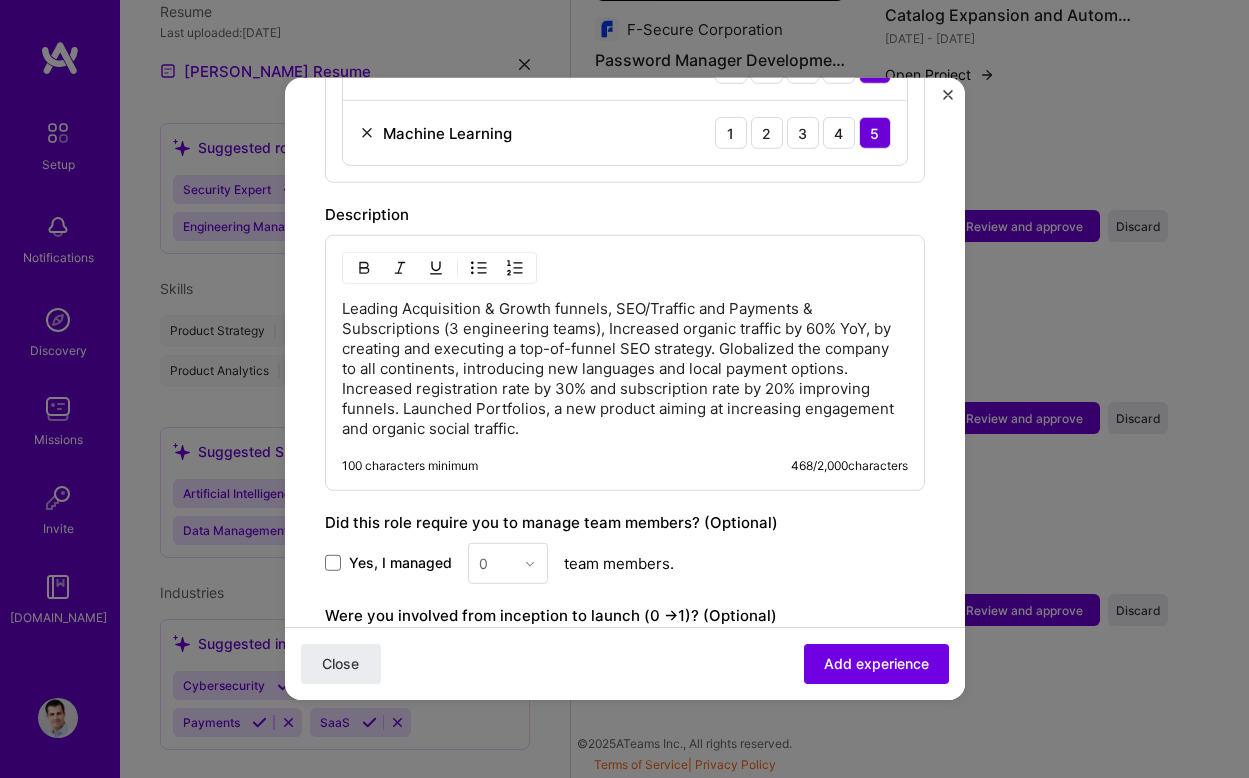click on "Leading Acquisition & Growth funnels, SEO/Traffic and Payments & Subscriptions (3 engineering teams), Increased organic traffic by 60% YoY, by creating and executing a top-of-funnel SEO strategy. Globalized the company to all continents, introducing new languages and local payment options. Increased registration rate by 30% and subscription rate by 20% improving funnels. Launched Portfolios, a new product aiming at increasing engagement and organic social traffic." at bounding box center (625, 369) 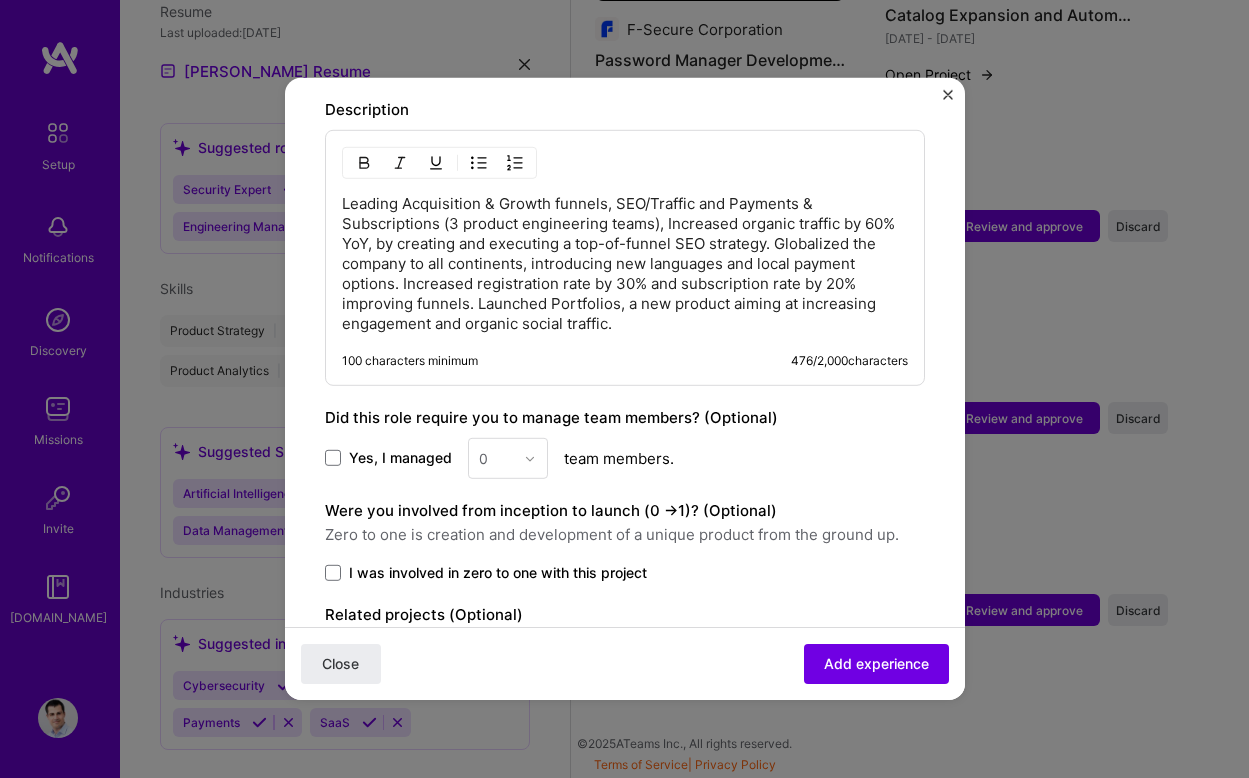scroll, scrollTop: 1129, scrollLeft: 0, axis: vertical 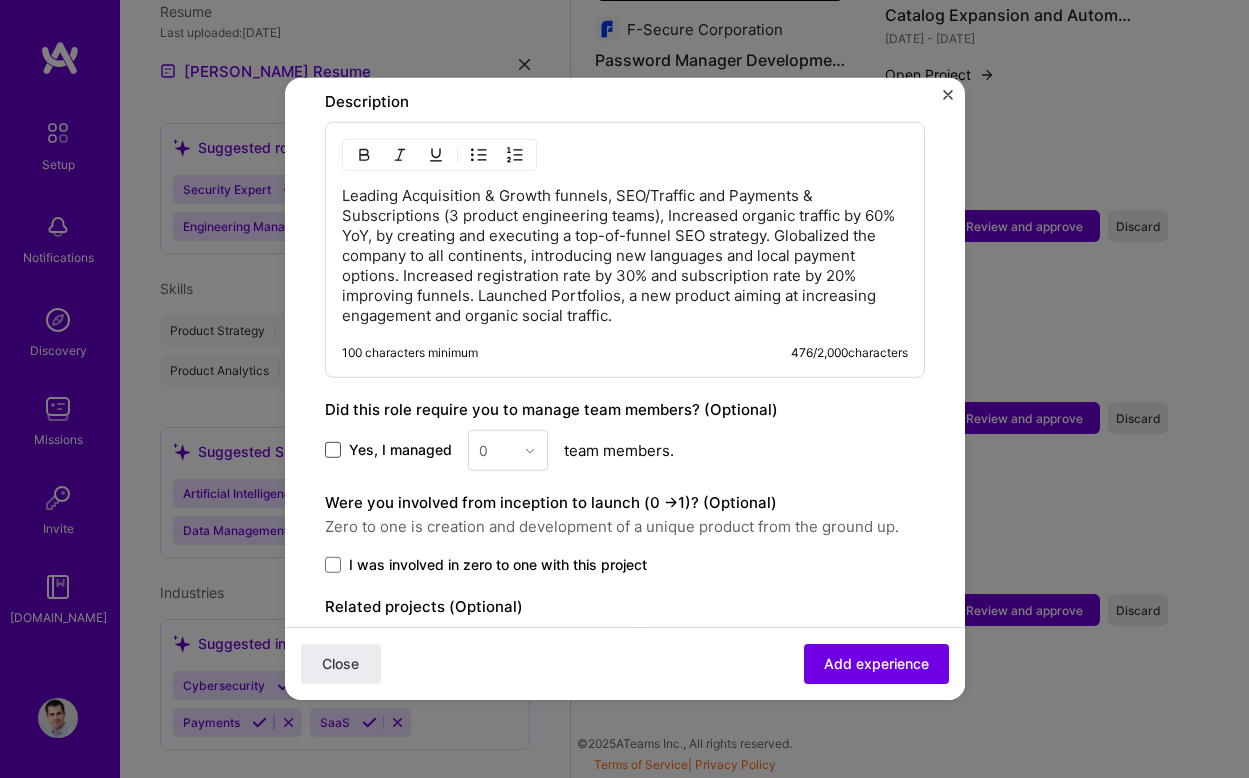 click at bounding box center (333, 450) 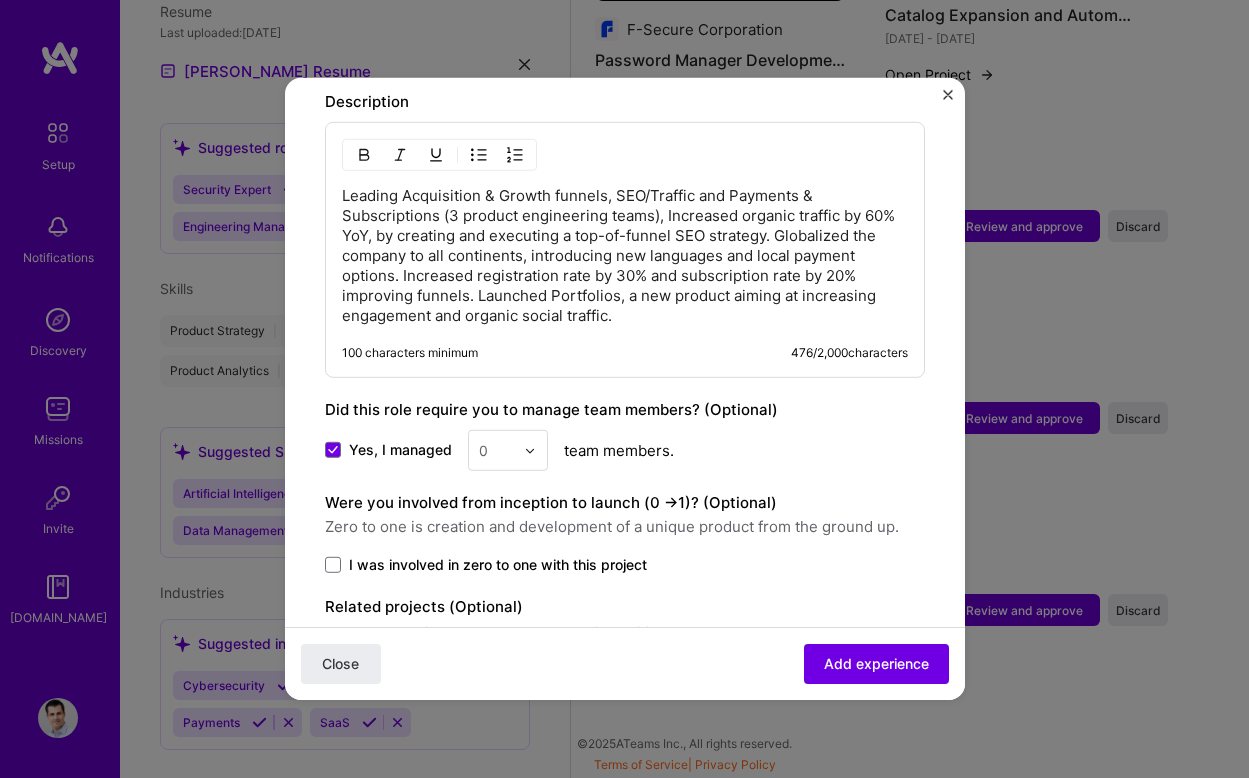 click at bounding box center [530, 450] 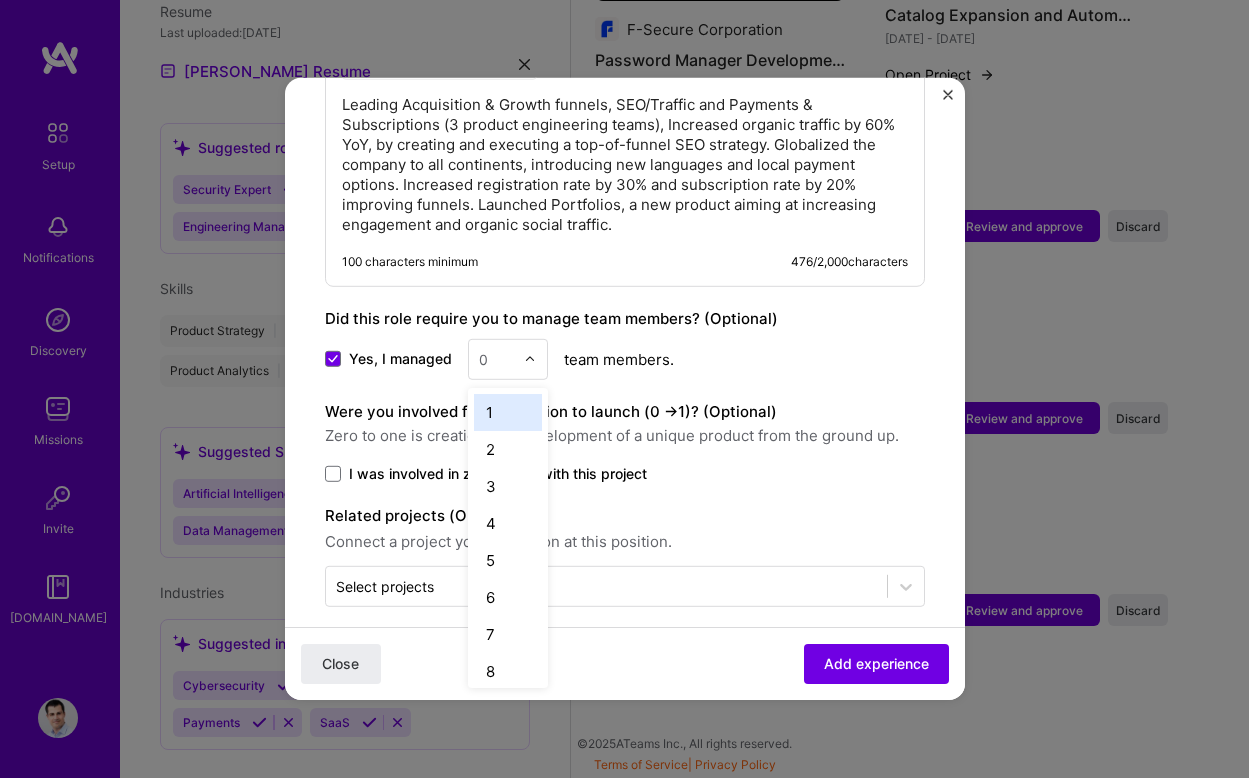 scroll, scrollTop: 1219, scrollLeft: 0, axis: vertical 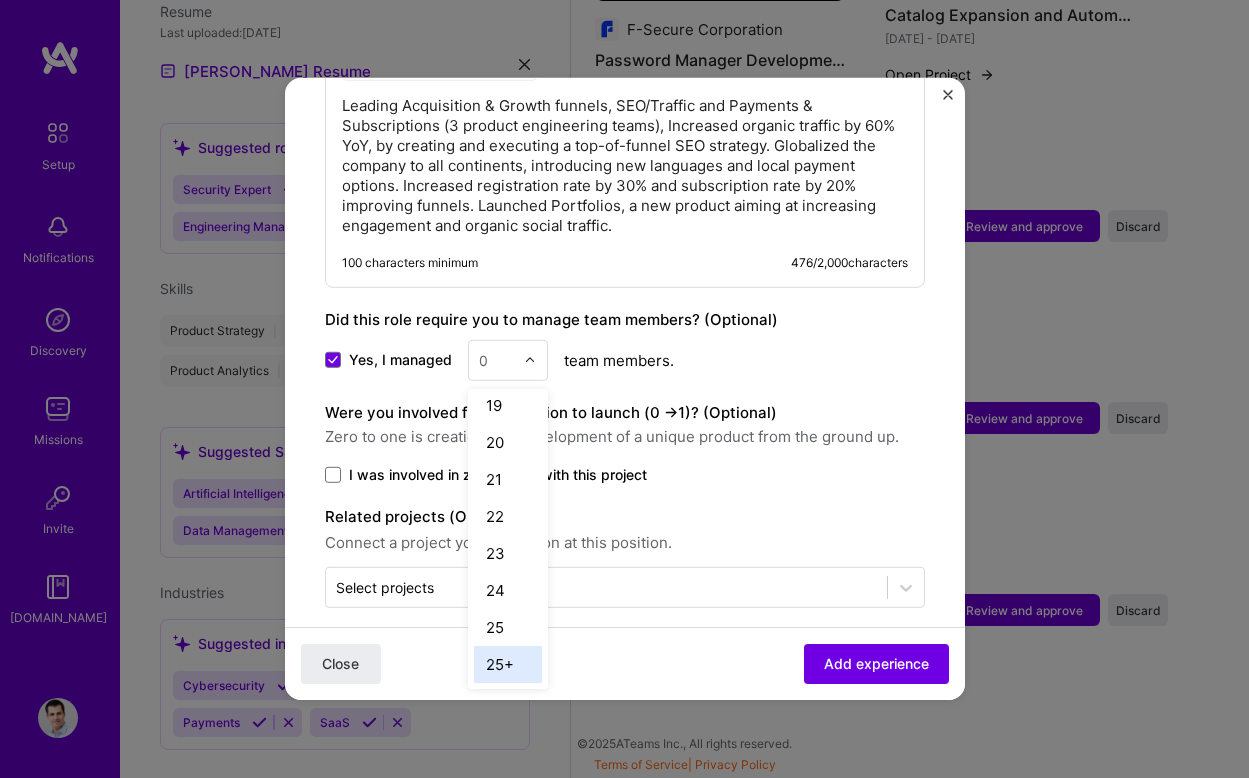 click on "25+" at bounding box center (508, 664) 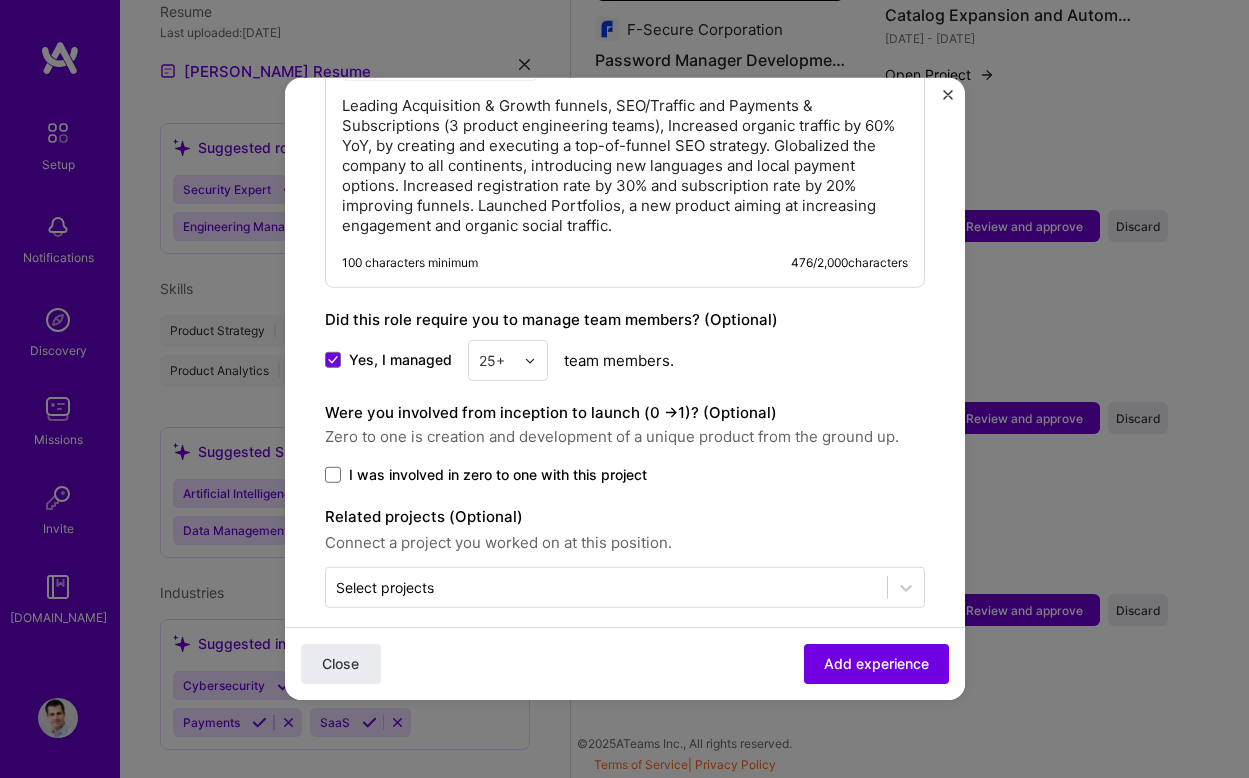 click on "Yes, I managed option 25+, selected.   Select is focused ,type to refine list, press Down to open the menu,  25+ team members." at bounding box center (625, 360) 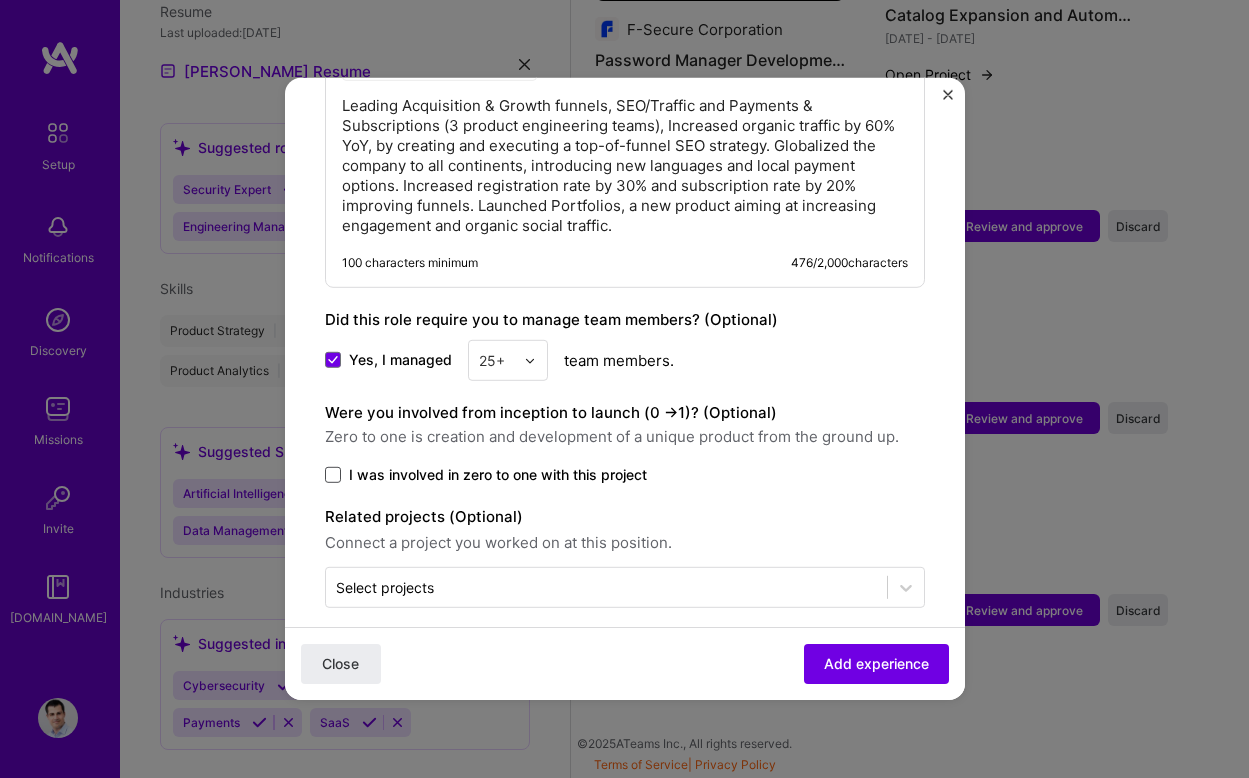 click at bounding box center [333, 475] 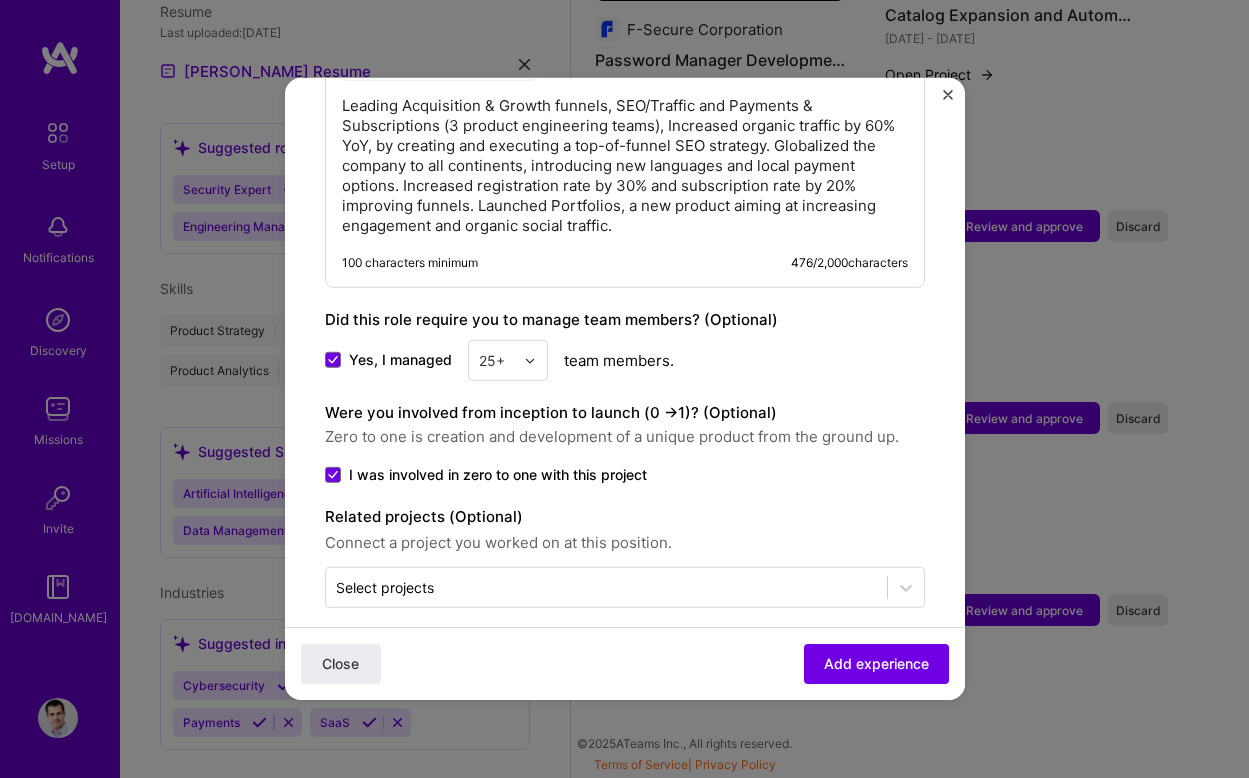 scroll, scrollTop: 1218, scrollLeft: 0, axis: vertical 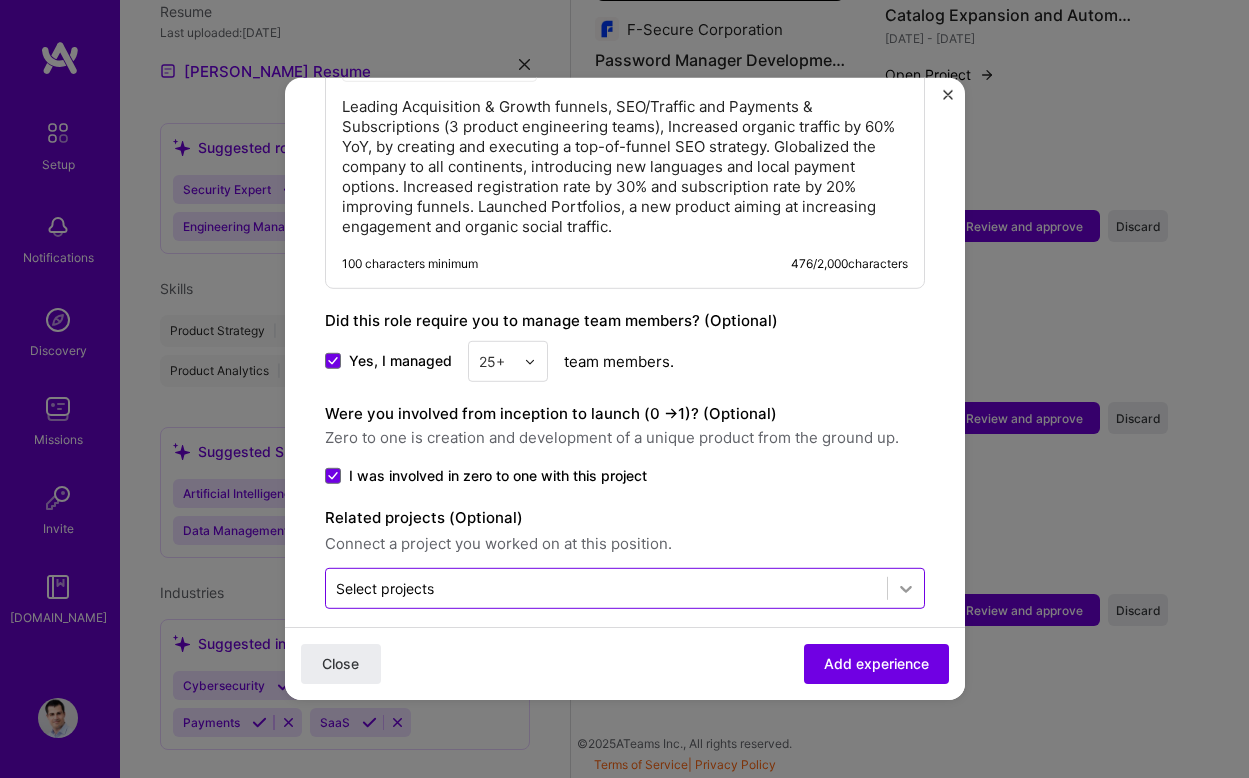 click 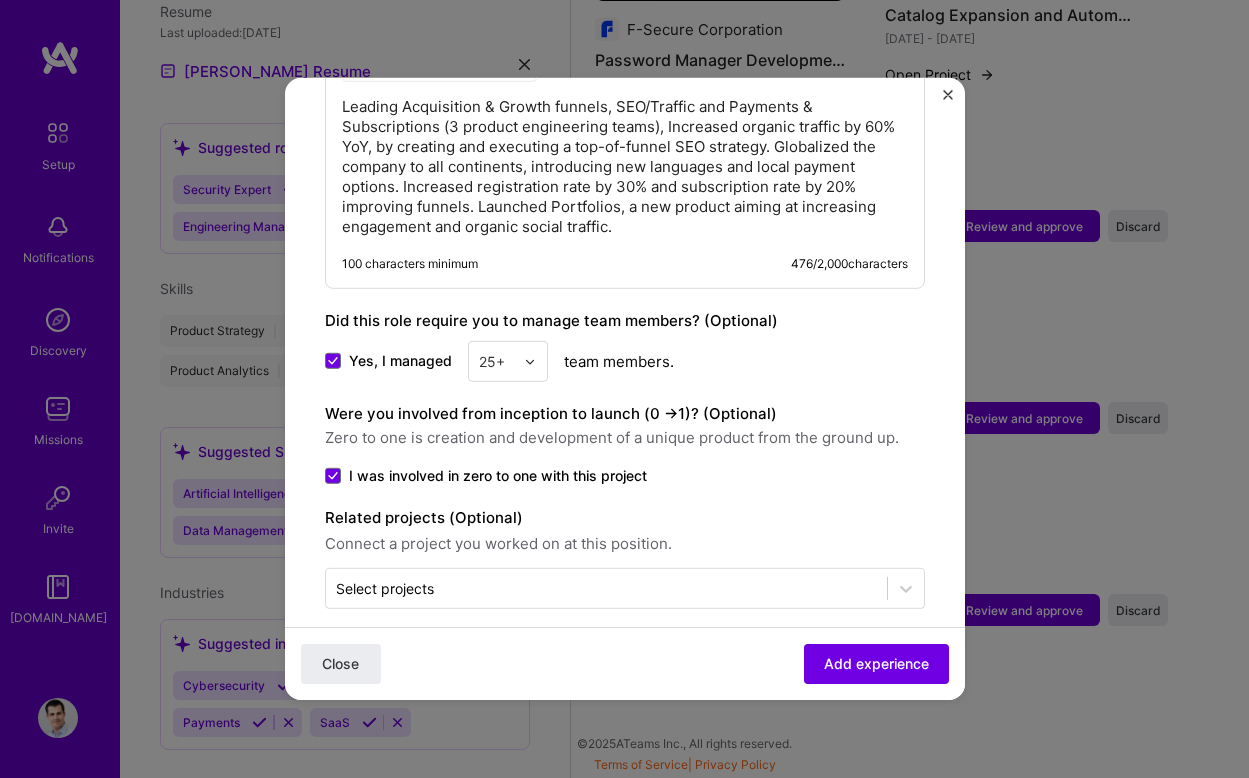 click on "Were you involved from inception to launch (0 - >  1)? (Optional) Zero to one is creation and development of a unique product from the ground up. I was involved in zero to one with this project" at bounding box center [625, 444] 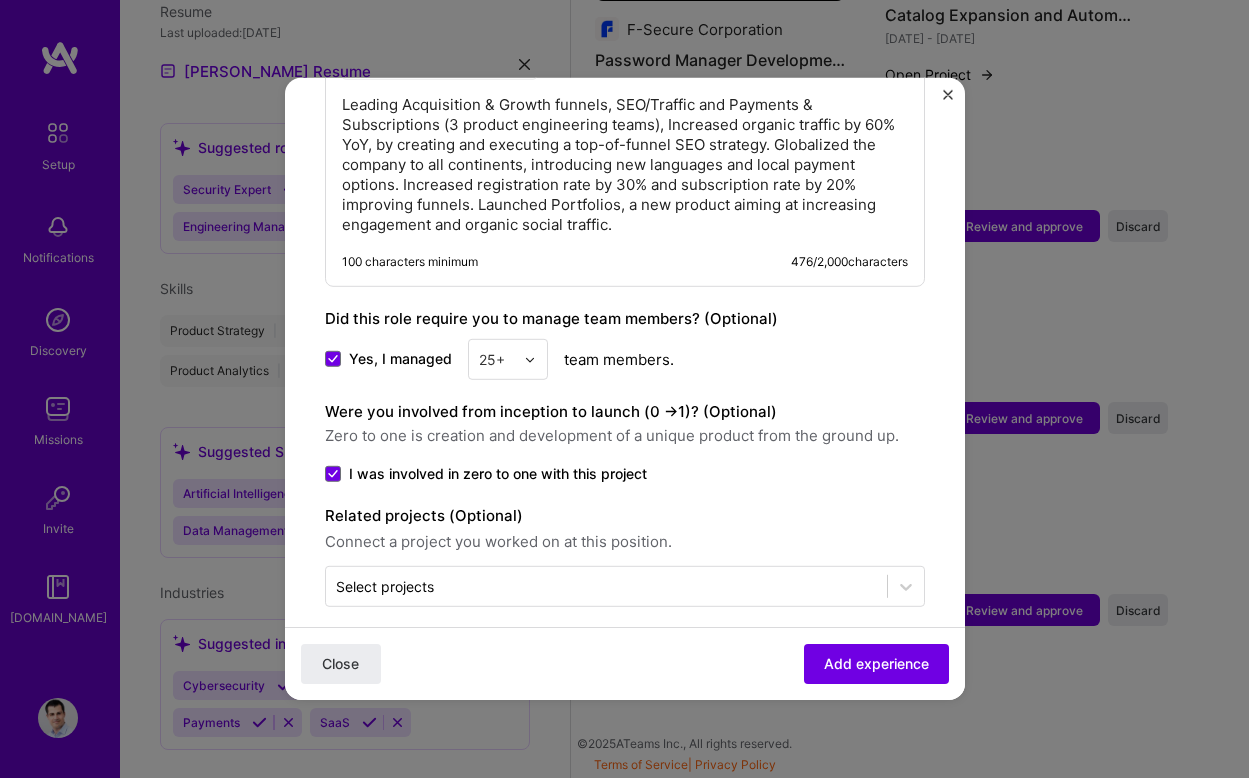 scroll, scrollTop: 1219, scrollLeft: 0, axis: vertical 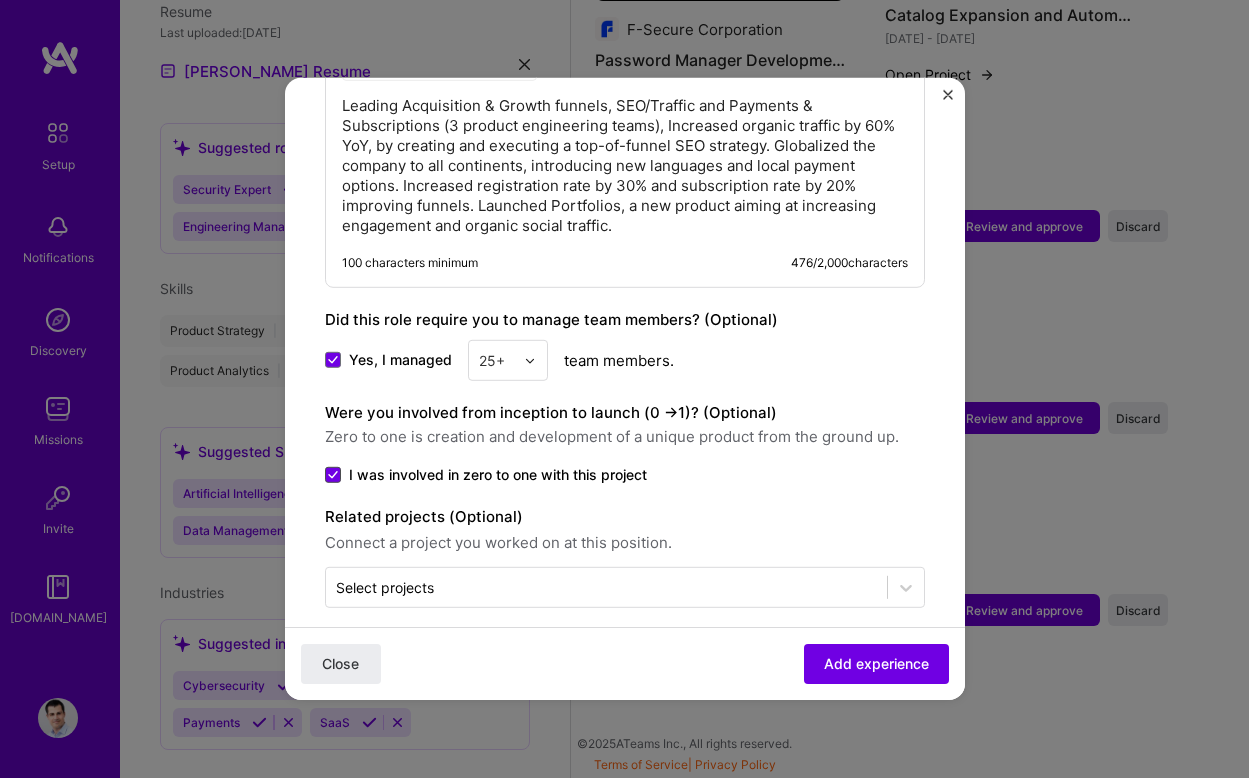 click 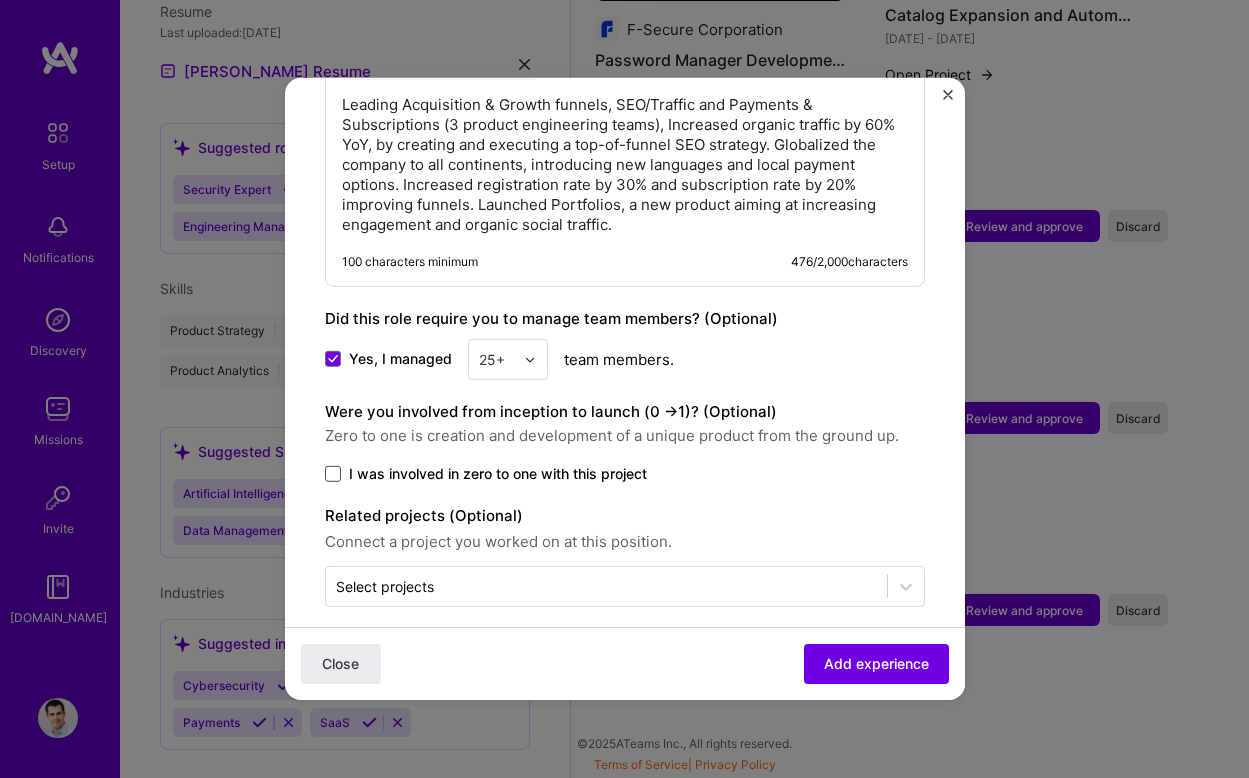 scroll, scrollTop: 1219, scrollLeft: 0, axis: vertical 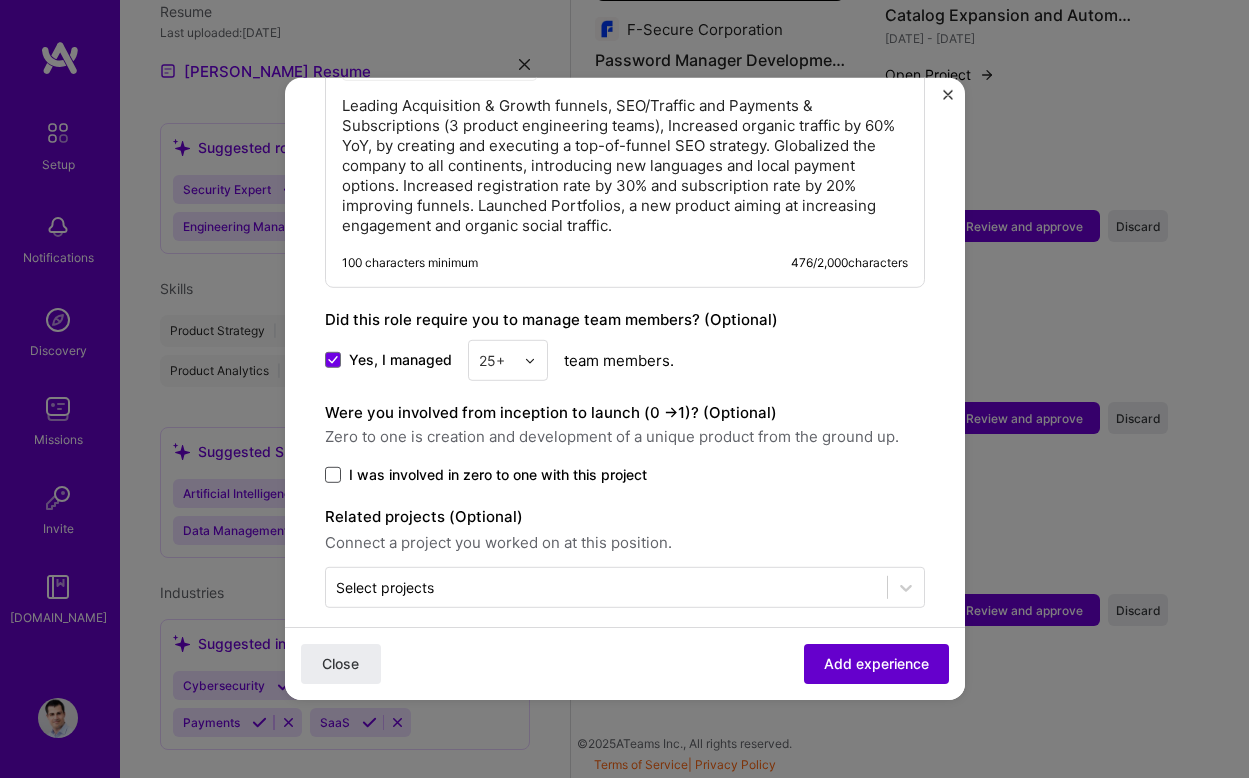 click on "Add experience" at bounding box center (876, 664) 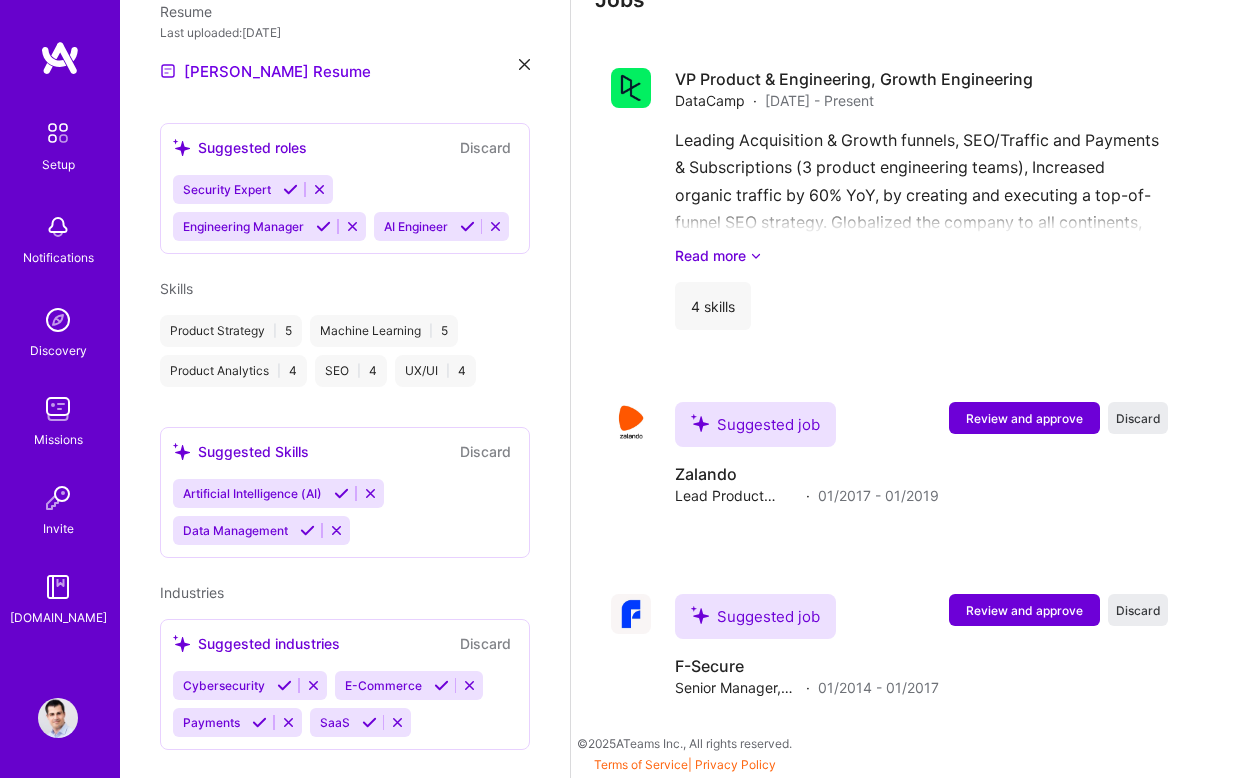 scroll, scrollTop: 1769, scrollLeft: 0, axis: vertical 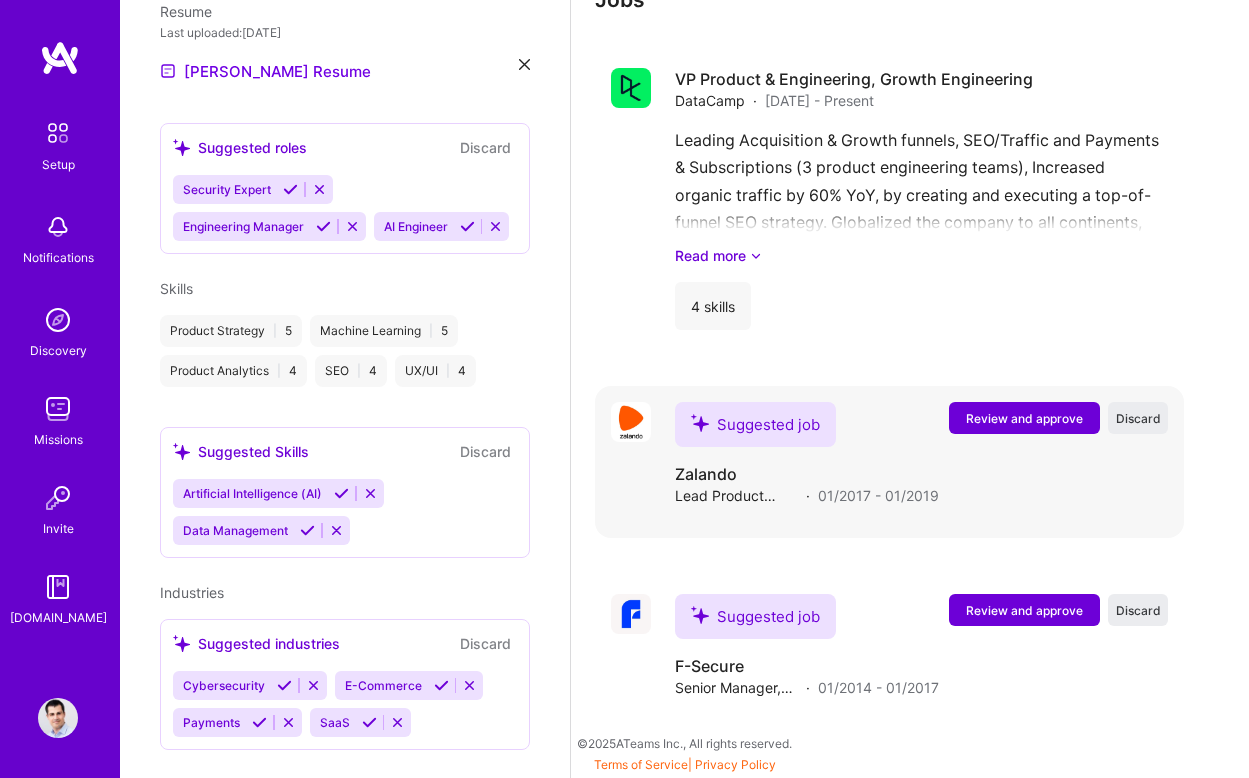 click on "Review and approve" at bounding box center [1024, 418] 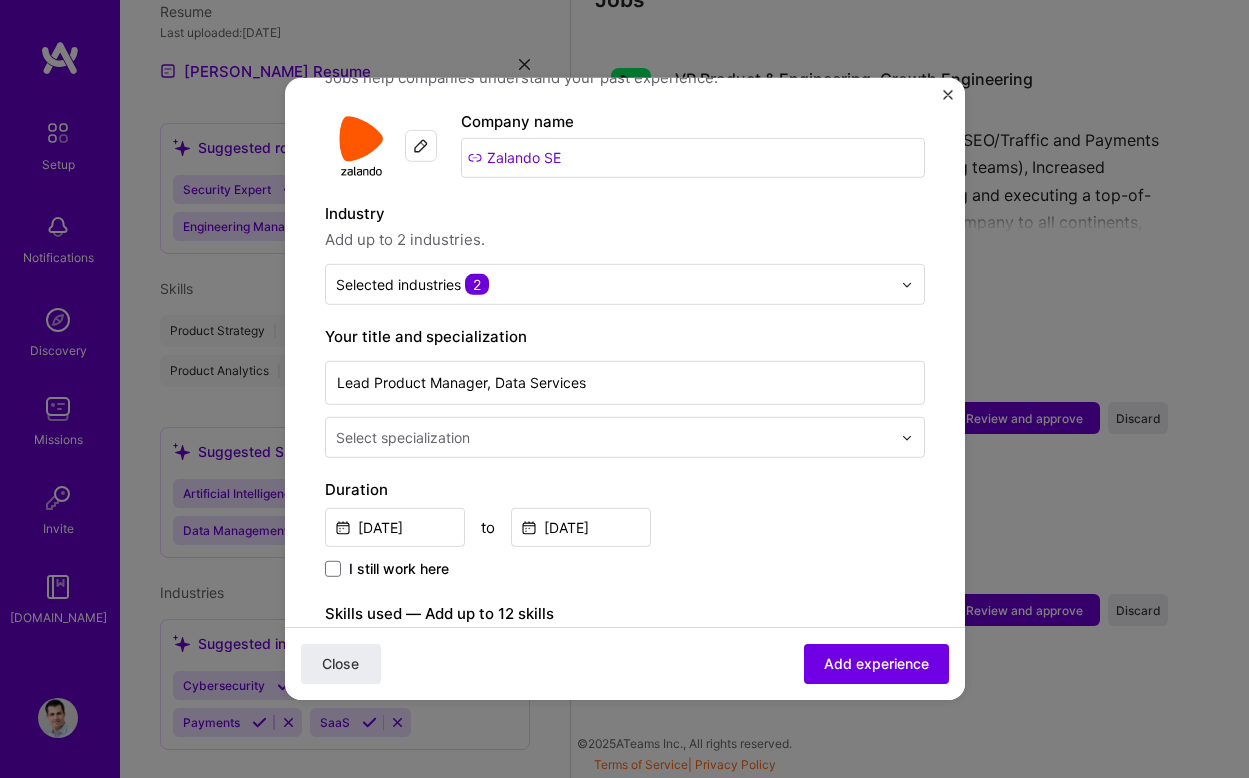 scroll, scrollTop: 221, scrollLeft: 0, axis: vertical 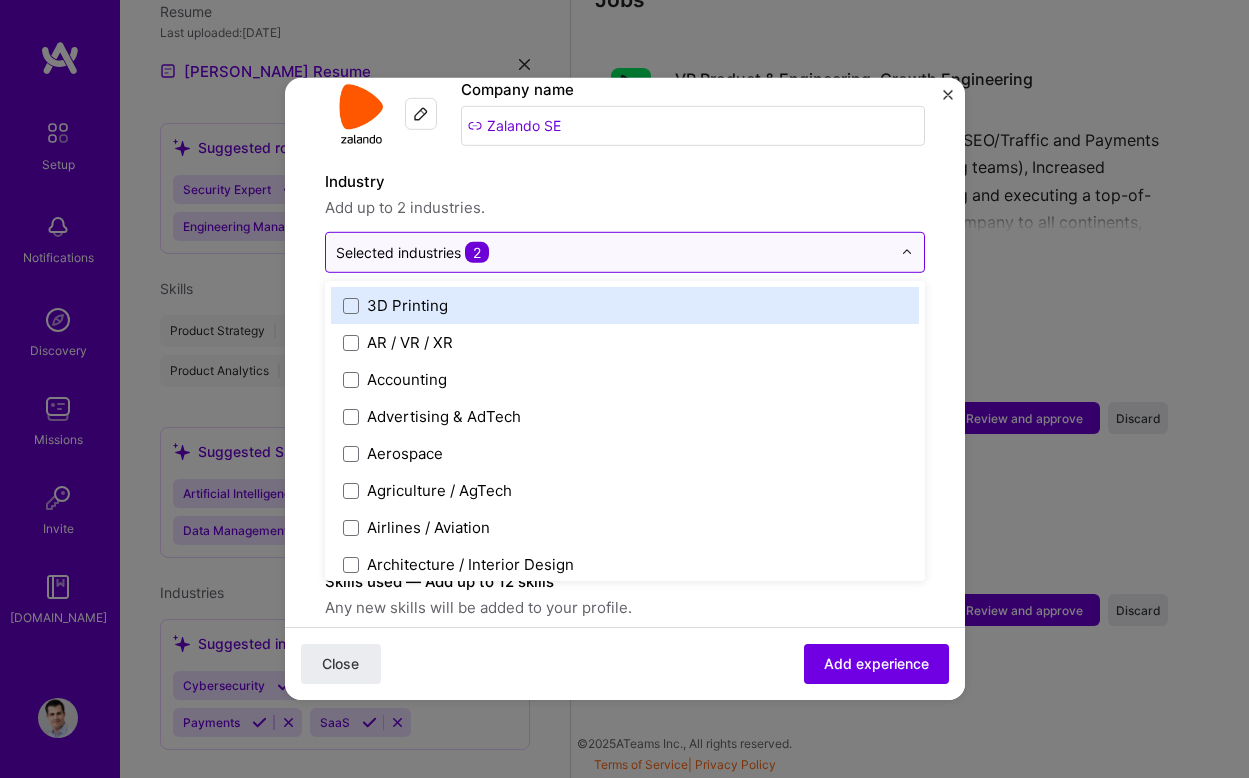 click at bounding box center [907, 252] 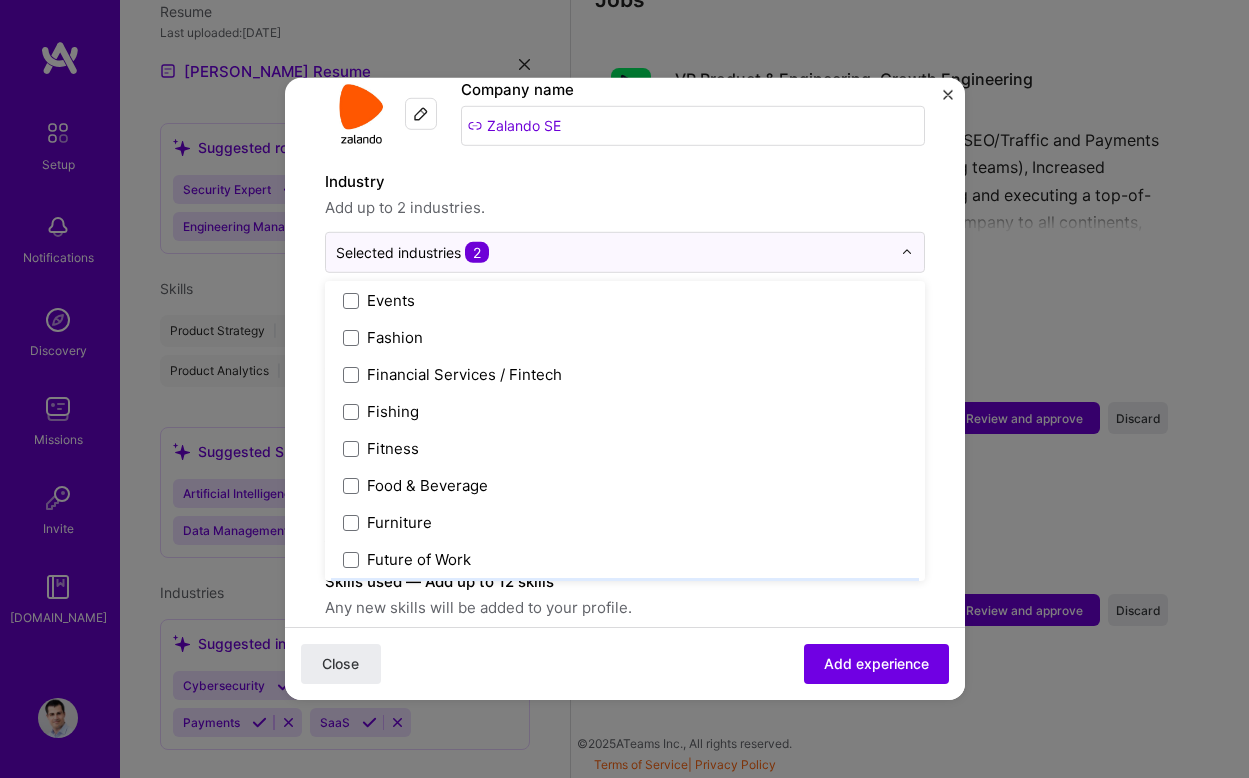 scroll, scrollTop: 2030, scrollLeft: 0, axis: vertical 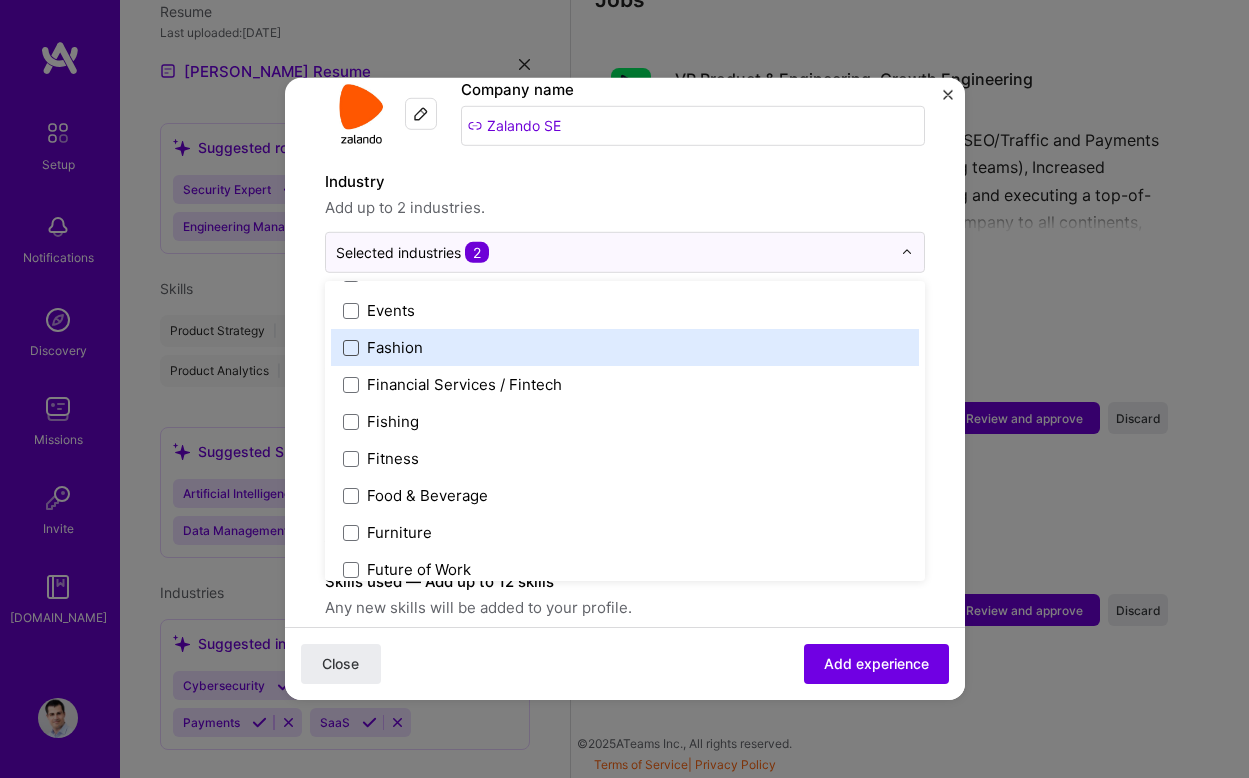 click at bounding box center [351, 347] 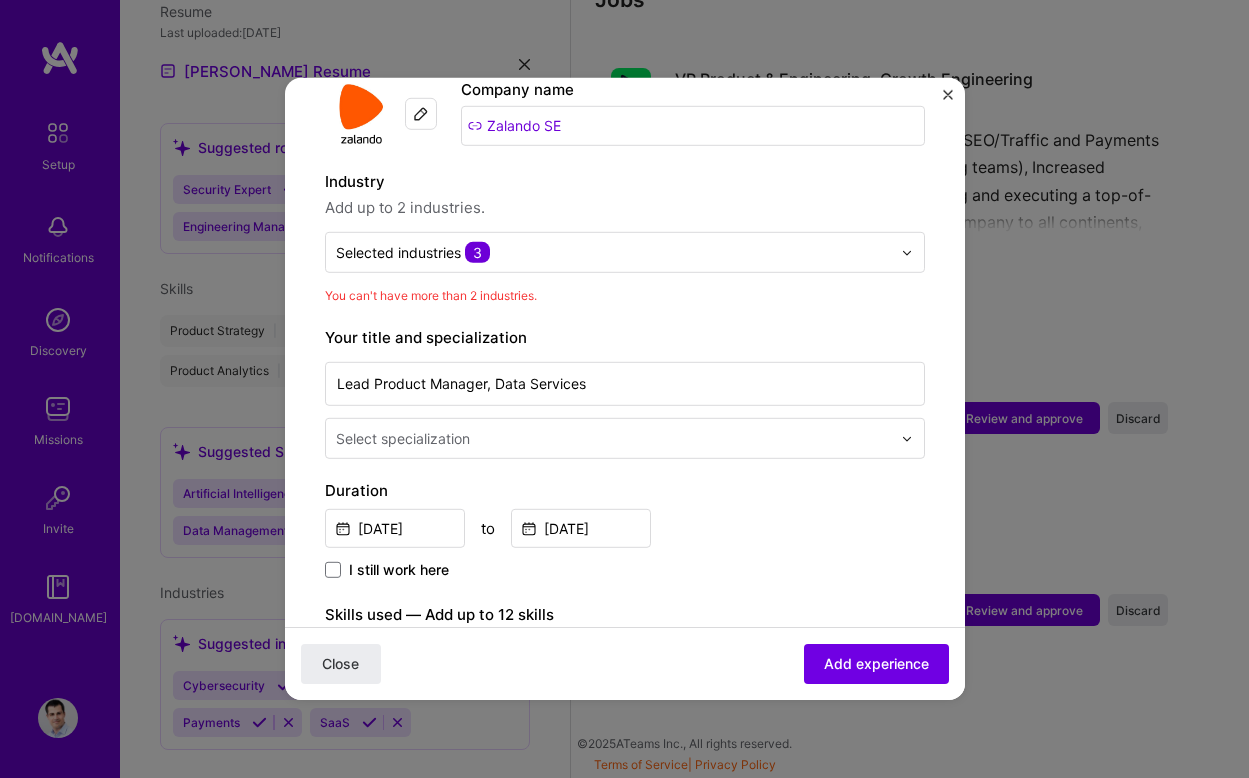 click on "Adding suggested job This job is suggested based on your LinkedIn, resume or [DOMAIN_NAME] activity. Create a job experience Jobs help companies understand your past experience. Company logo Company name Zalando SE
Industry Add up to 2 industries. Selected industries 3 You can't have more than 2 industries. Your title and specialization Lead Product Manager, Data Services Select specialization Duration [DATE]
to [DATE]
I still work here Skills used — Add up to 12 skills Any new skills will be added to your profile. Enter skills... 1 Machine Learning 1 2 3 4 5 Description 100 characters minimum 647 / 2,000  characters Did this role require you to manage team members? (Optional) Yes, I managed 0 team members. Were you involved from inception to launch (0 - >  1)? (Optional) Zero to one is creation and development of a unique product from the ground up. Related projects (Optional) Select projects" at bounding box center [625, 756] 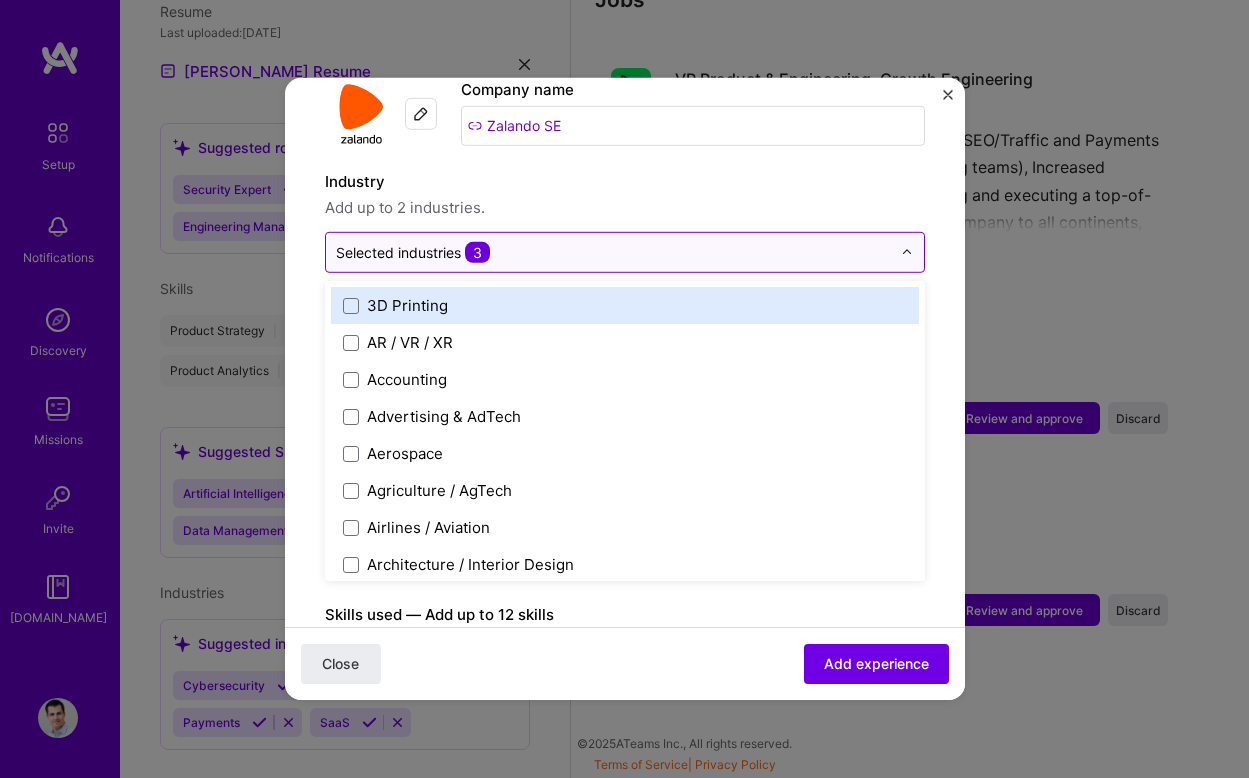 click at bounding box center [907, 252] 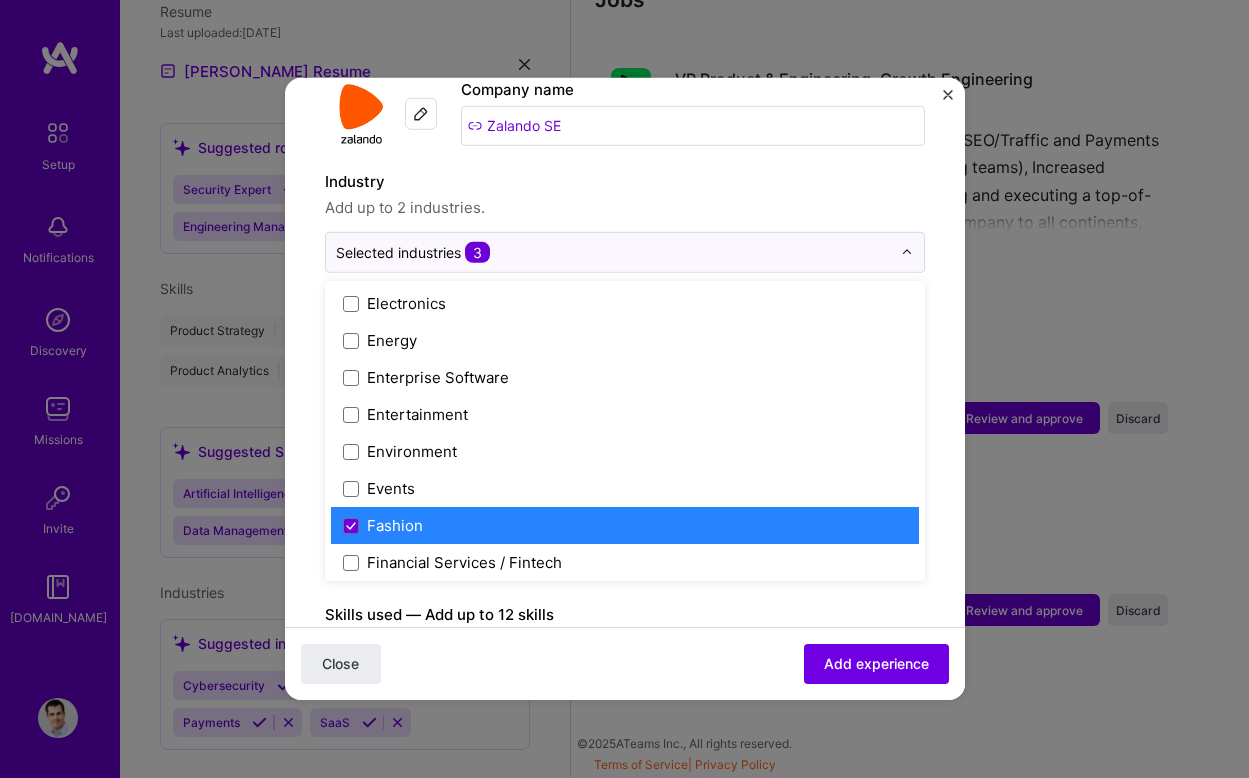 scroll, scrollTop: 1862, scrollLeft: 0, axis: vertical 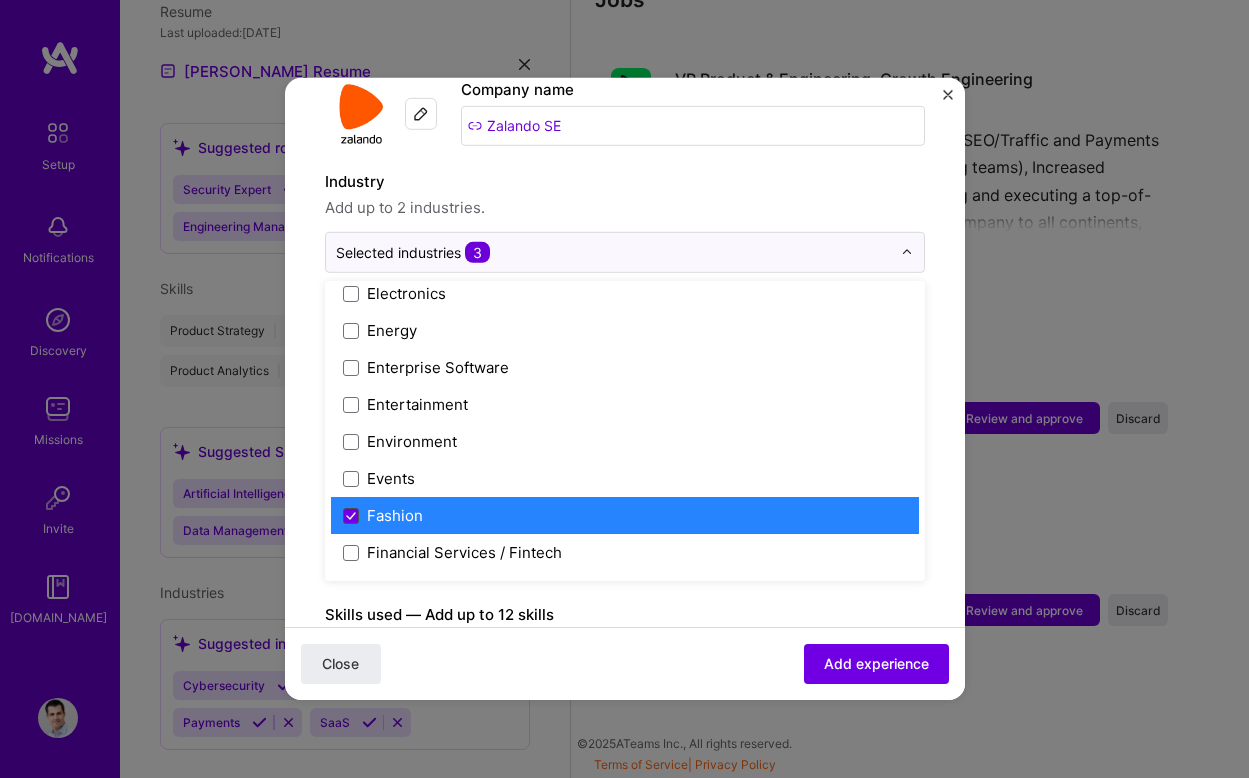 click 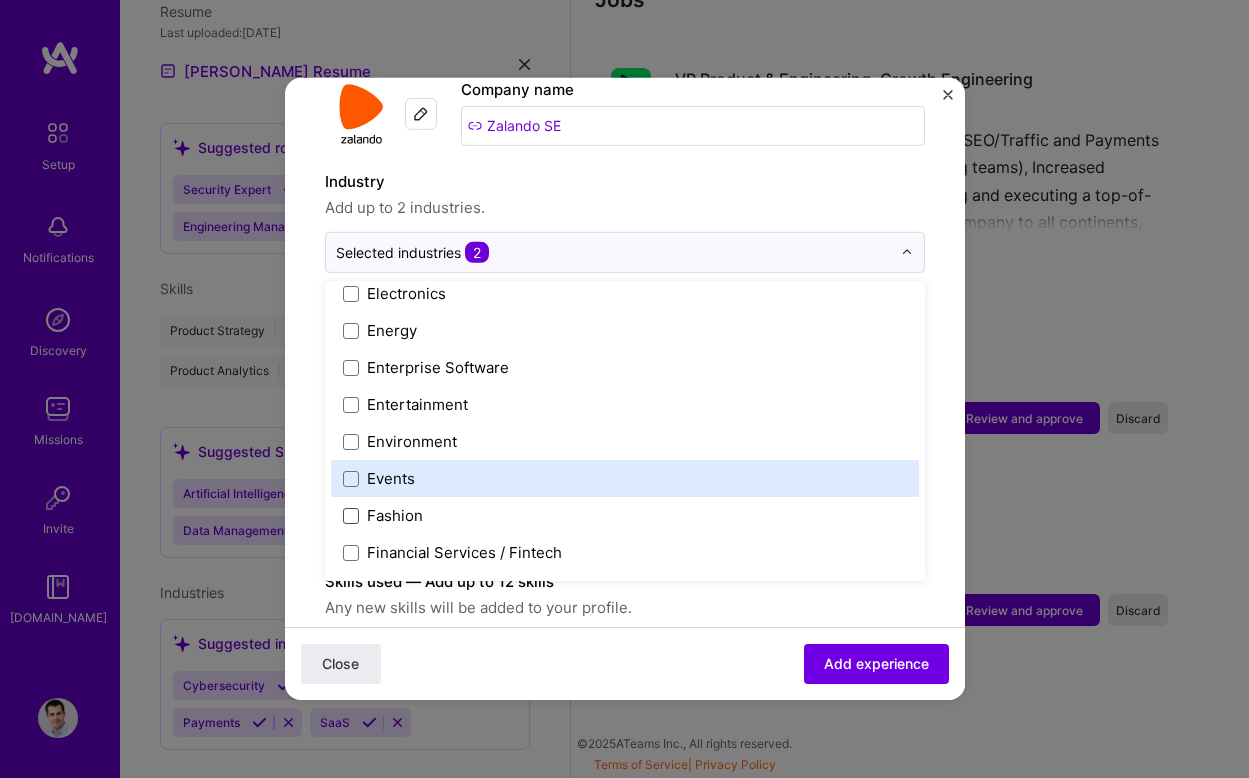 click on "Adding suggested job This job is suggested based on your LinkedIn, resume or [DOMAIN_NAME] activity. Create a job experience Jobs help companies understand your past experience. Company logo Company name Zalando SE
Industry Add up to 2 industries. option Fashion, deselected. option Events focused, 56 of 120. 120 results available. Use Up and Down to choose options, press Enter to select the currently focused option, press Escape to exit the menu, press Tab to select the option and exit the menu. Selected industries 2 3D Printing AR / VR / XR Accounting Advertising & AdTech Aerospace Agriculture / AgTech Airlines / Aviation Architecture / Interior Design Art & Museums Artifical Intelligence / Machine Learning Arts / Culture Augmented & Virtual Reality (AR/VR) Automotive Automotive & Self Driving Cars Aviation B2B B2B2C B2C BPA / RPA Banking Beauty Big Data BioTech Blockchain CMS CPG CRM Cannabis Charity & Nonprofit Circular Economy CivTech Climate Tech Cloud Services Coaching Community Tech Construction" at bounding box center [625, 740] 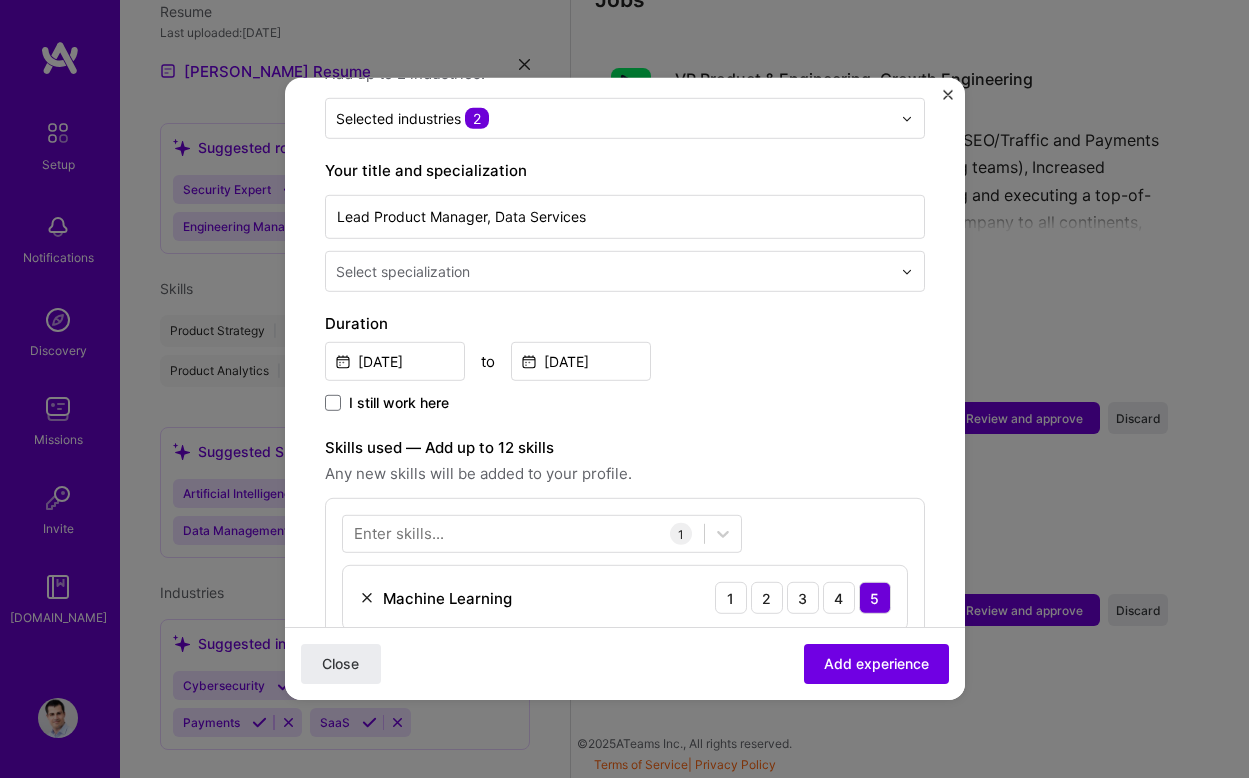 scroll, scrollTop: 372, scrollLeft: 0, axis: vertical 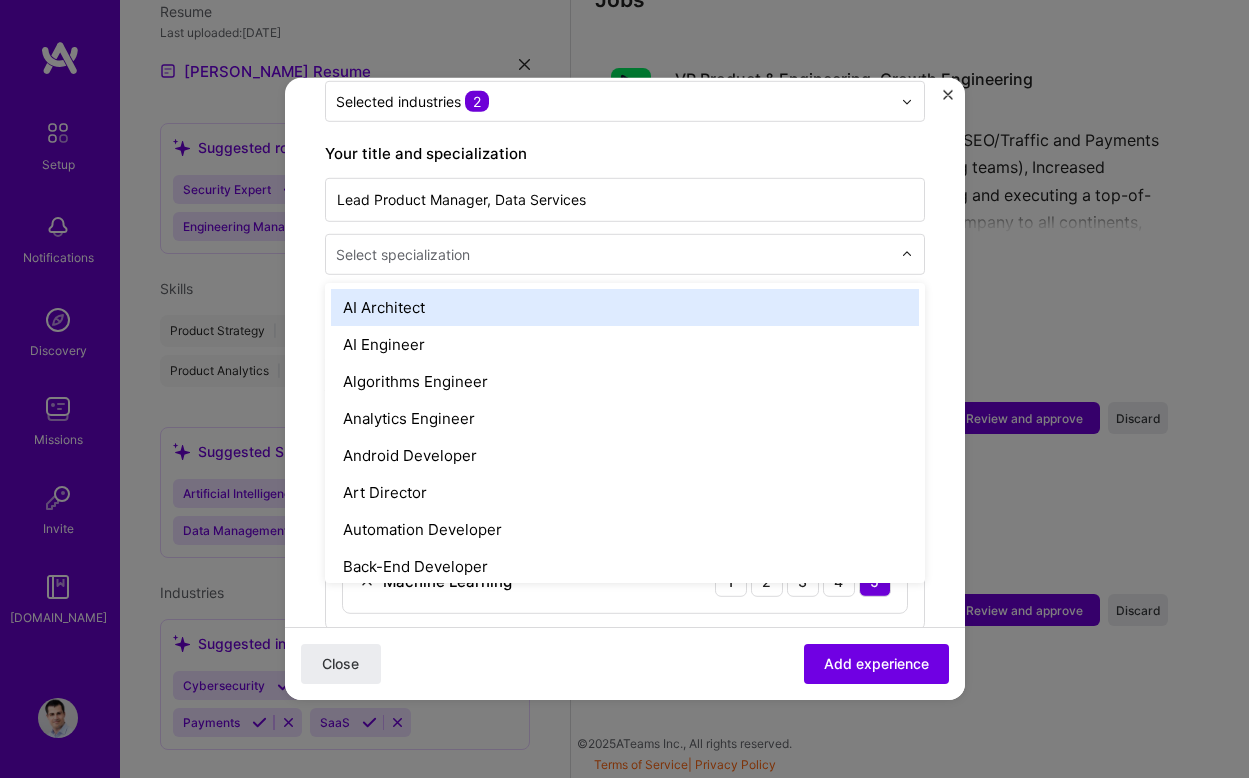click at bounding box center (907, 254) 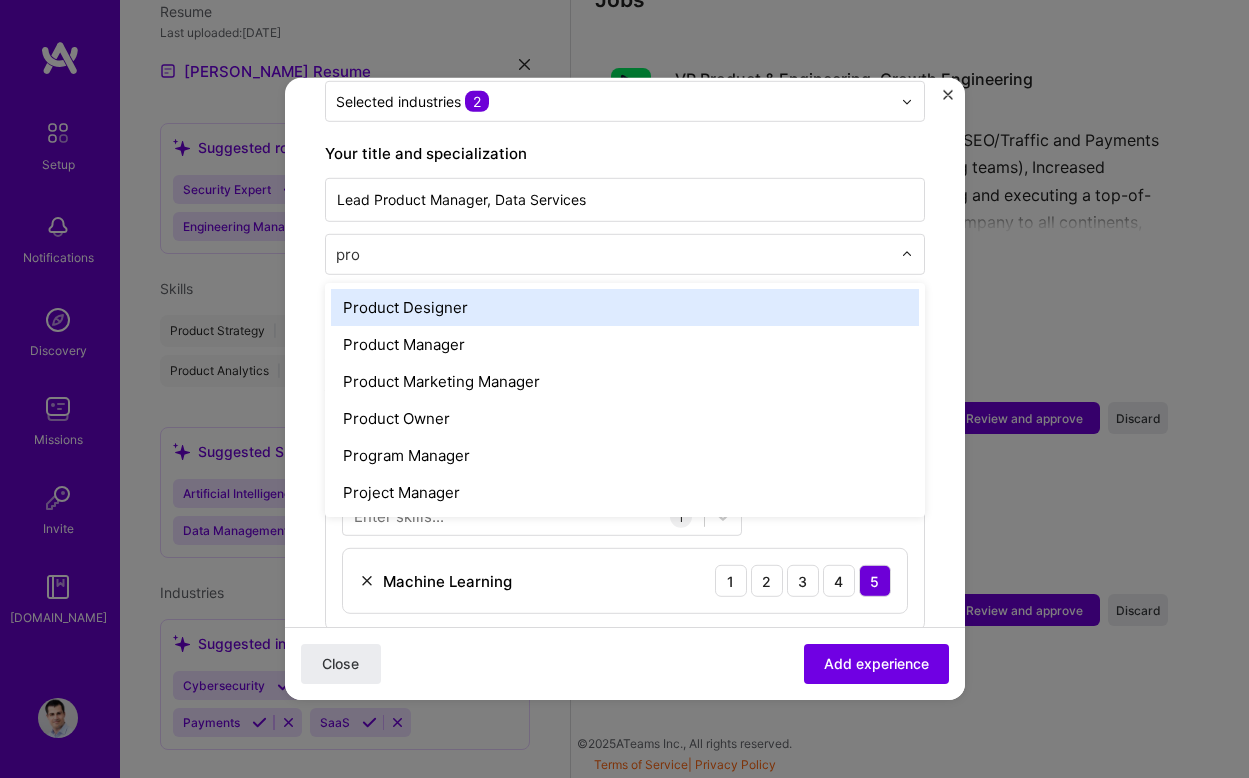 type on "prod" 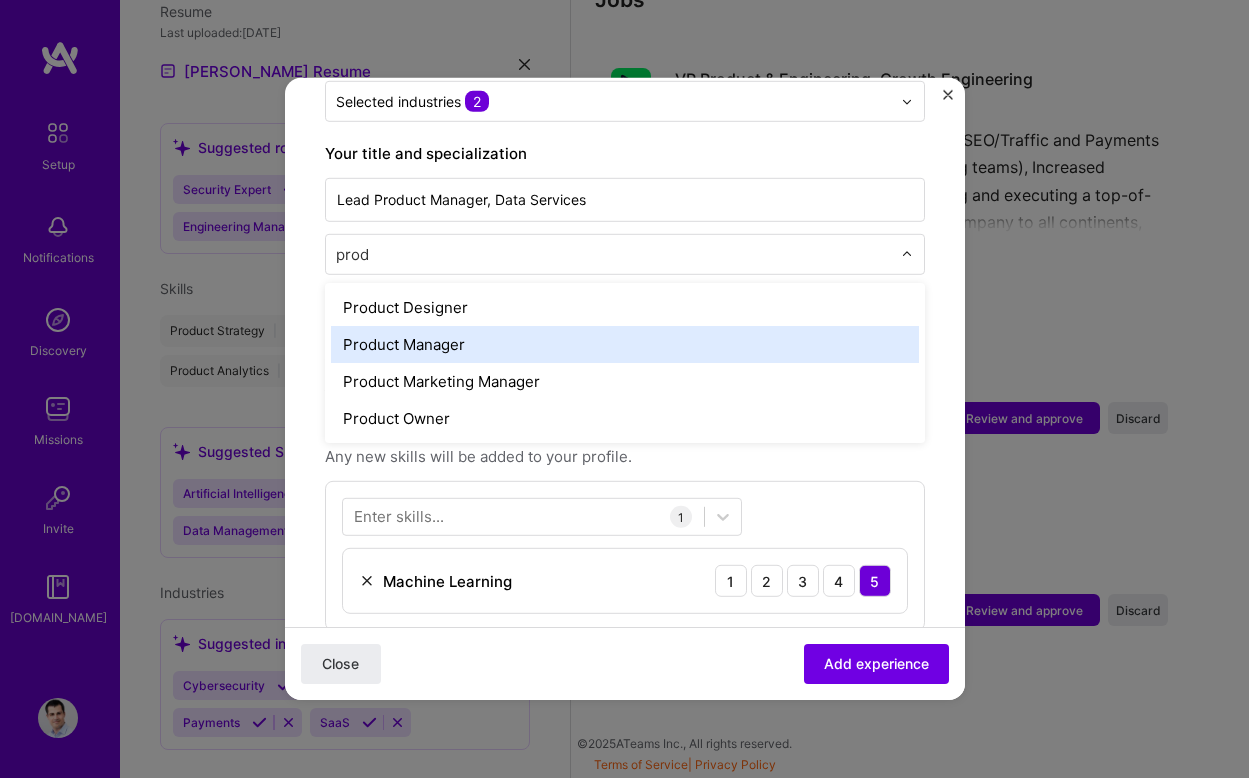 click on "Product Manager" at bounding box center (625, 344) 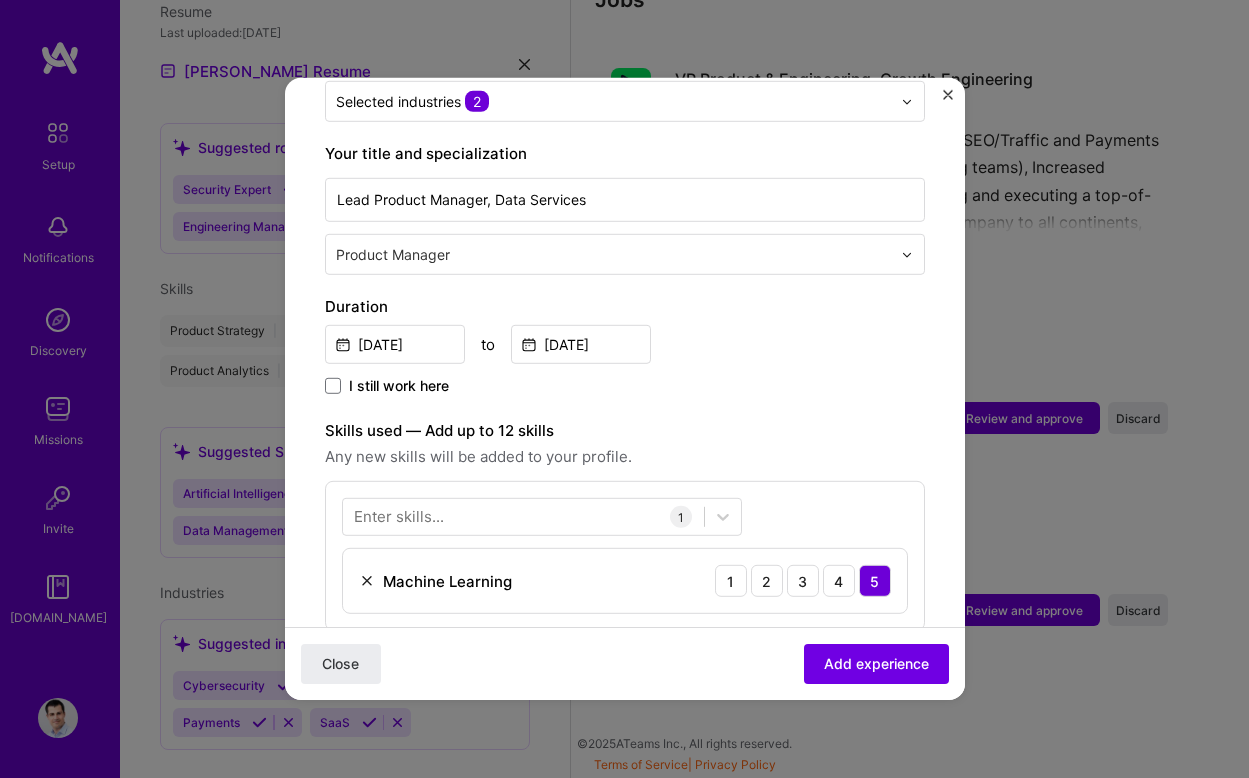 click on "Adding suggested job This job is suggested based on your LinkedIn, resume or [DOMAIN_NAME] activity. Create a job experience Jobs help companies understand your past experience. Company logo Company name Zalando SE
Industry Add up to 2 industries. Selected industries 2 Your title and specialization Lead Product Manager, Data Services Product Manager Duration [DATE]
to [DATE]
I still work here Skills used — Add up to 12 skills Any new skills will be added to your profile. Enter skills... 1 Machine Learning 1 2 3 4 5 Description 100 characters minimum 647 / 2,000  characters Did this role require you to manage team members? (Optional) Yes, I managed 0 team members. Were you involved from inception to launch (0 - >  1)? (Optional) Zero to one is creation and development of a unique product from the ground up. I was involved in zero to one with this project Related projects (Optional) Select projects" at bounding box center (625, 589) 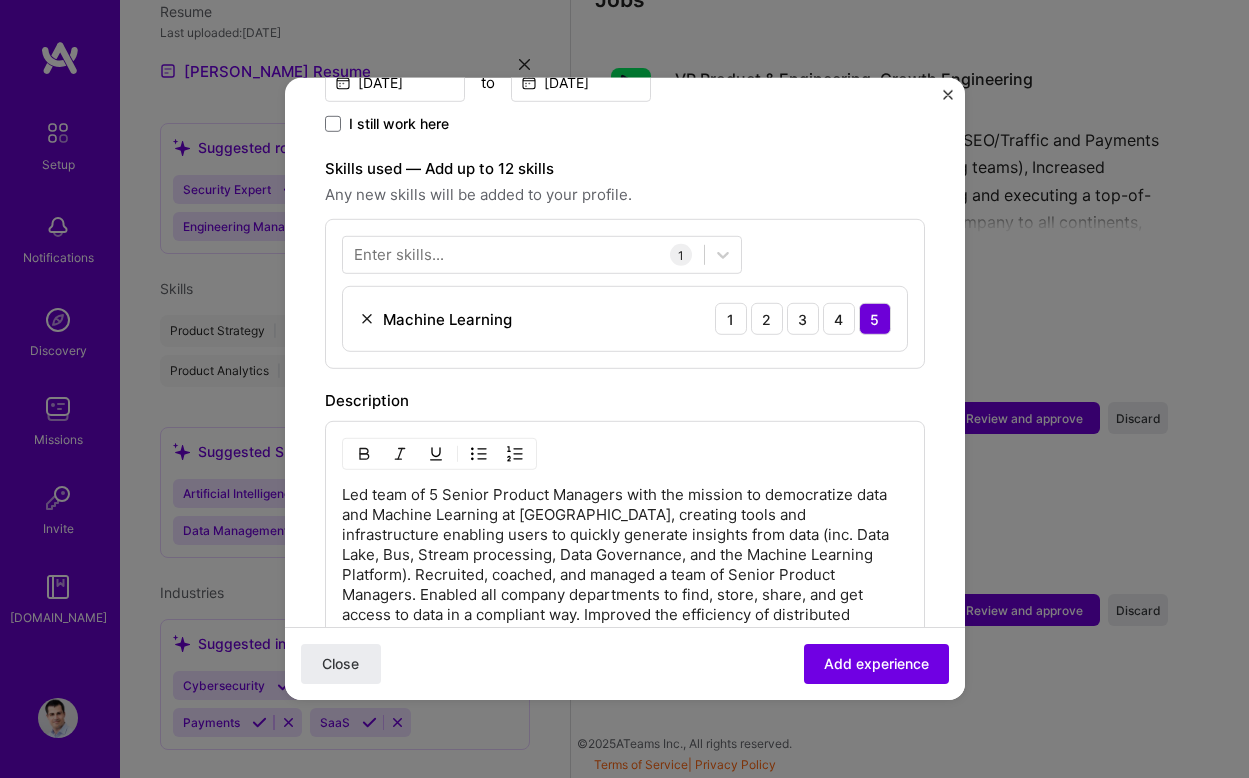 scroll, scrollTop: 656, scrollLeft: 0, axis: vertical 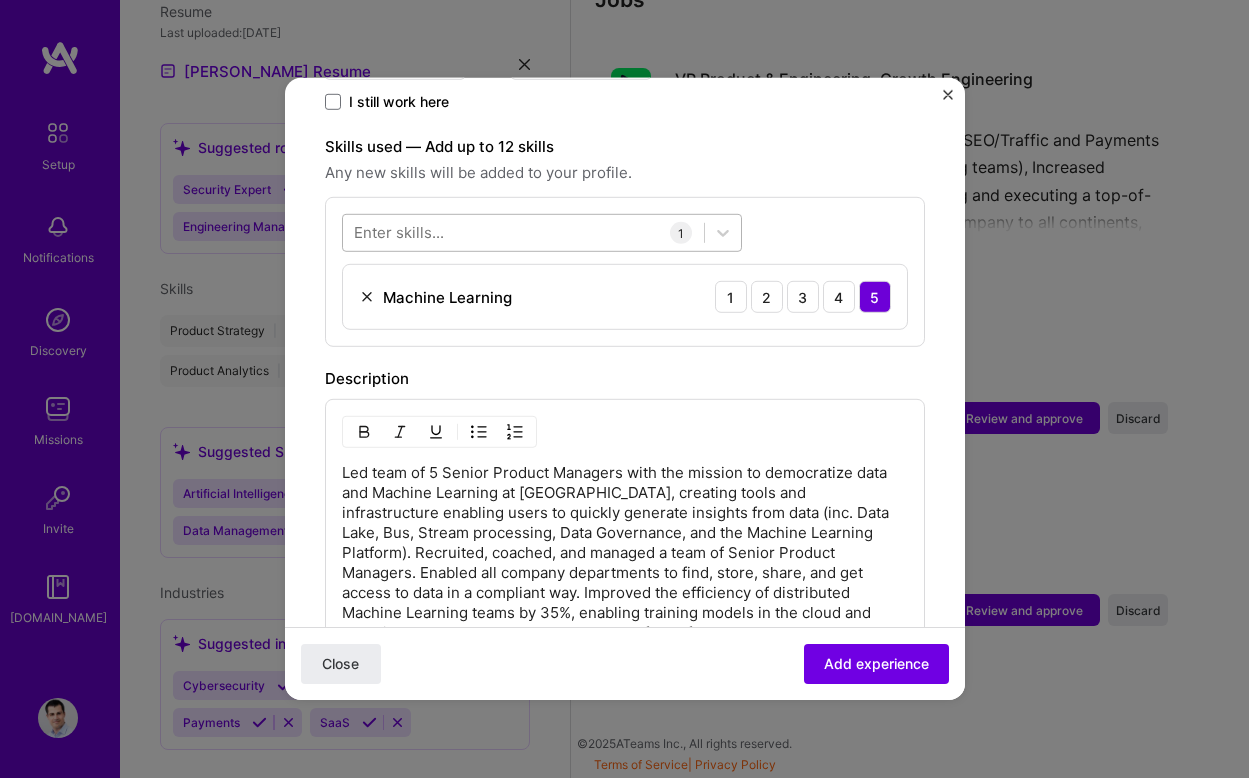 click at bounding box center (523, 232) 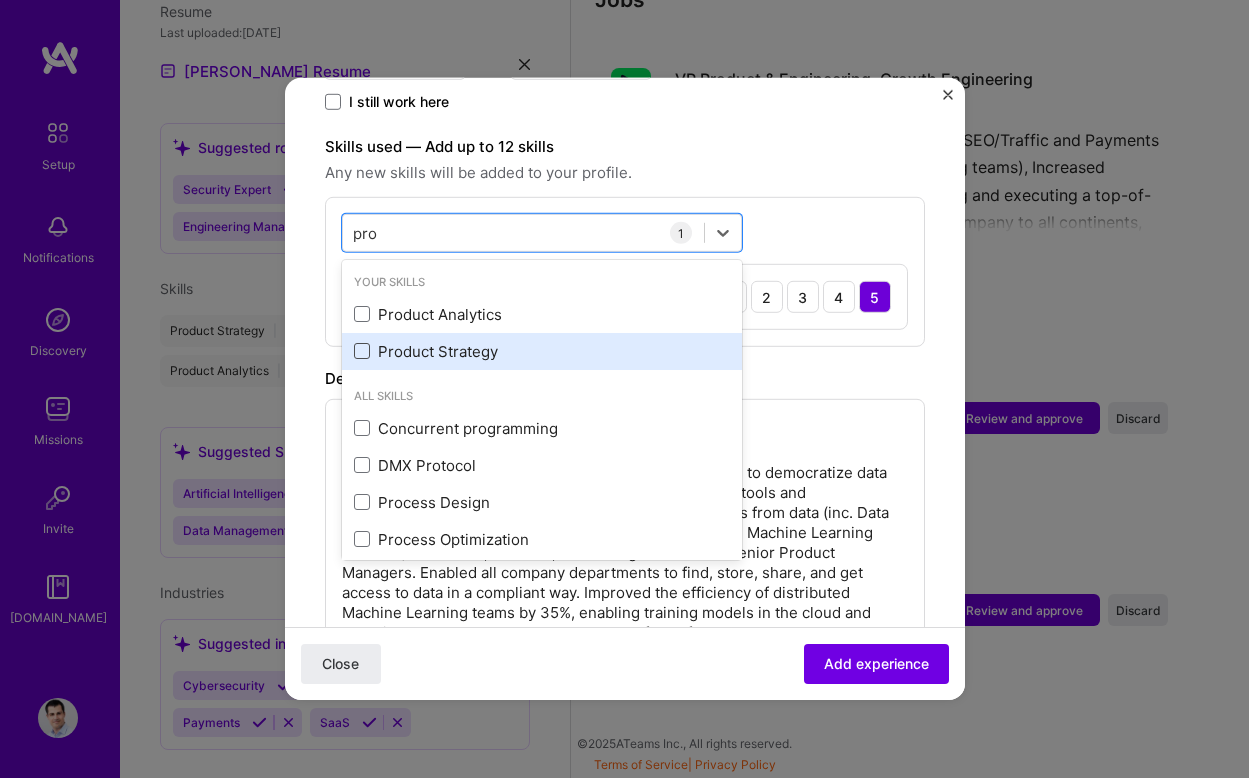 click at bounding box center [362, 351] 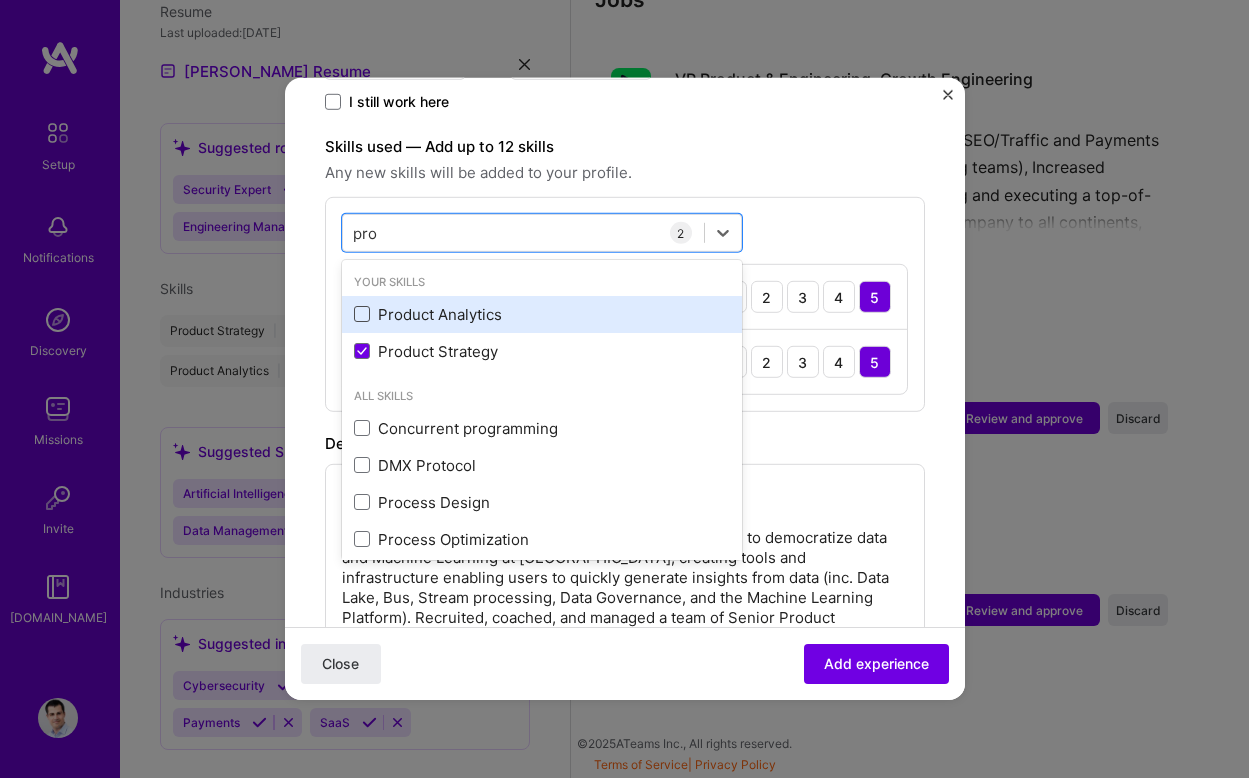 click at bounding box center [362, 314] 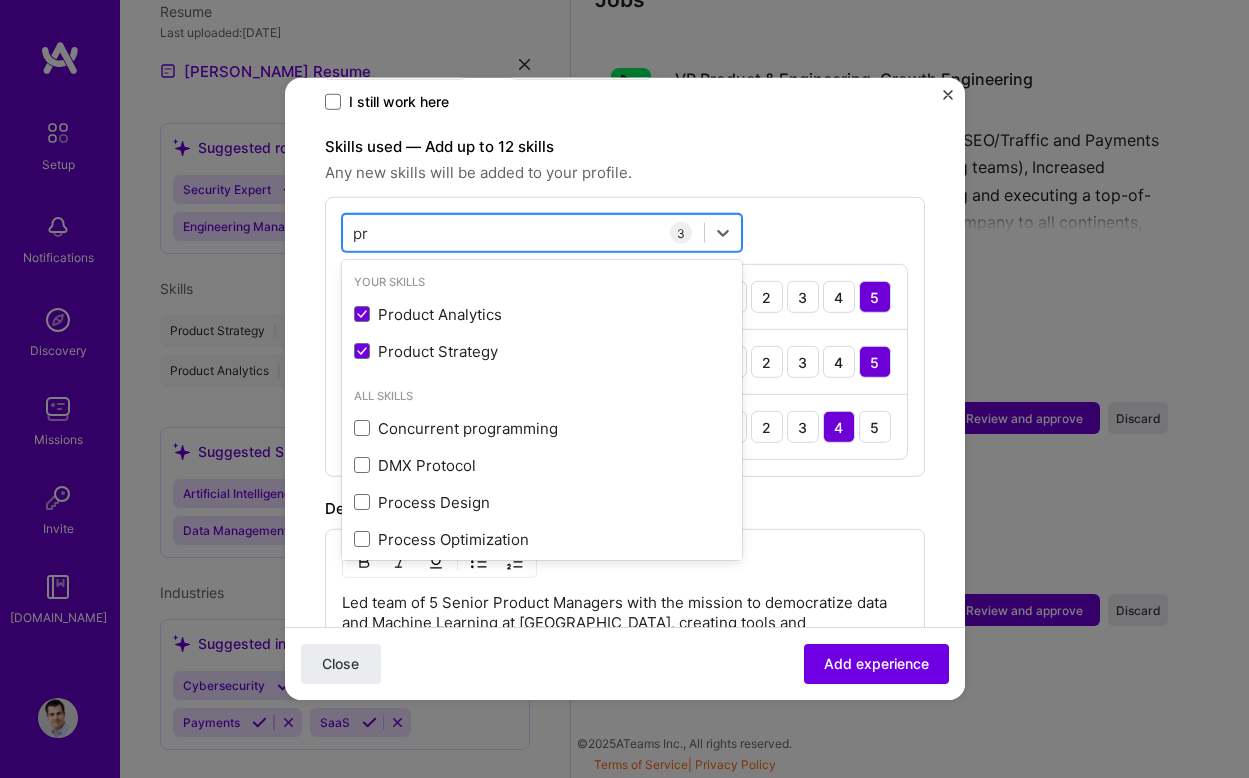 type on "p" 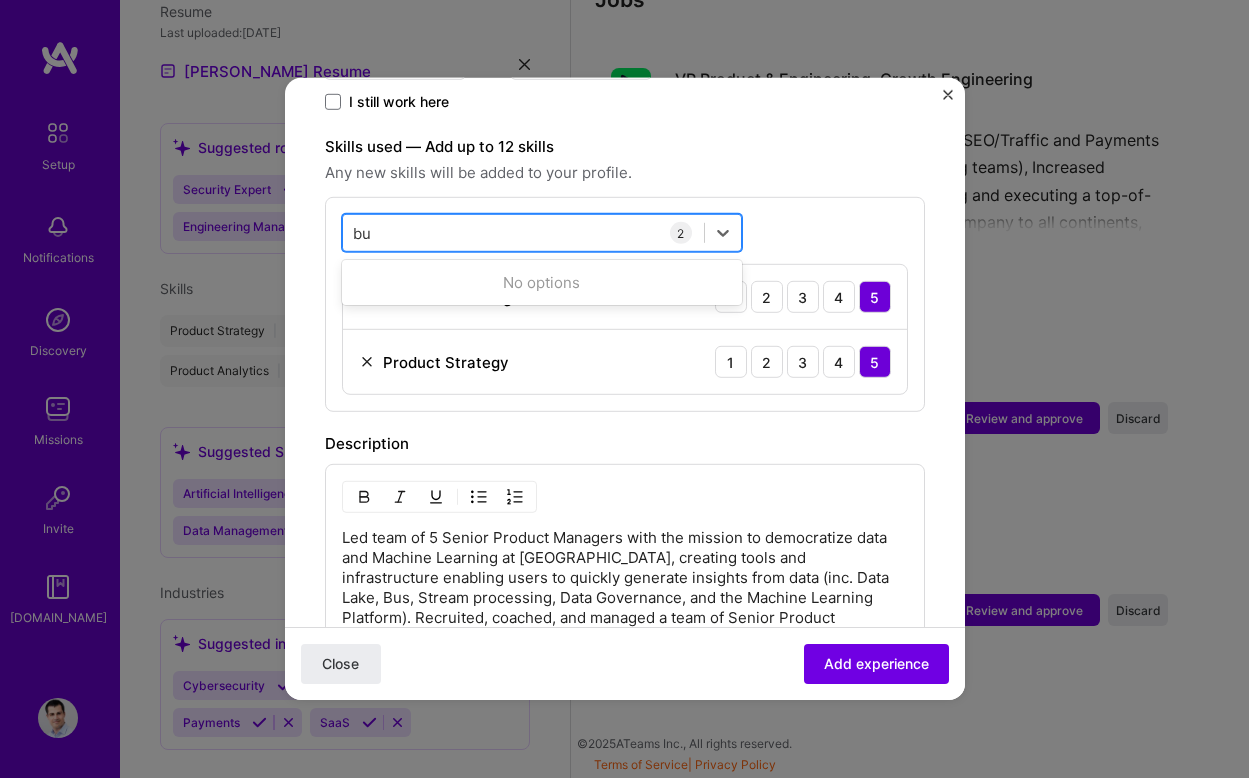 type on "b" 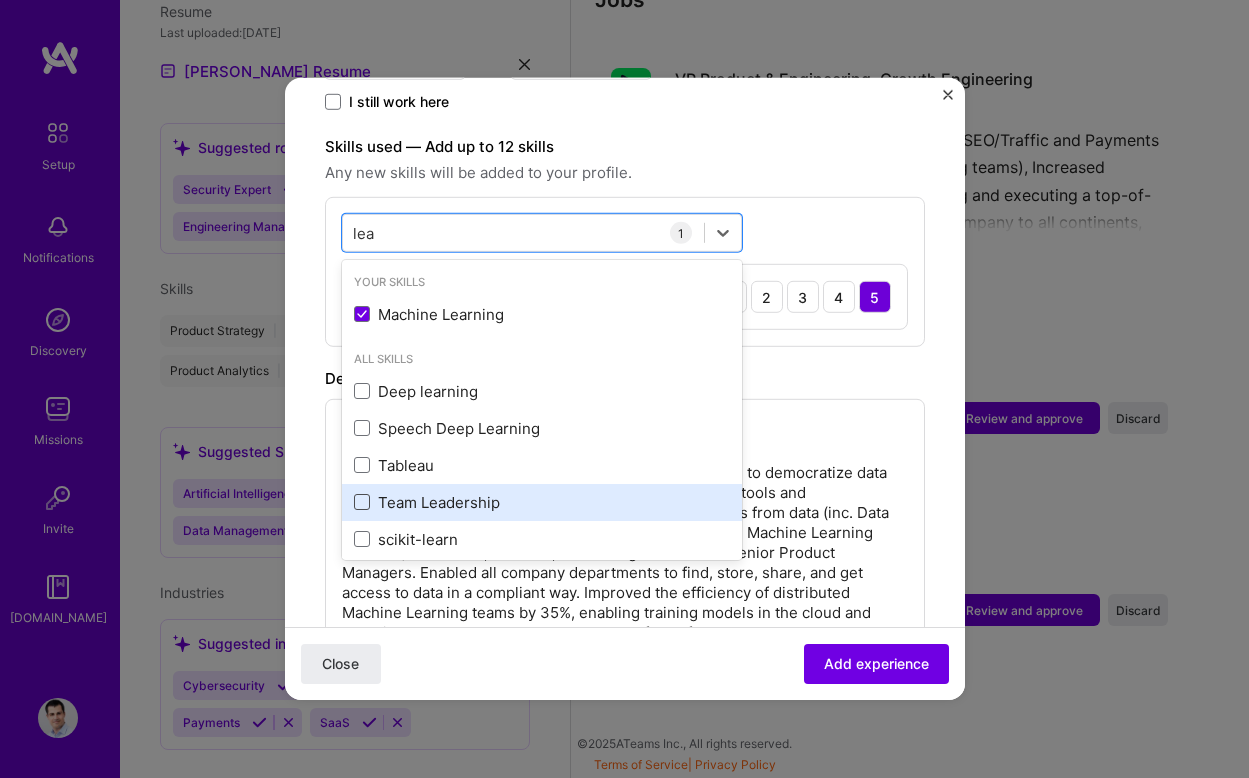 click at bounding box center (362, 502) 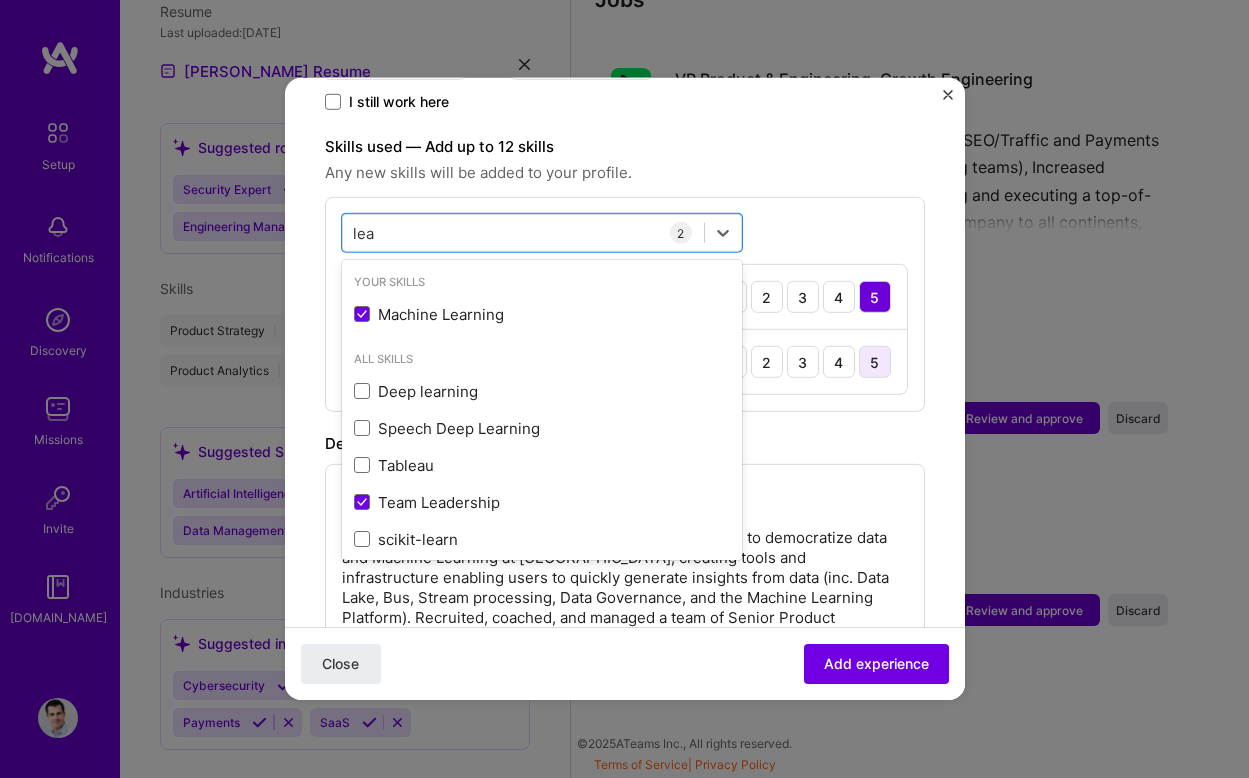 click on "5" at bounding box center [875, 362] 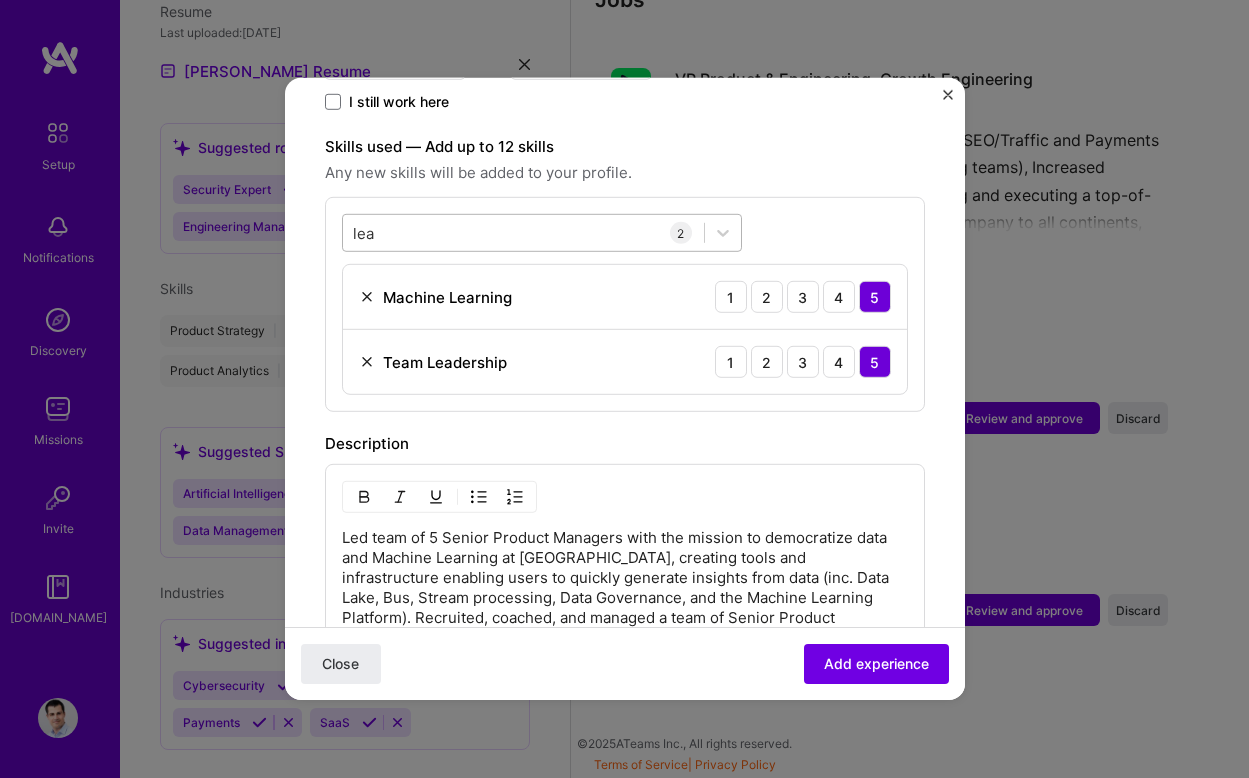 click on "[PERSON_NAME]" at bounding box center [523, 232] 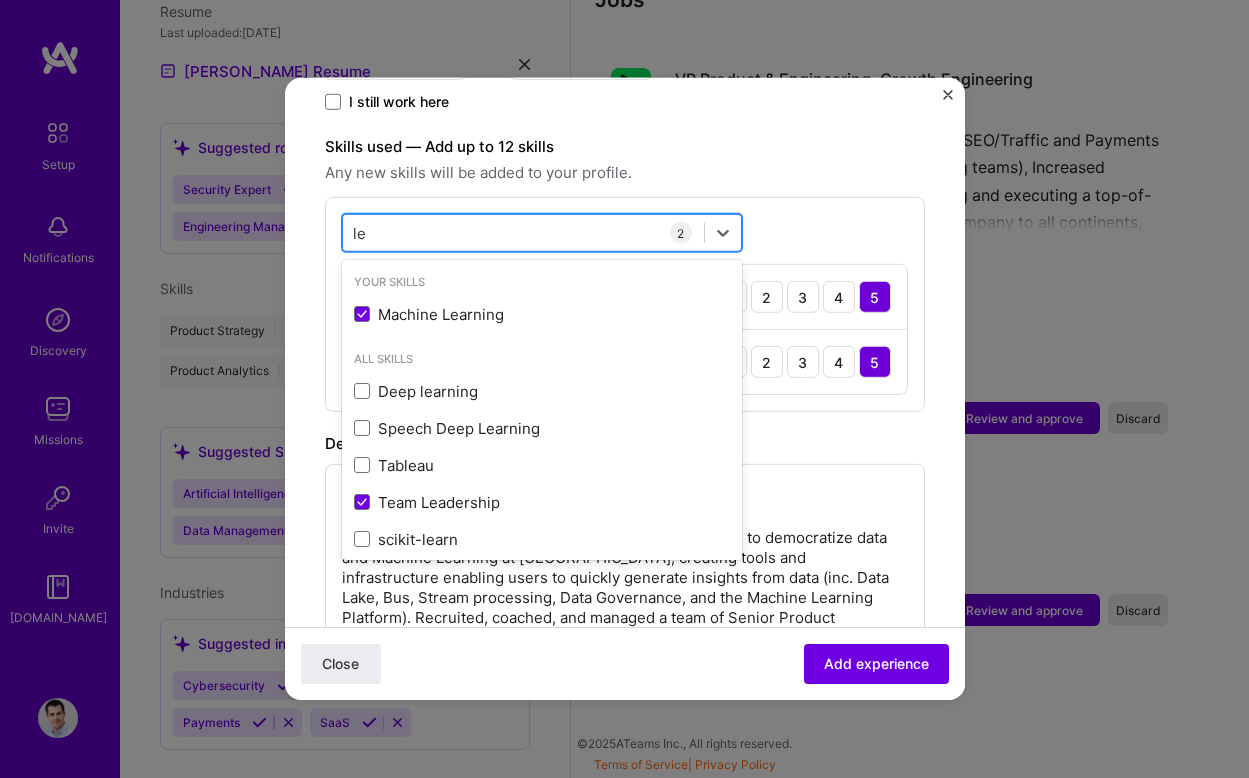 type on "l" 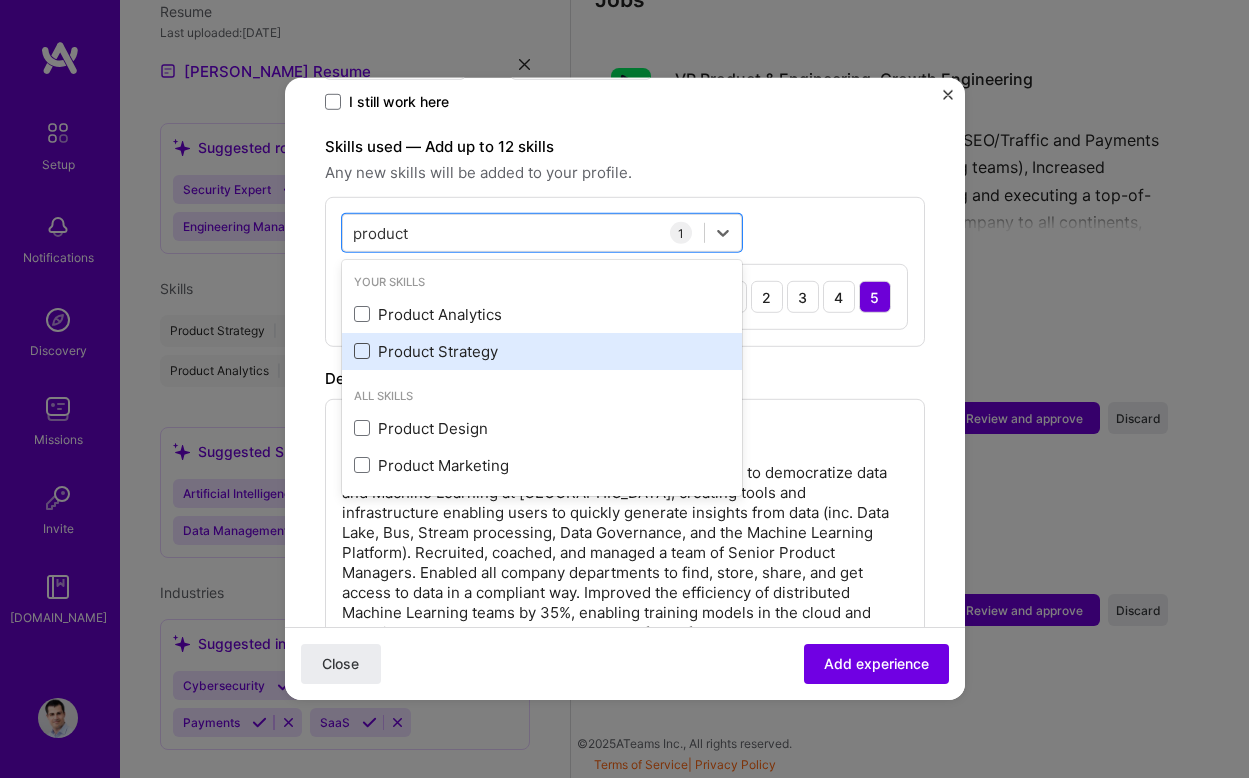 click at bounding box center (362, 351) 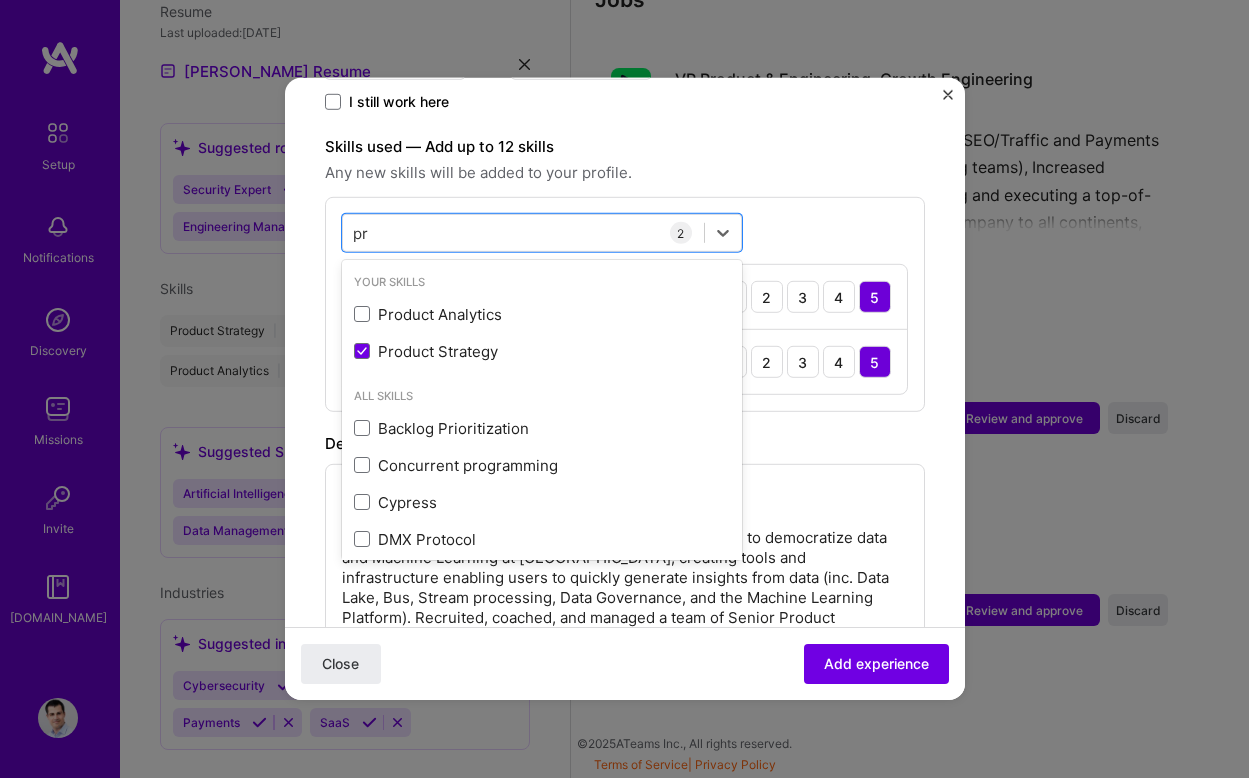 type on "p" 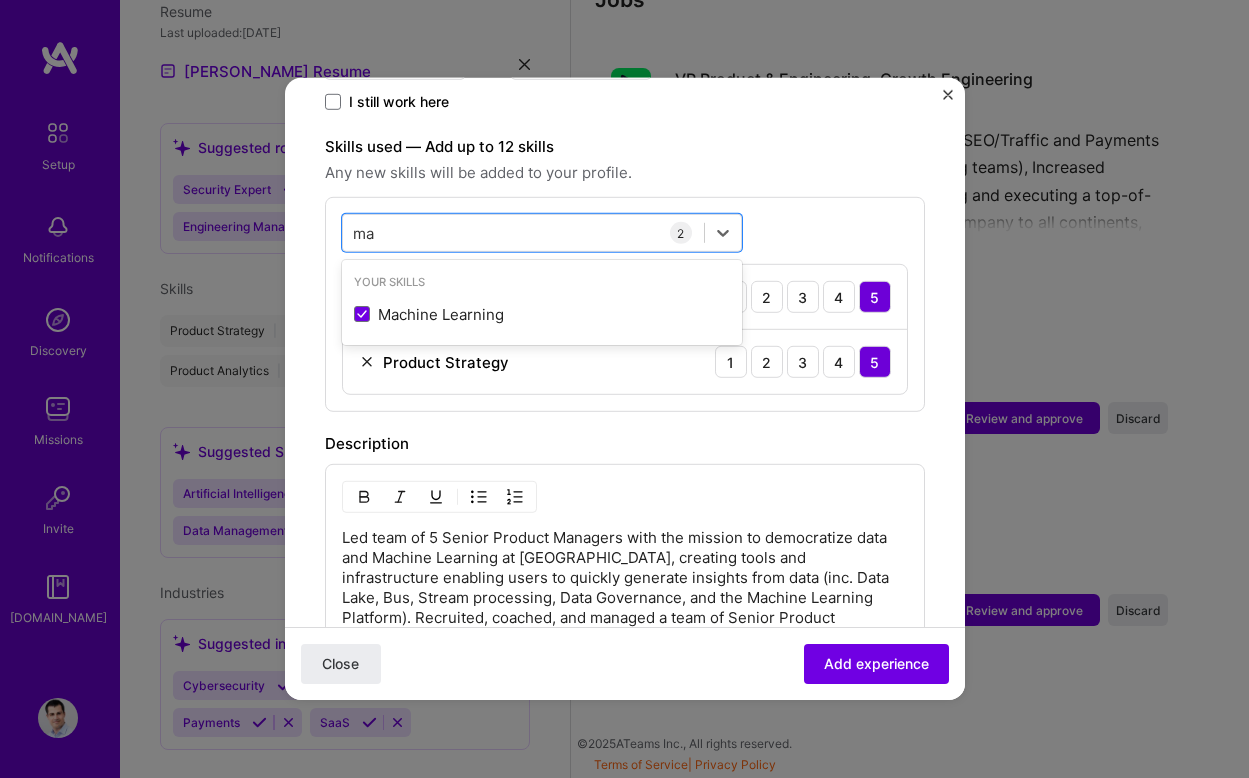 type on "m" 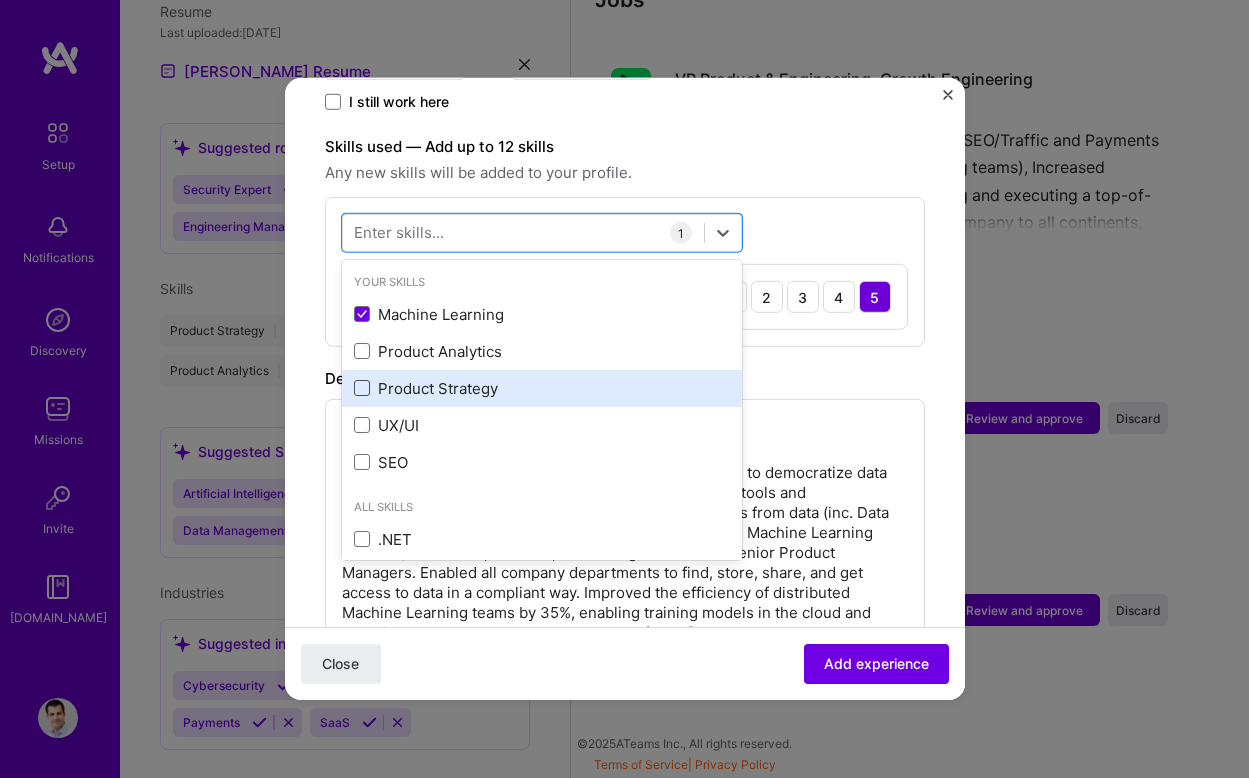 click at bounding box center [362, 388] 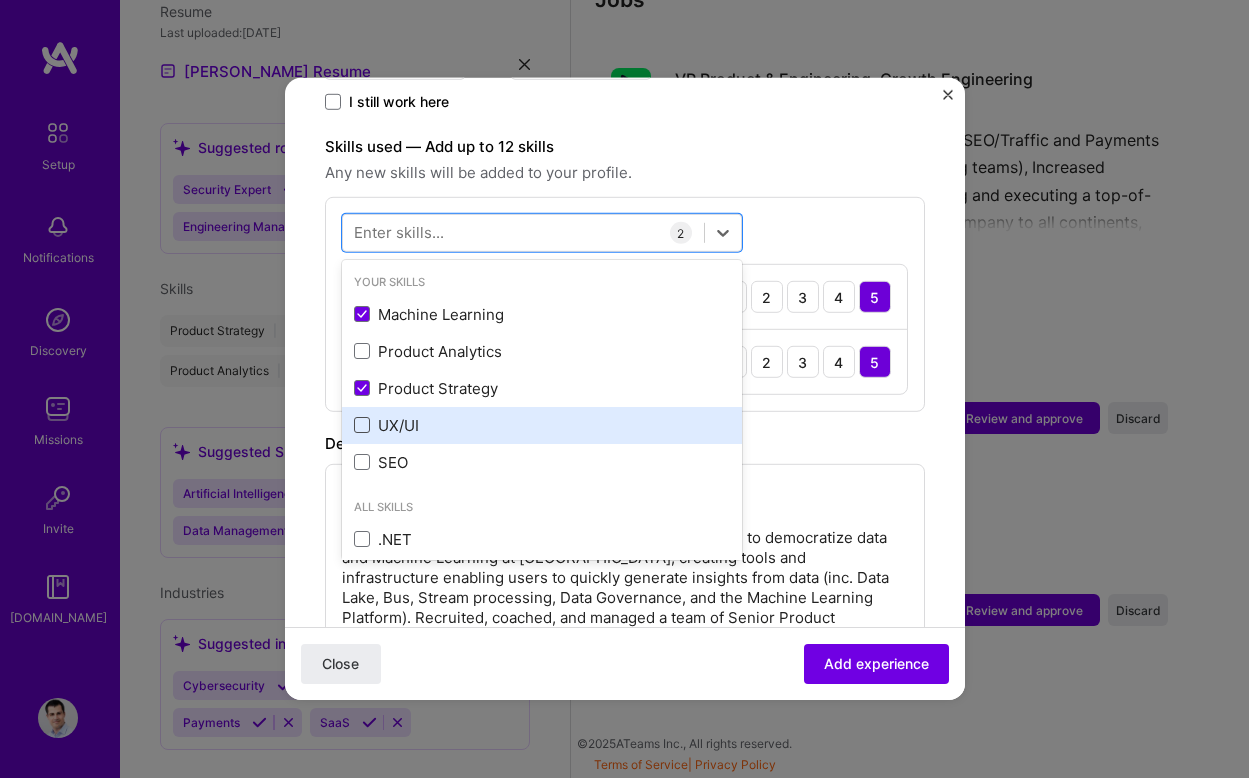 click at bounding box center [362, 425] 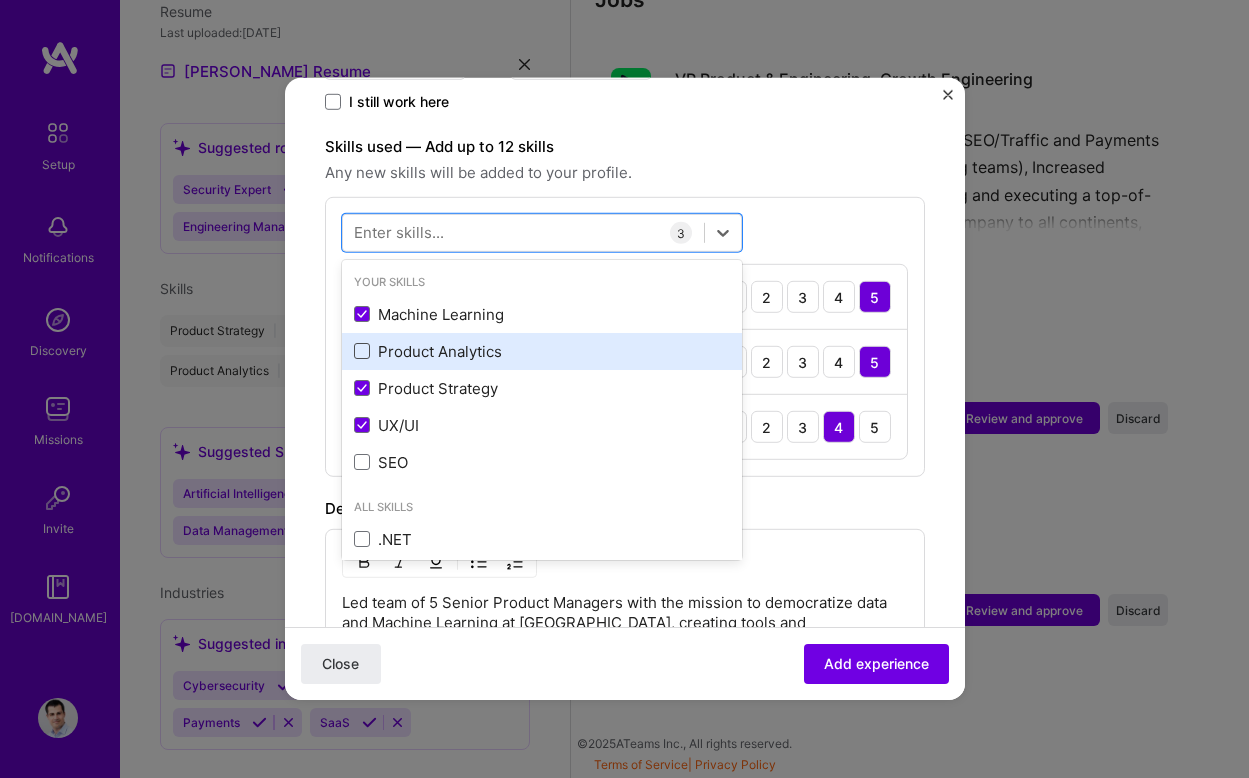 click at bounding box center [362, 351] 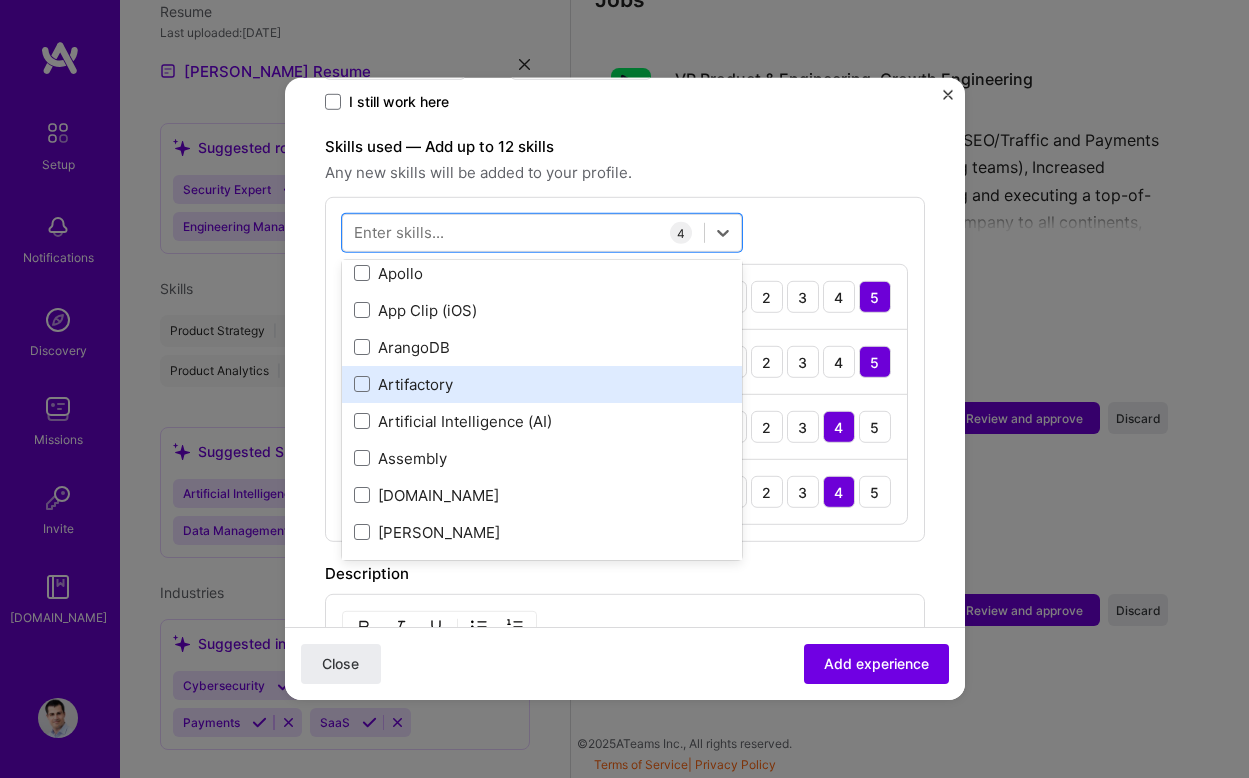 scroll, scrollTop: 1537, scrollLeft: 0, axis: vertical 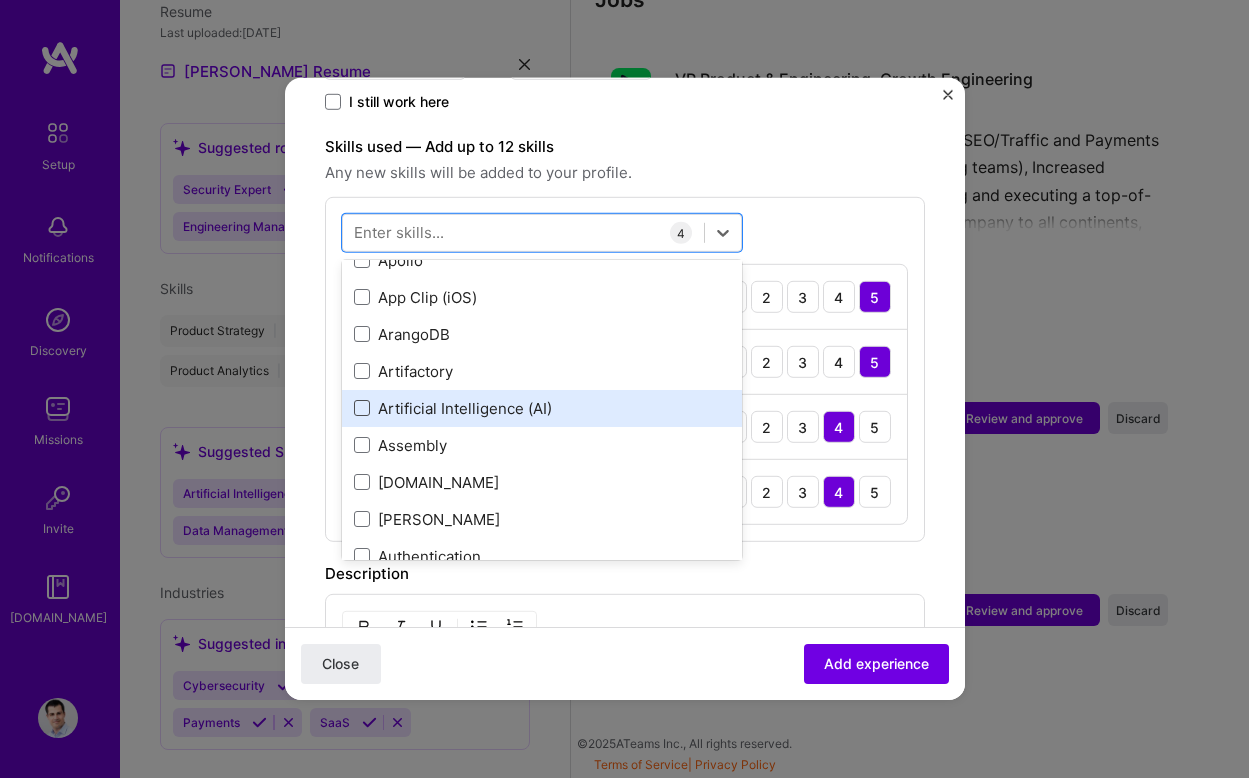 click at bounding box center (362, 408) 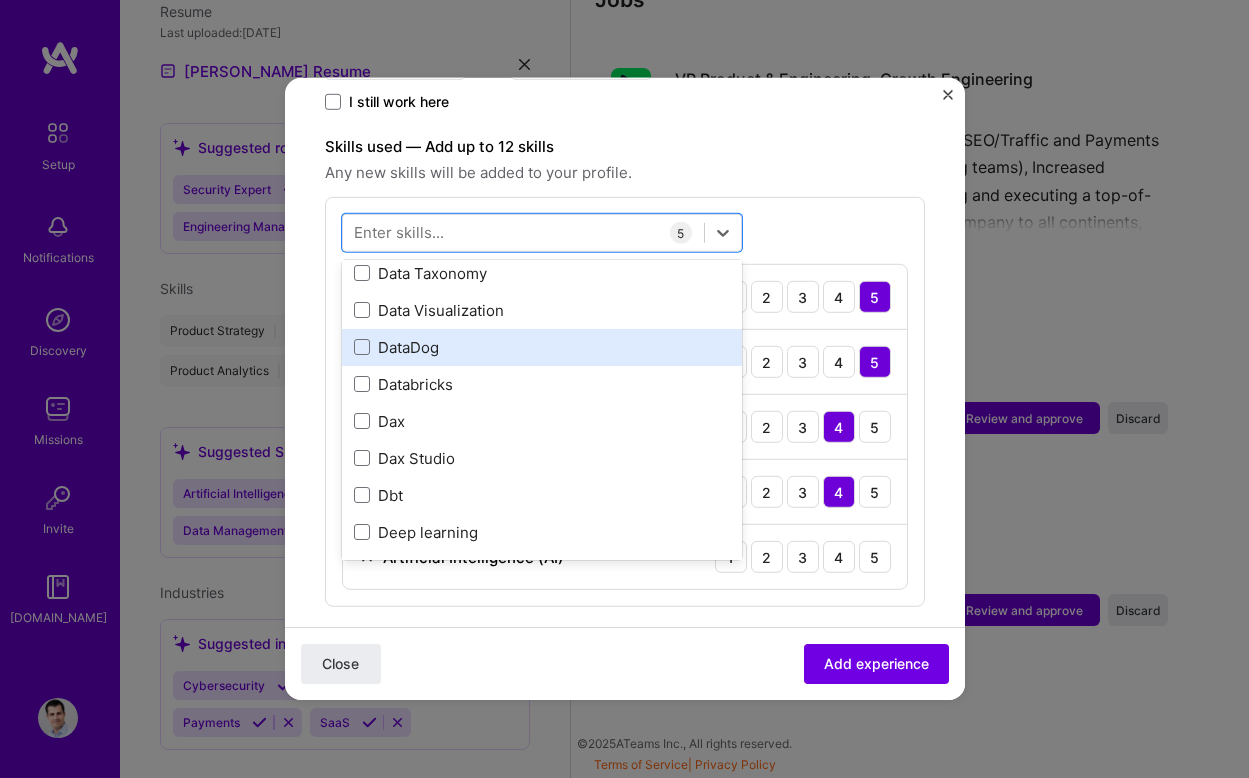 scroll, scrollTop: 3600, scrollLeft: 0, axis: vertical 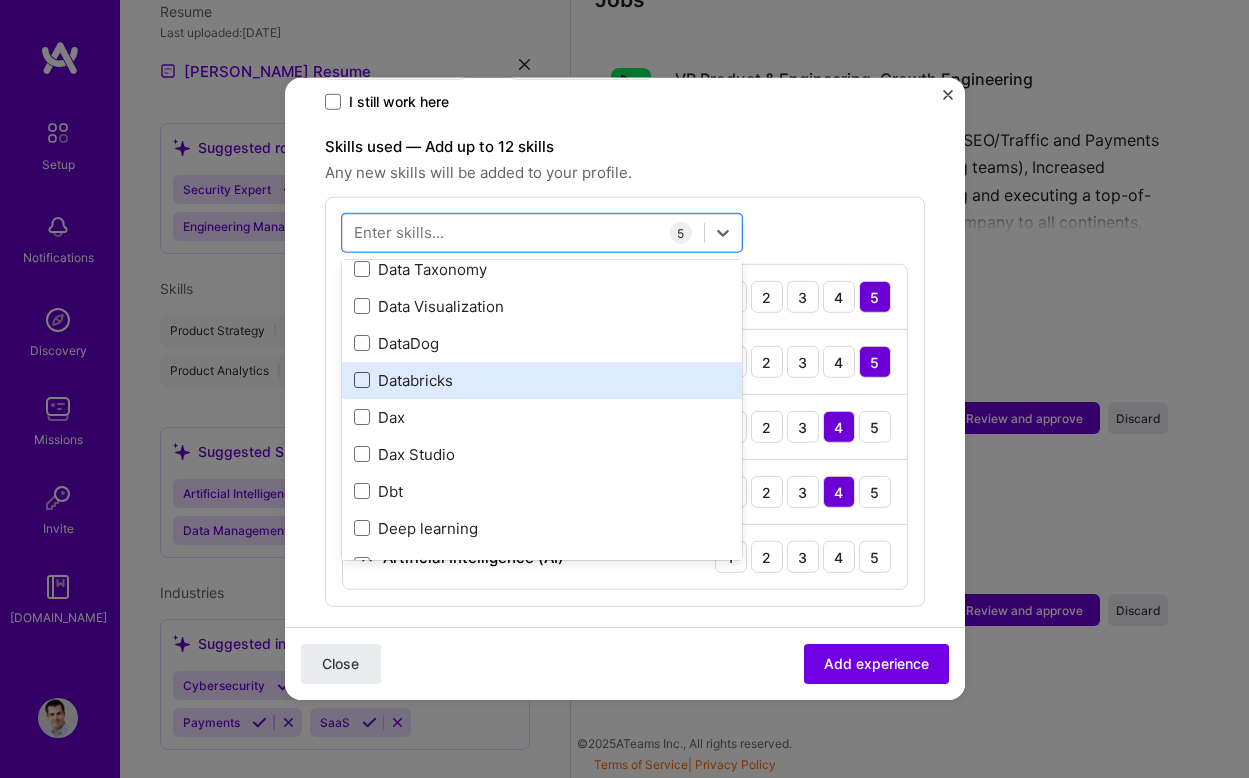 click at bounding box center (362, 380) 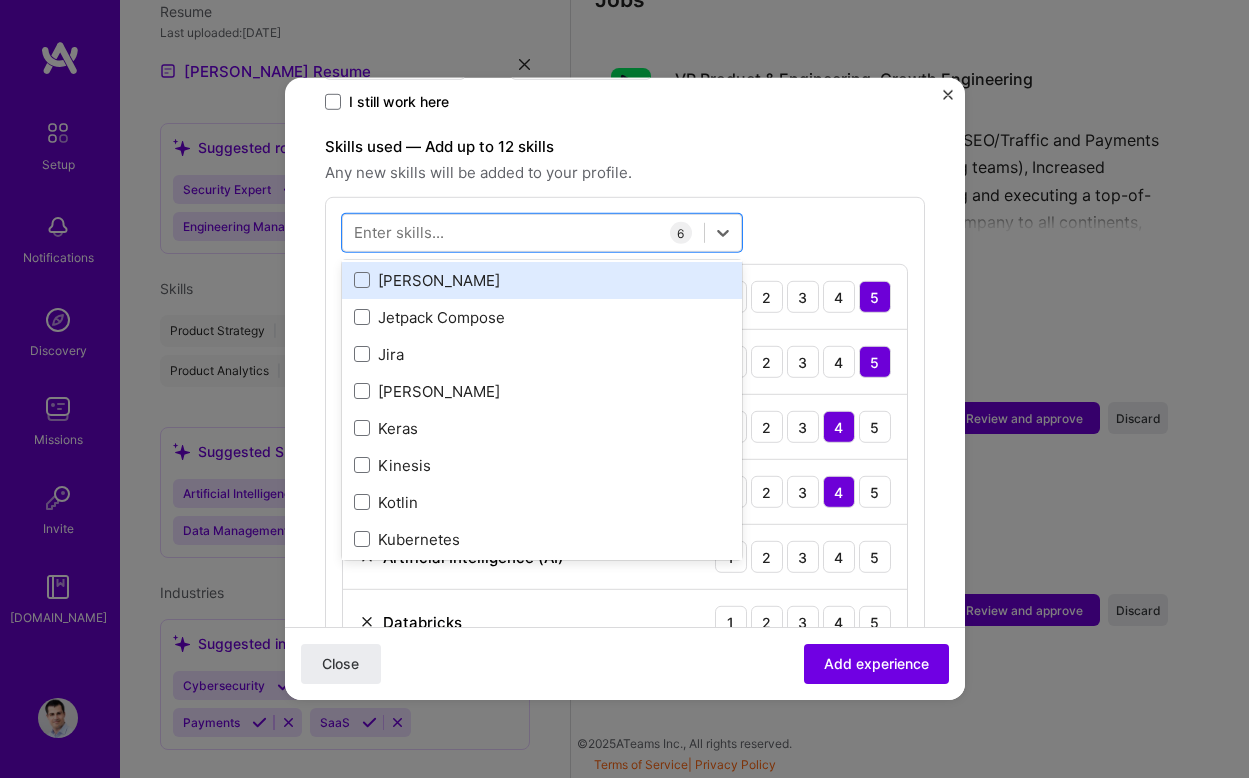 scroll, scrollTop: 6755, scrollLeft: 0, axis: vertical 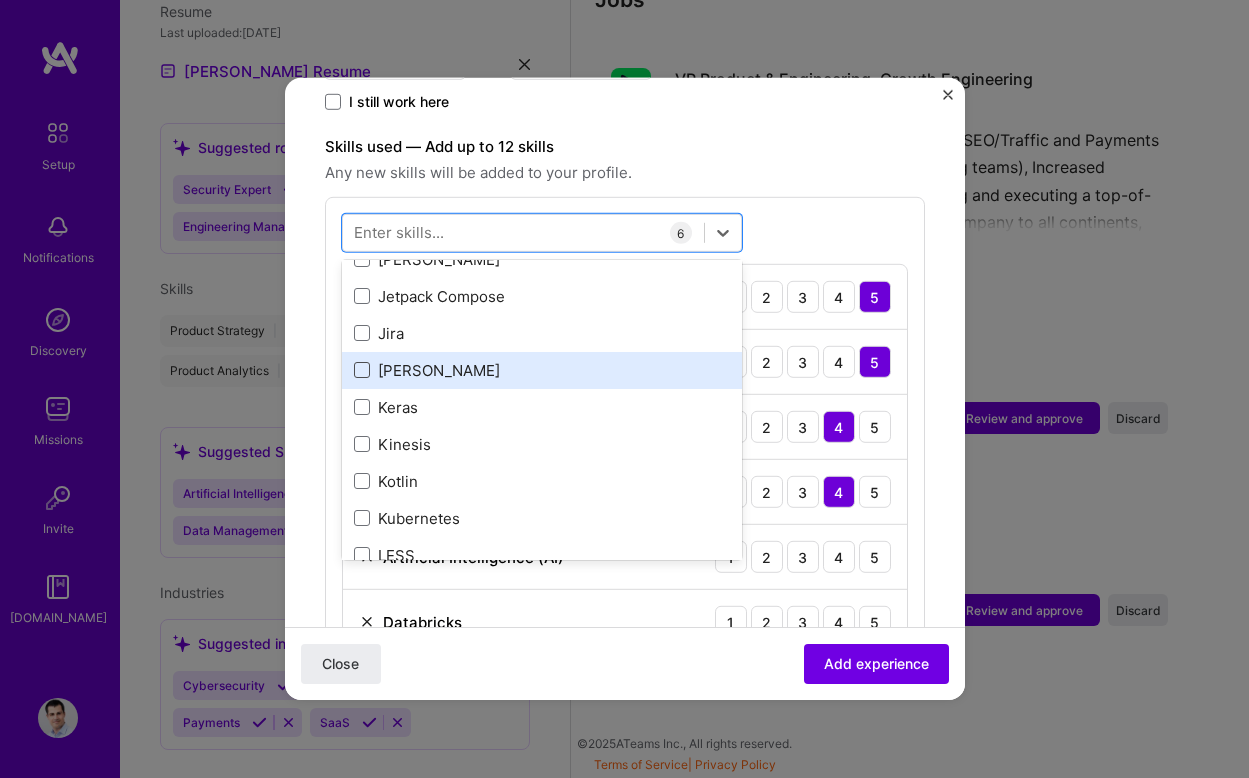 click at bounding box center [362, 370] 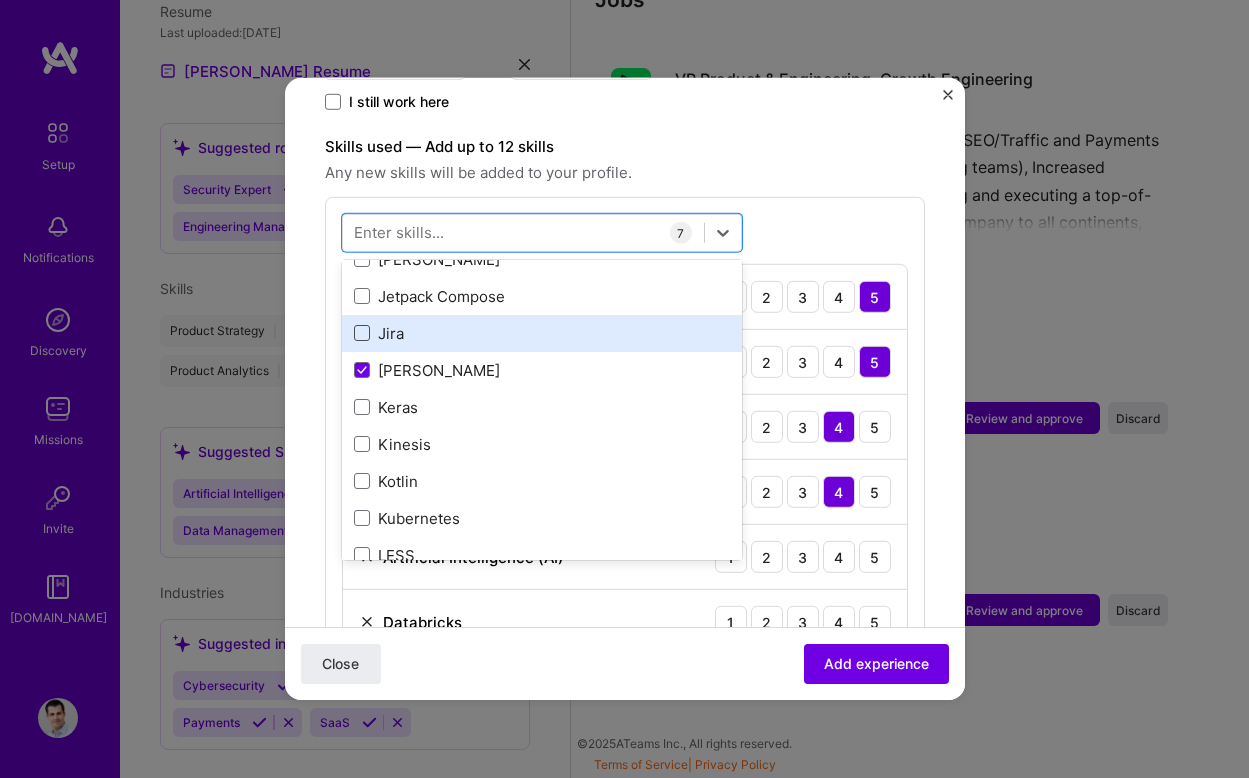 click at bounding box center (362, 333) 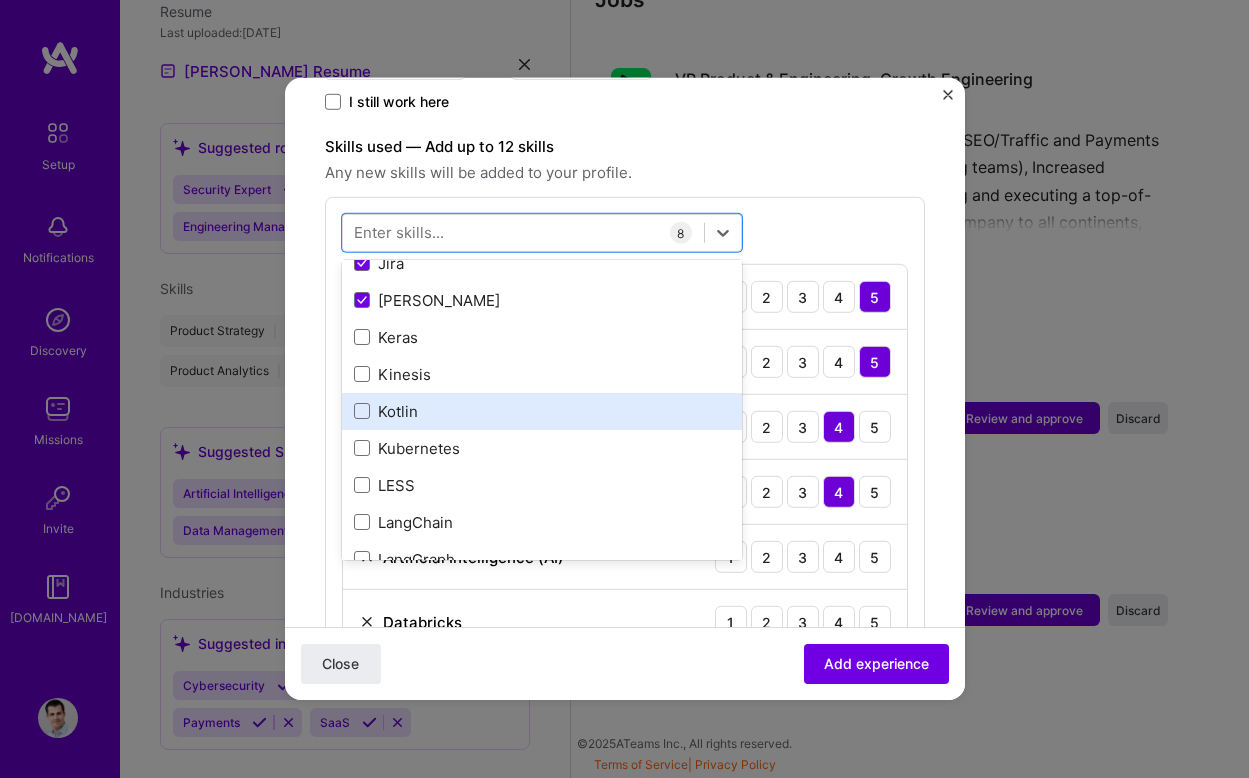 scroll, scrollTop: 6900, scrollLeft: 0, axis: vertical 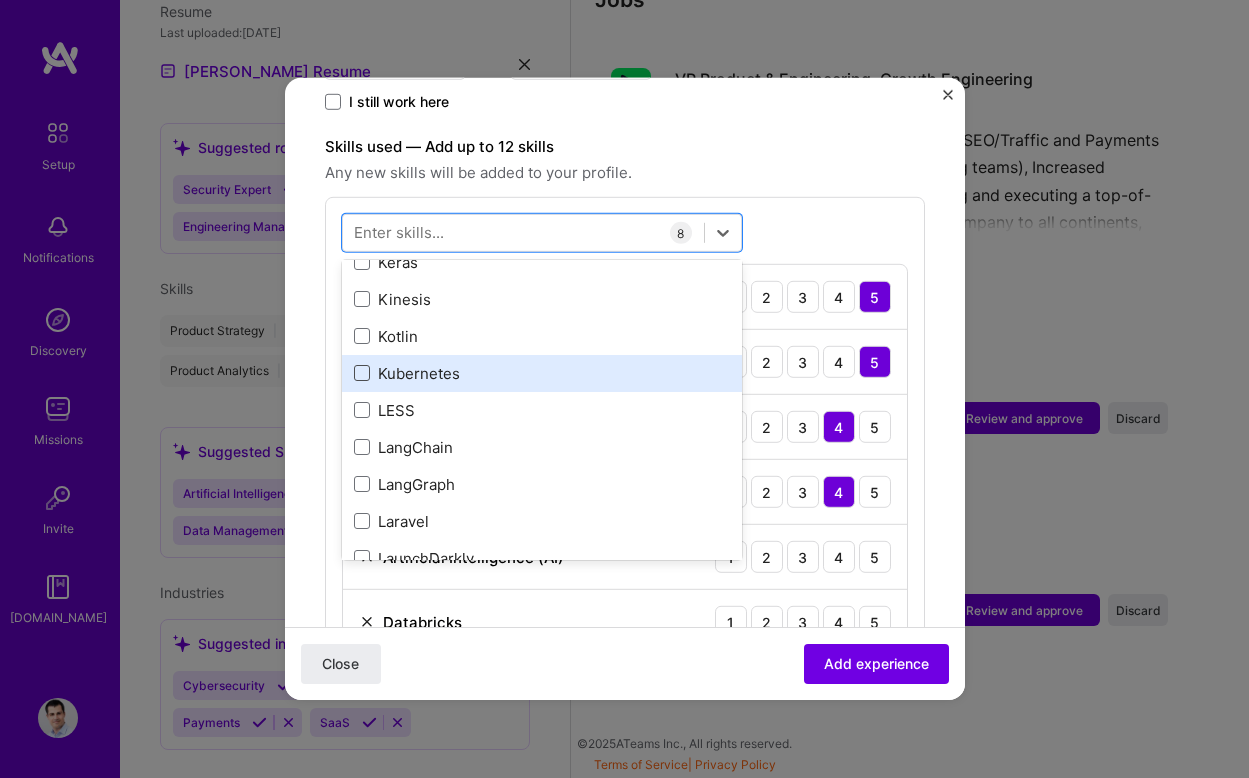 click at bounding box center [362, 373] 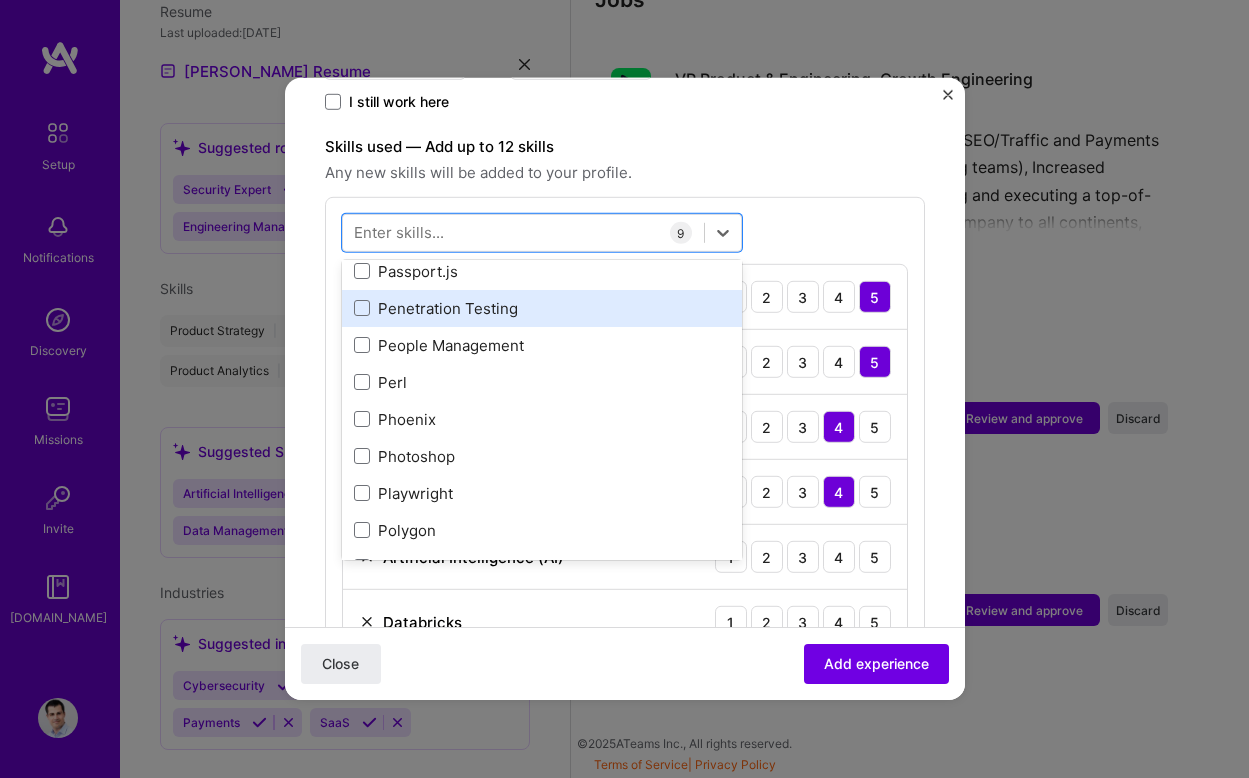 scroll, scrollTop: 8890, scrollLeft: 0, axis: vertical 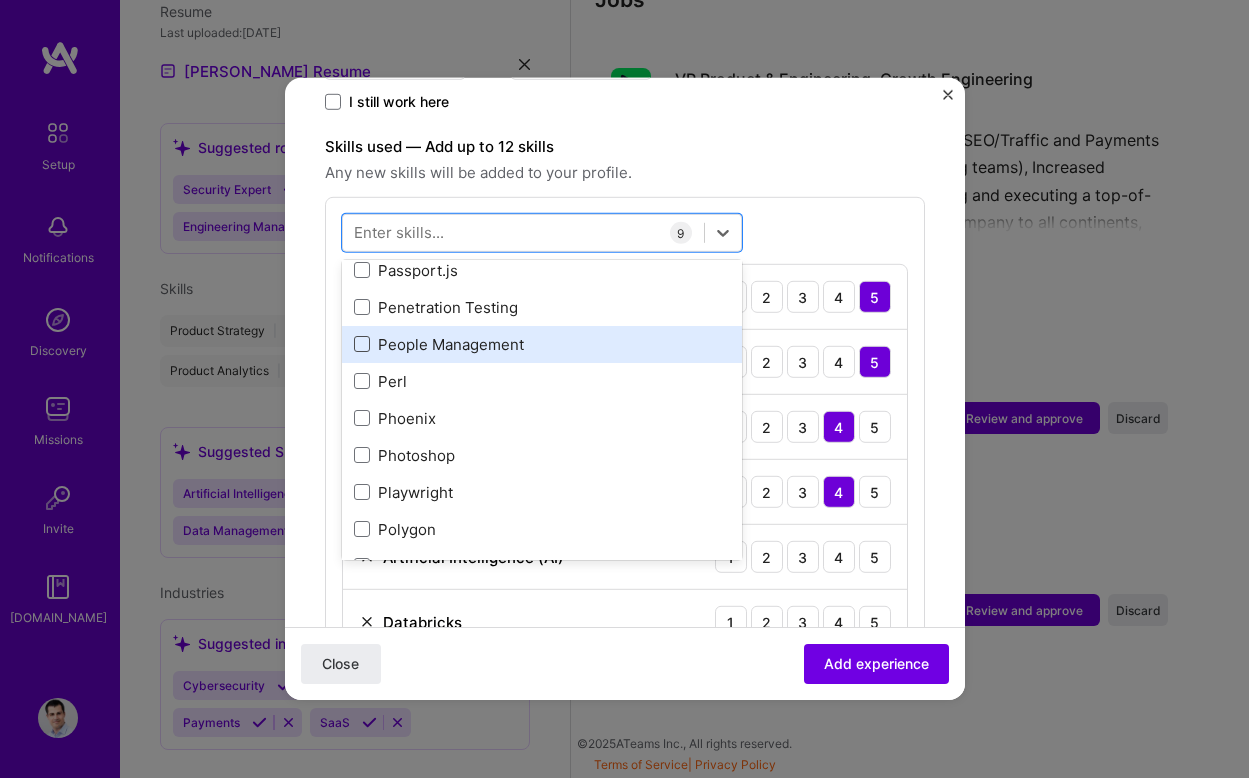 click at bounding box center (362, 344) 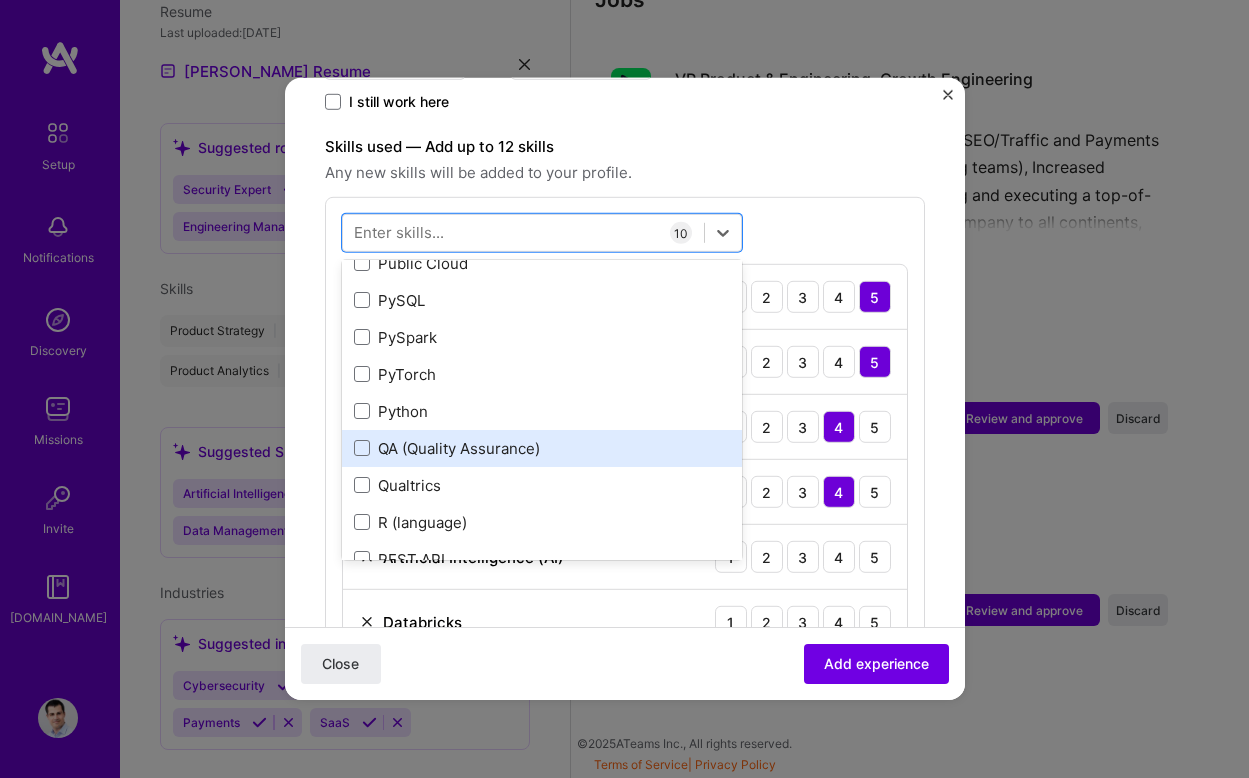 scroll, scrollTop: 9636, scrollLeft: 0, axis: vertical 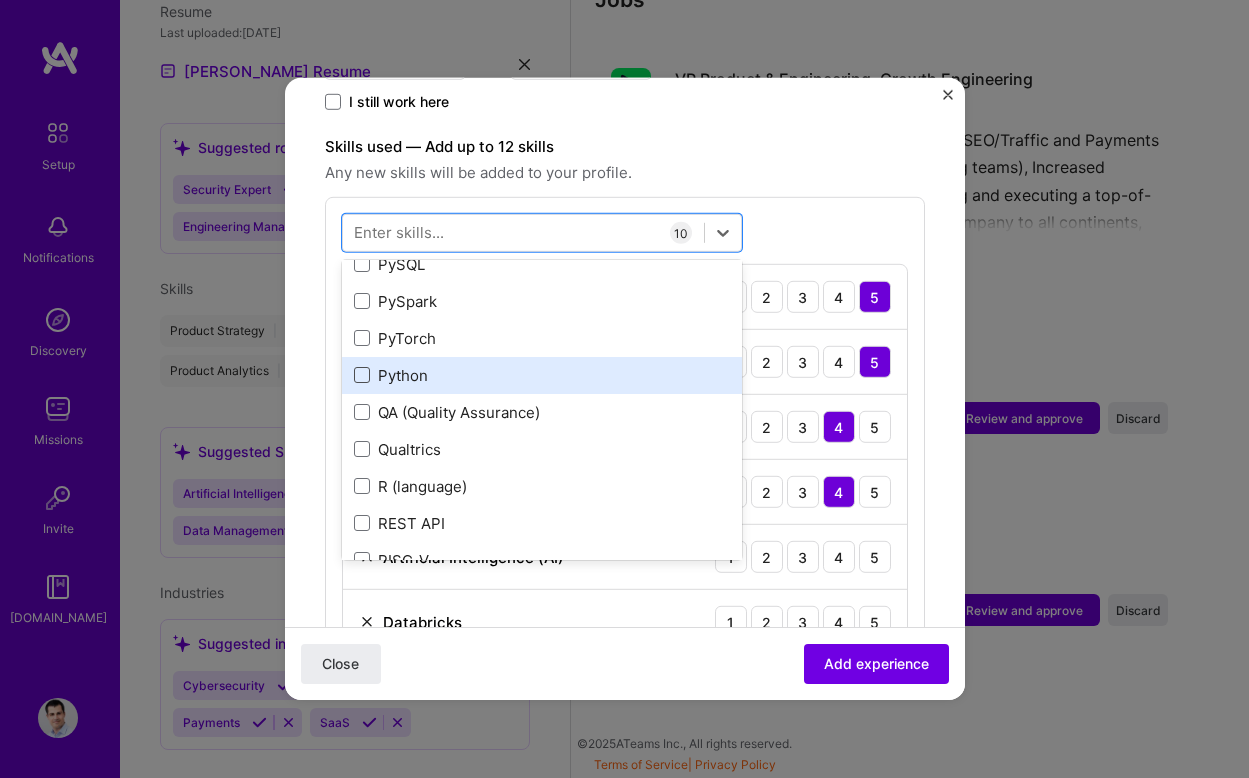 click at bounding box center (362, 375) 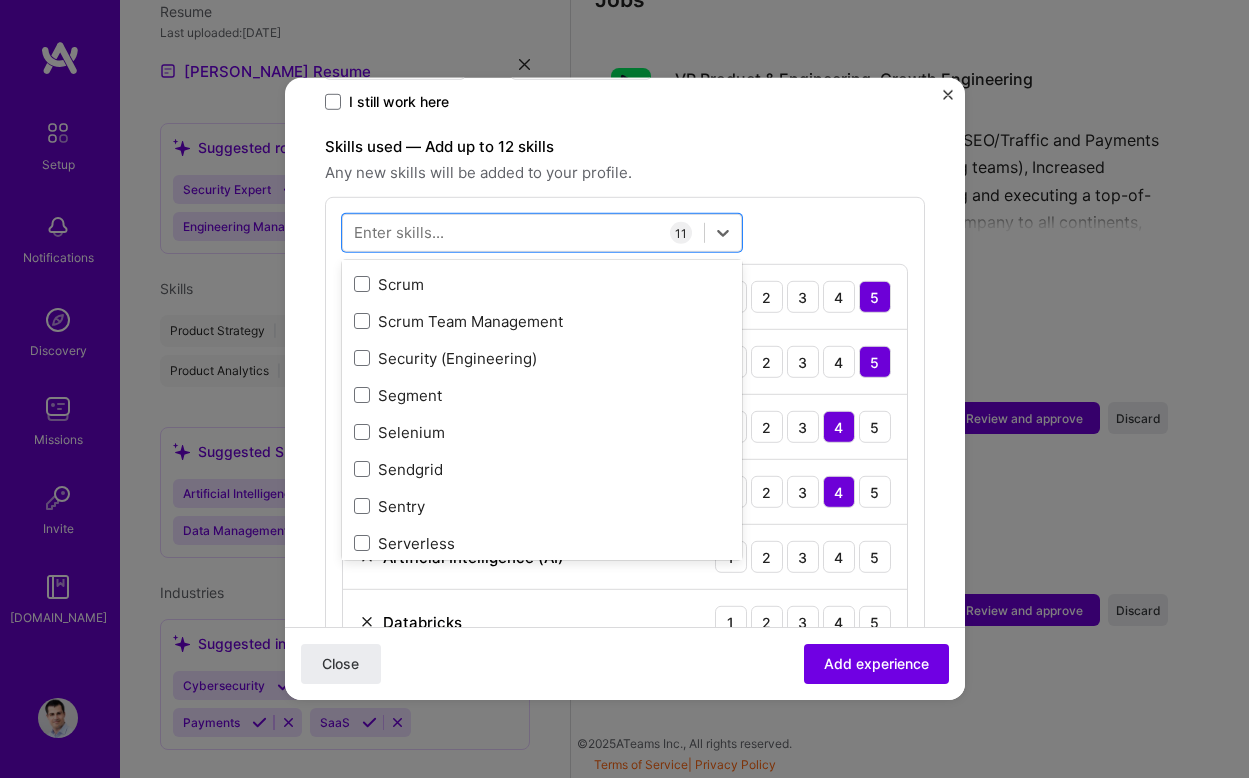 scroll, scrollTop: 10949, scrollLeft: 0, axis: vertical 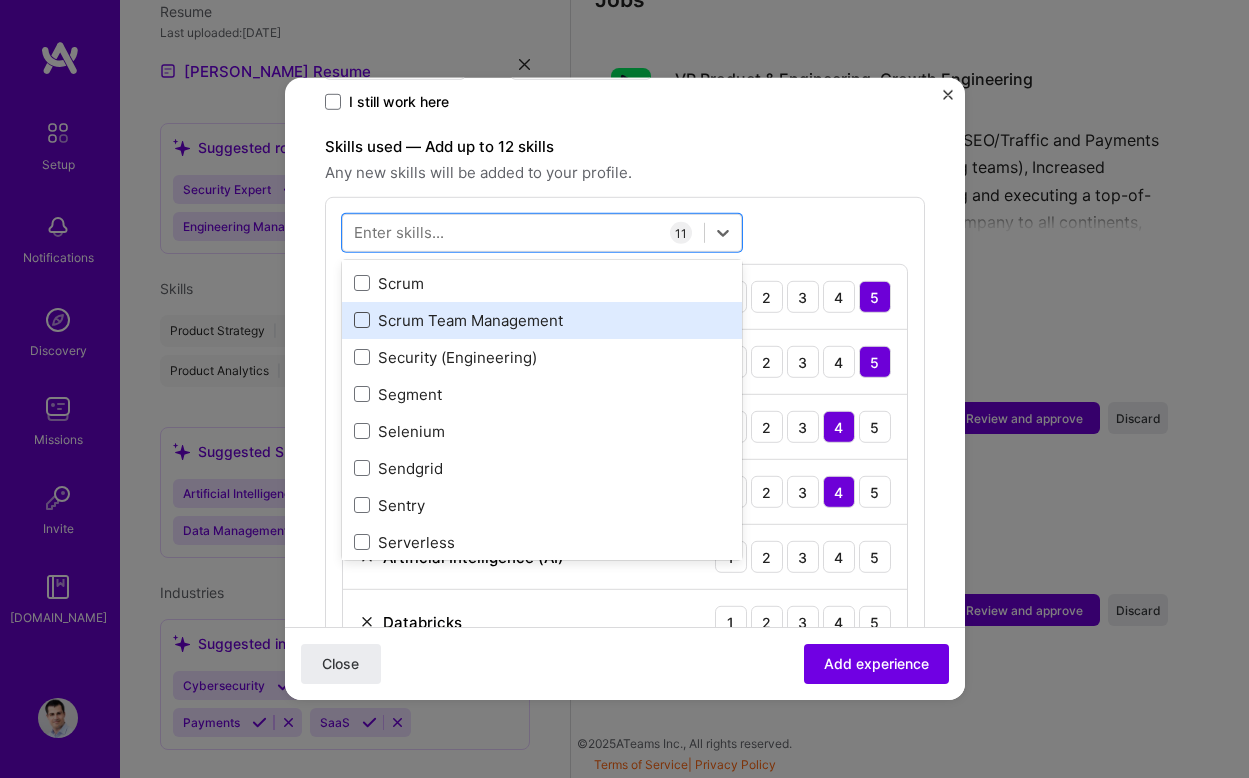 click at bounding box center [362, 320] 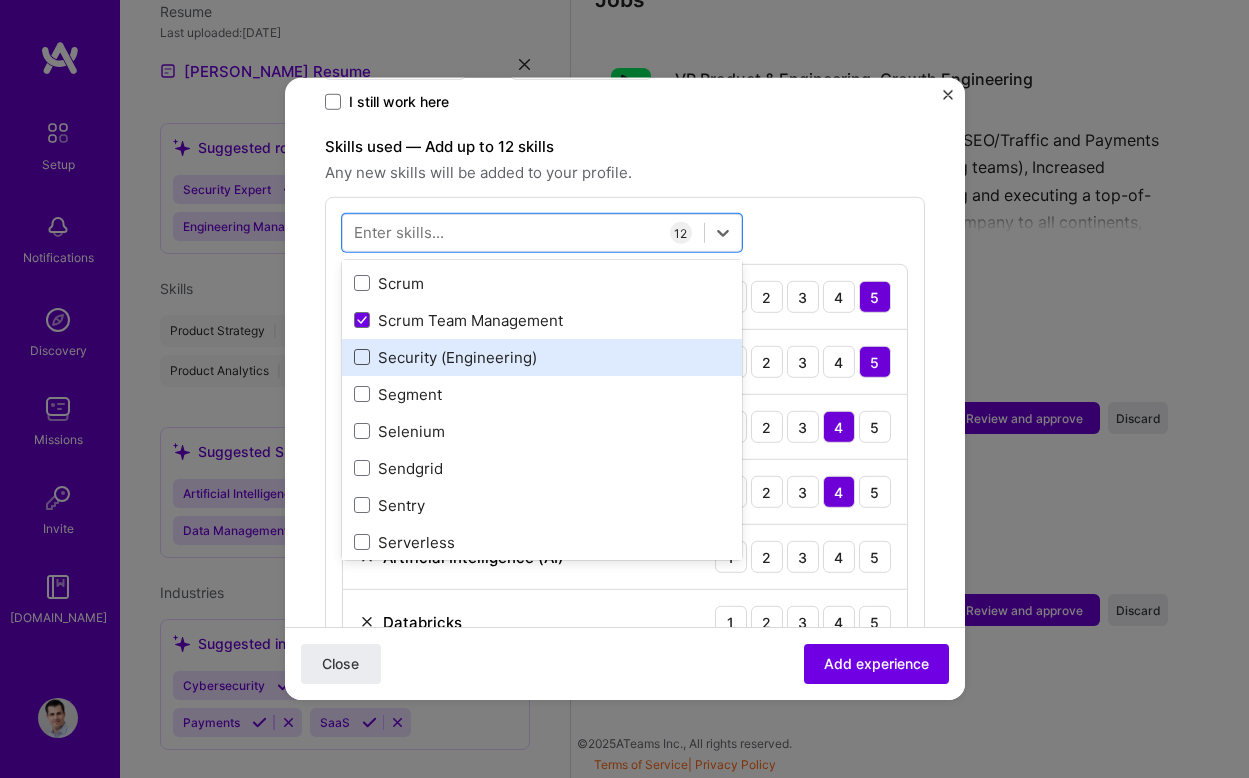 click at bounding box center (362, 357) 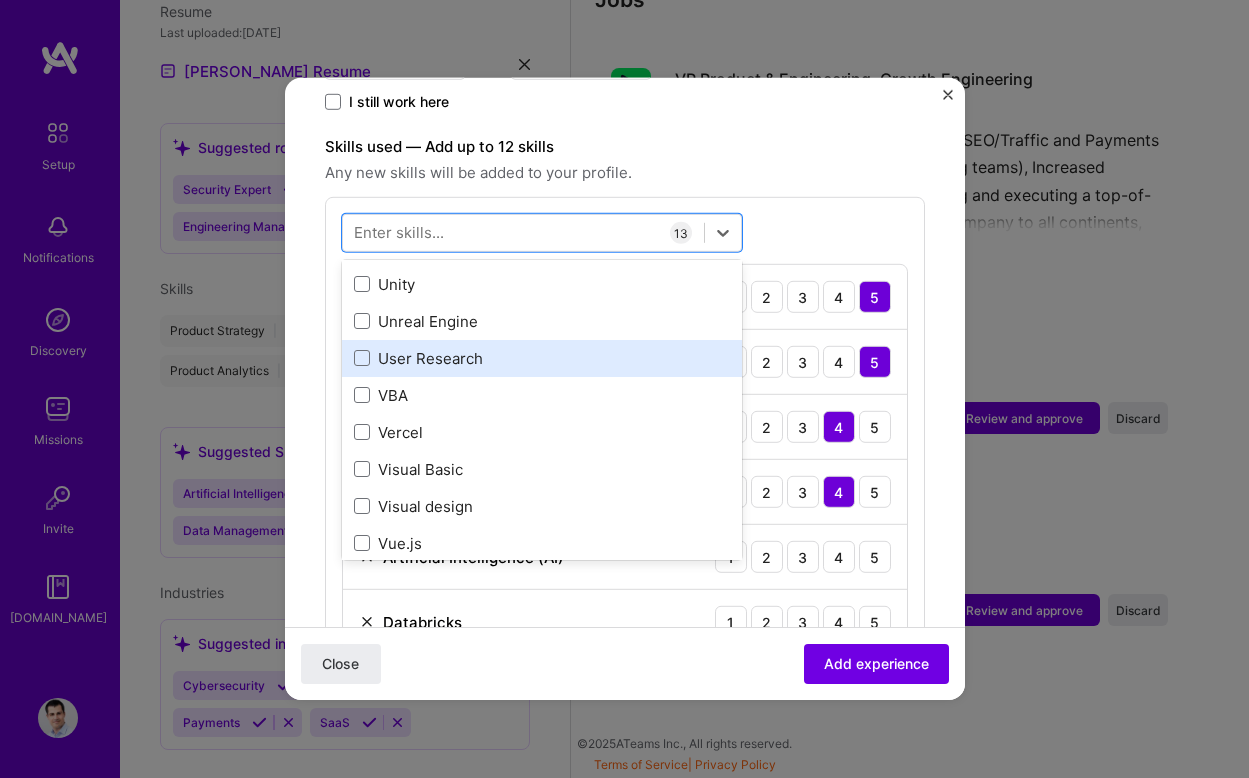 scroll, scrollTop: 12831, scrollLeft: 0, axis: vertical 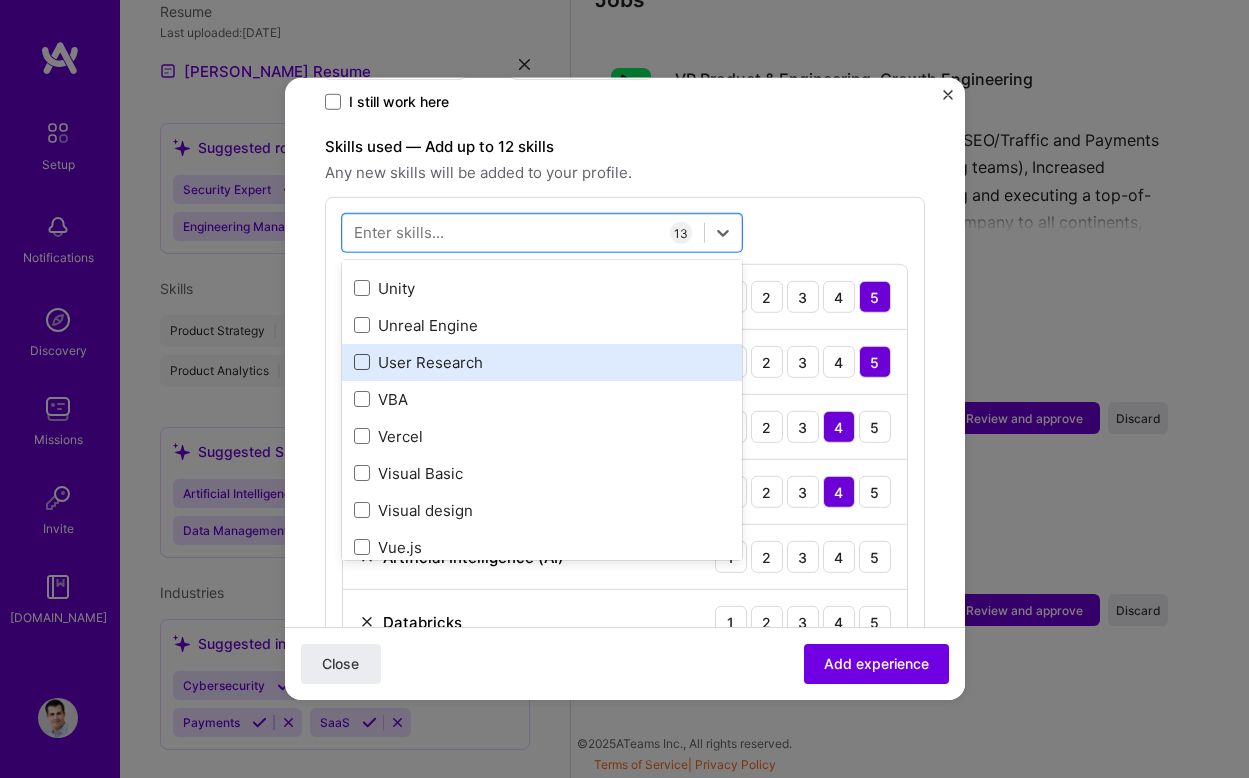 click at bounding box center (362, 362) 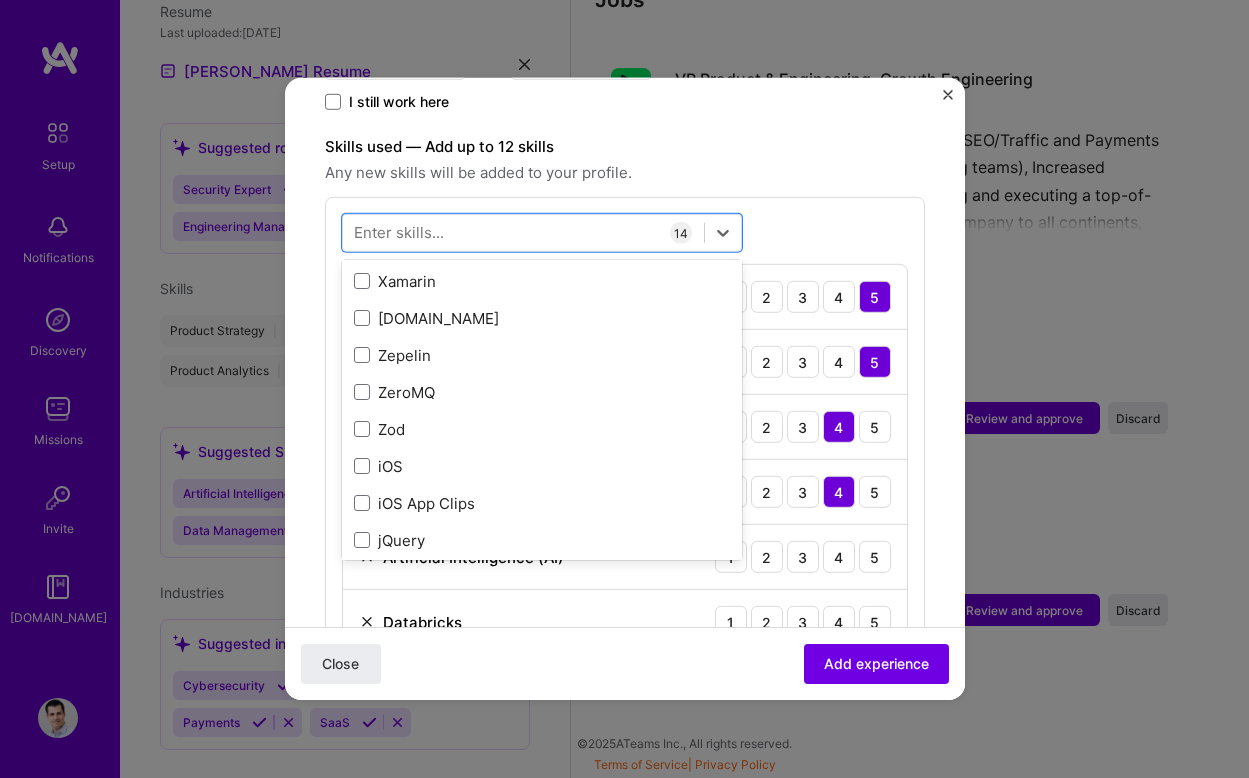 scroll, scrollTop: 13698, scrollLeft: 0, axis: vertical 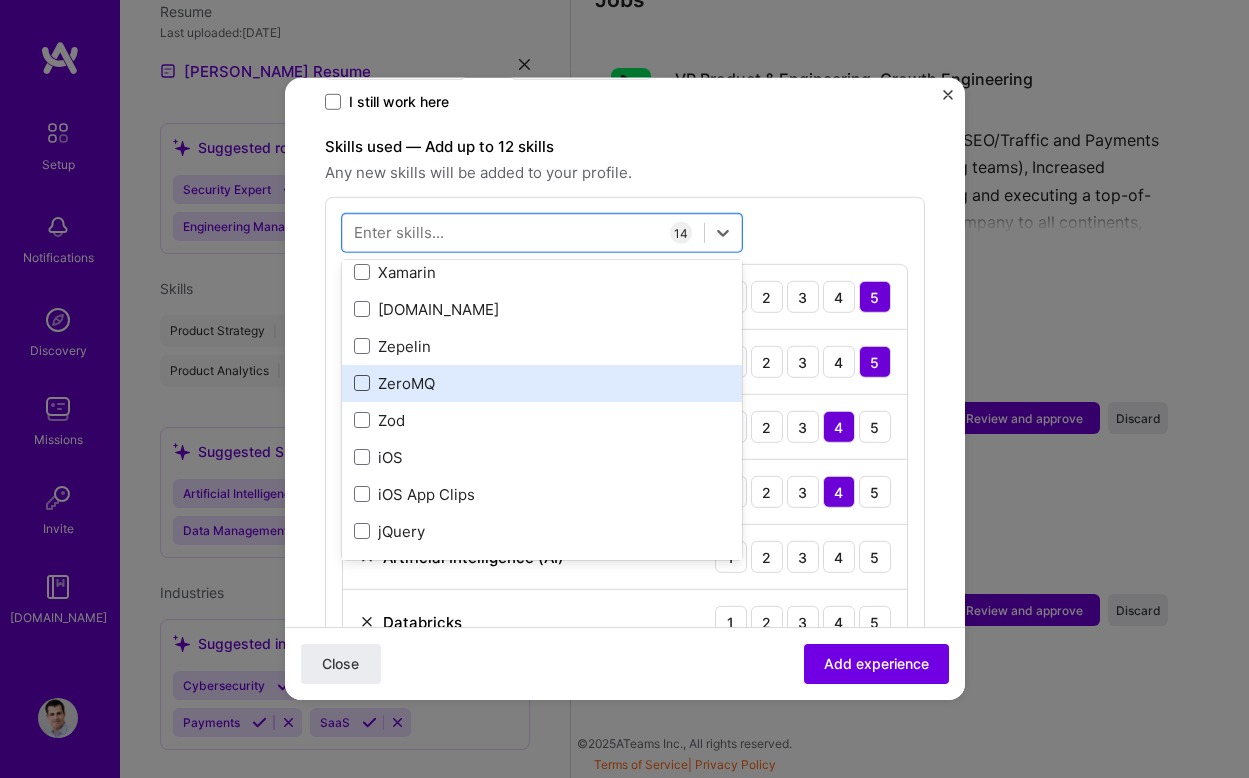 click at bounding box center (362, 383) 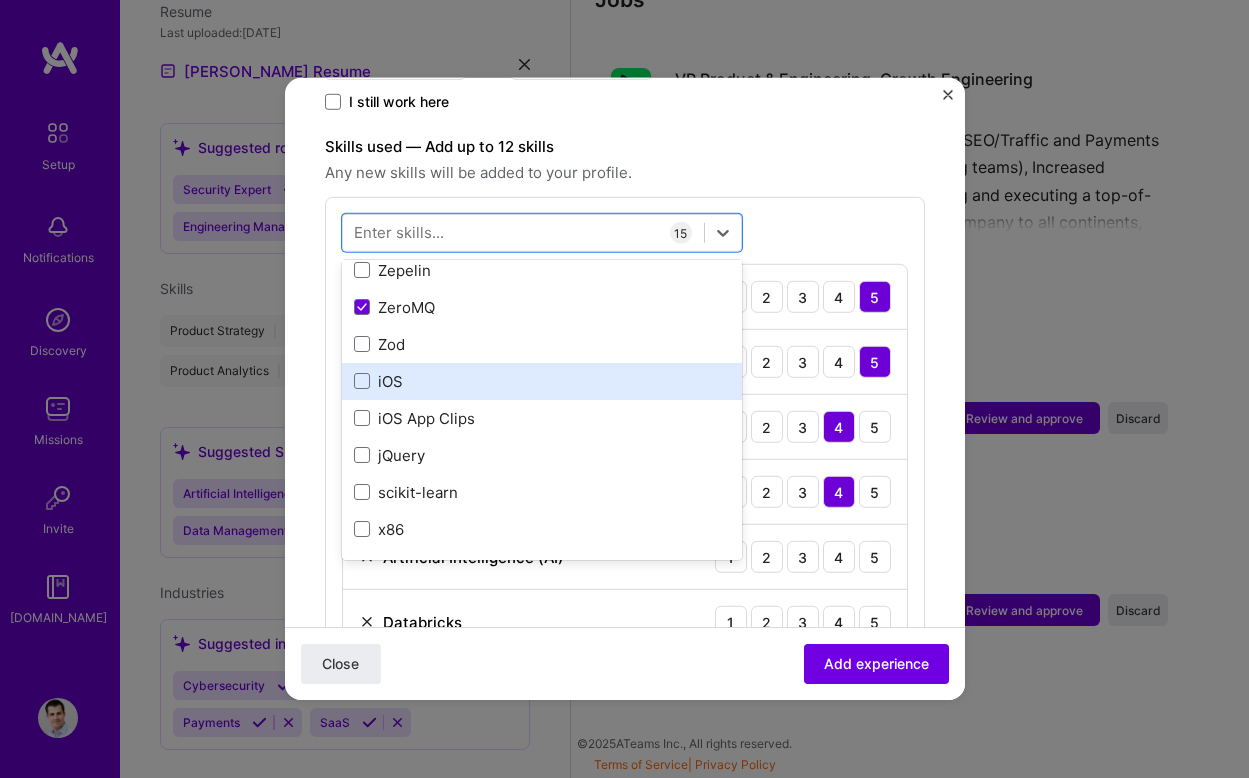 scroll, scrollTop: 13774, scrollLeft: 0, axis: vertical 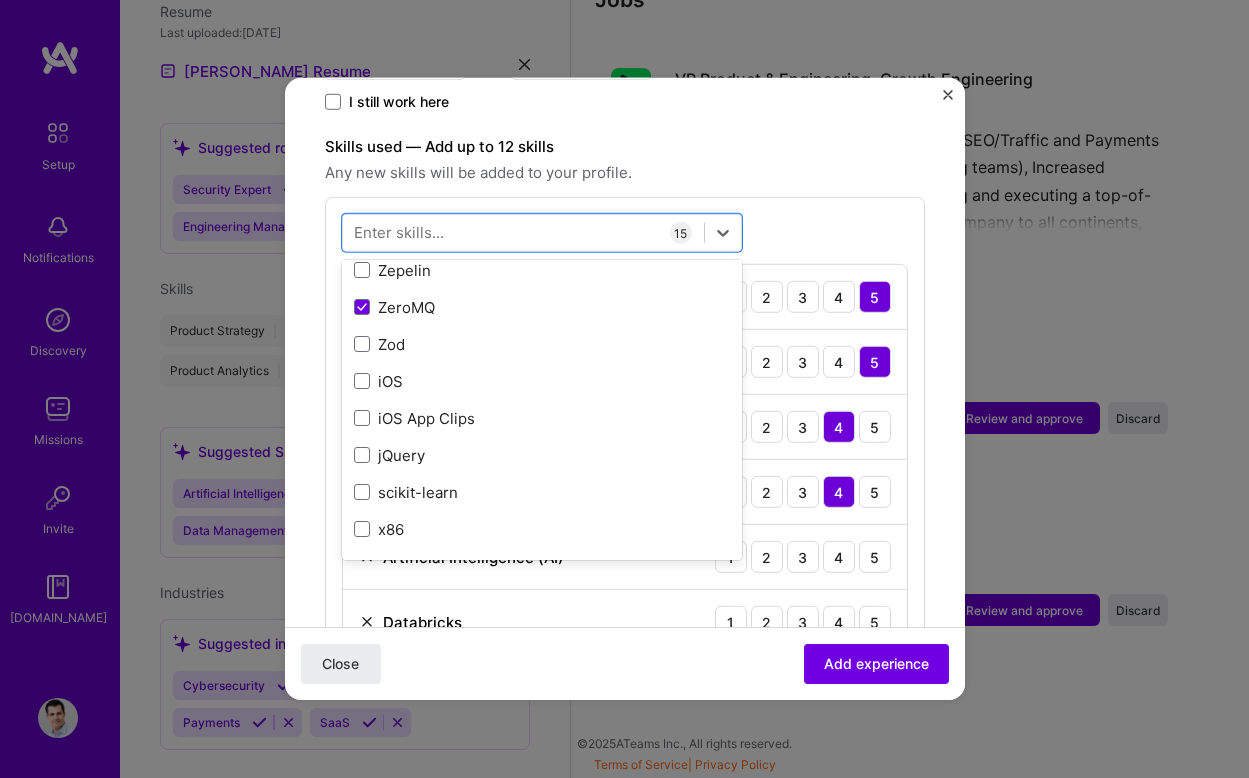 type 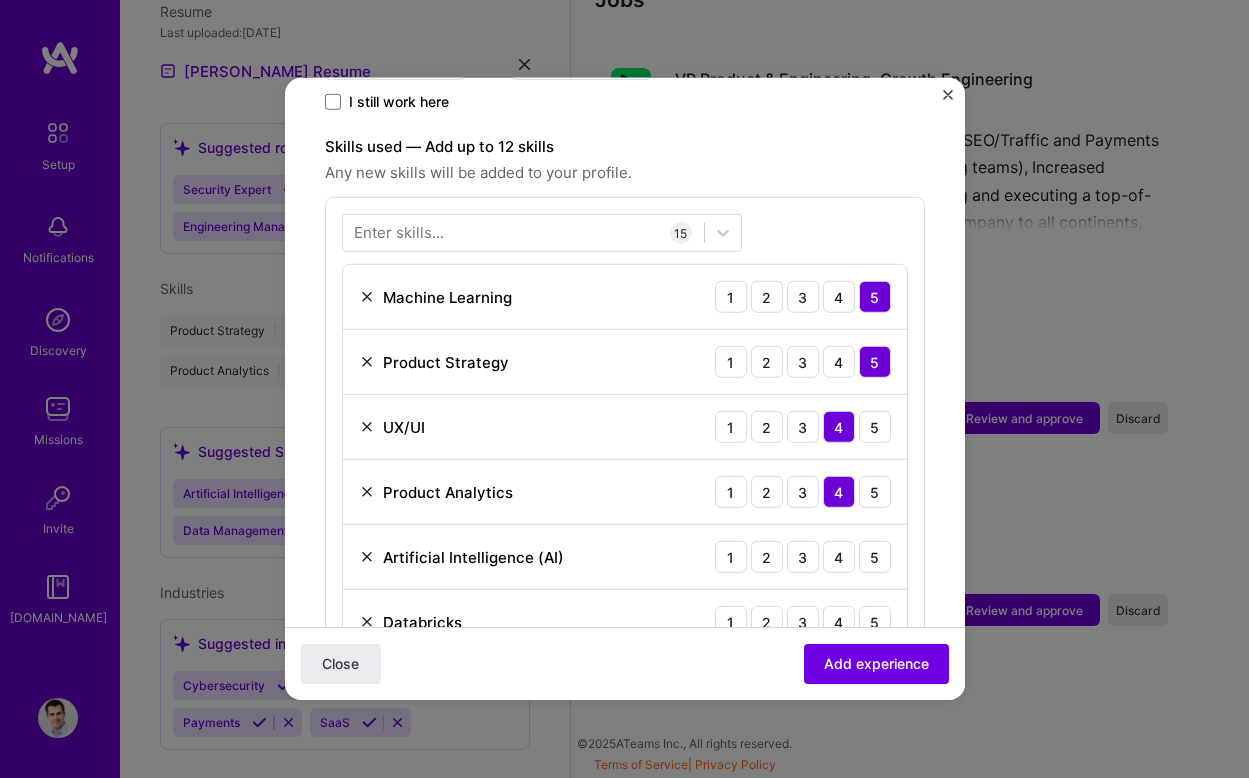 click on "Adding suggested job This job is suggested based on your LinkedIn, resume or [DOMAIN_NAME] activity. Create a job experience Jobs help companies understand your past experience. Company logo Company name Zalando SE
Industry Add up to 2 industries. Selected industries 2 Your title and specialization Lead Product Manager, Data Services Product Manager Duration [DATE]
to [DATE]
I still work here Skills used — Add up to 12 skills Any new skills will be added to your profile. Enter skills... 15 Machine Learning 1 2 3 4 5 Product Strategy 1 2 3 4 5 UX/UI 1 2 3 4 5 Product Analytics 1 2 3 4 5 Artificial Intelligence (AI) 1 2 3 4 5 Databricks 1 2 3 4 5 [PERSON_NAME] 1 2 3 4 5 Jira 1 2 3 4 5 Kubernetes 1 2 3 4 5 People Management 1 2 3 4 5 Python 1 2 3 4 5 Scrum Team Management 1 2 3 4 5 Security (Engineering) 1 2 3 4 5 User Research 1 2 3 4 5 ZeroMQ 1 2 3 4 5 Description 100 characters minimum 647 / 2,000 0 >" at bounding box center [625, 760] 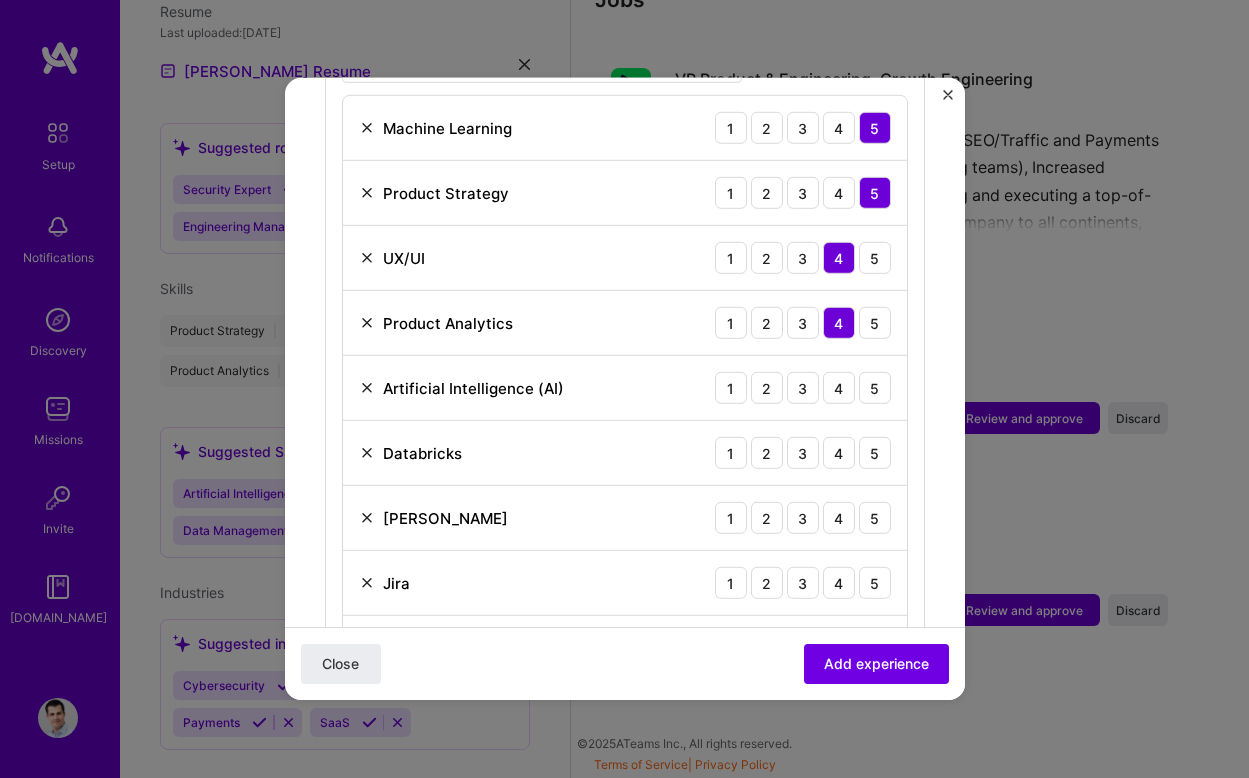 scroll, scrollTop: 835, scrollLeft: 0, axis: vertical 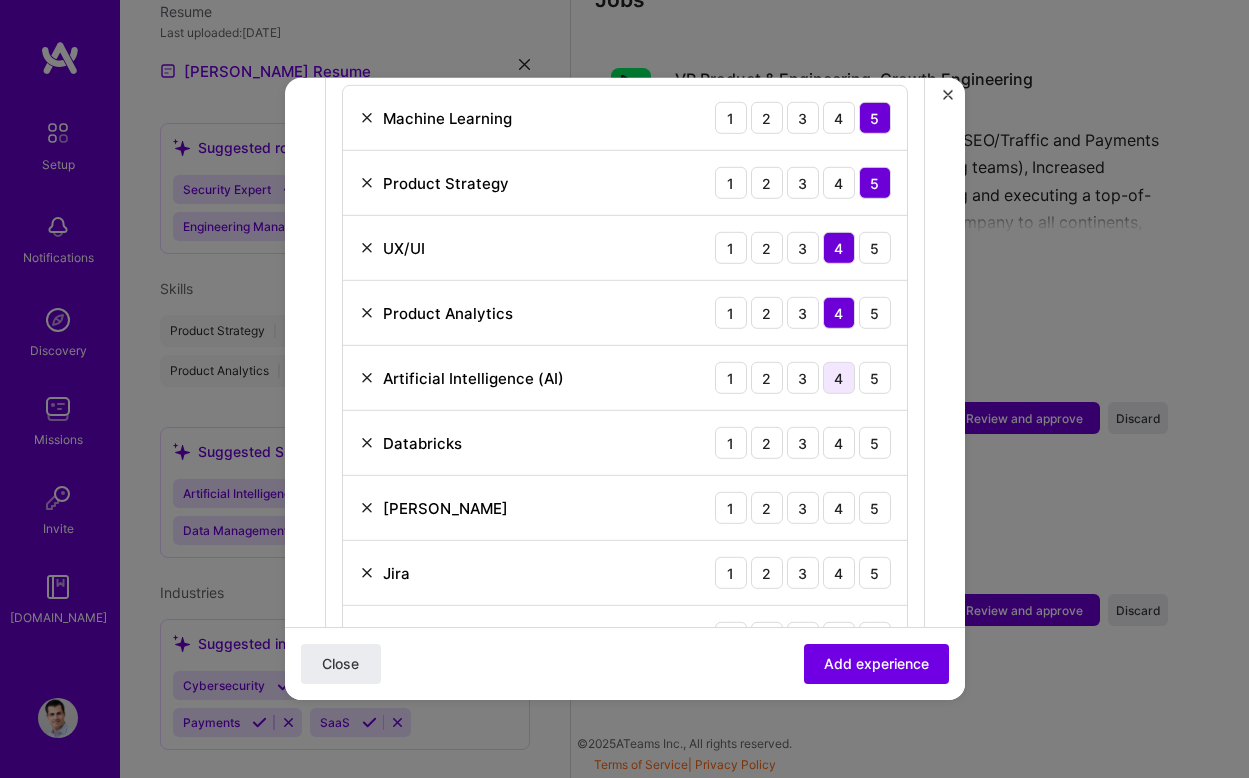 click on "4" at bounding box center [839, 378] 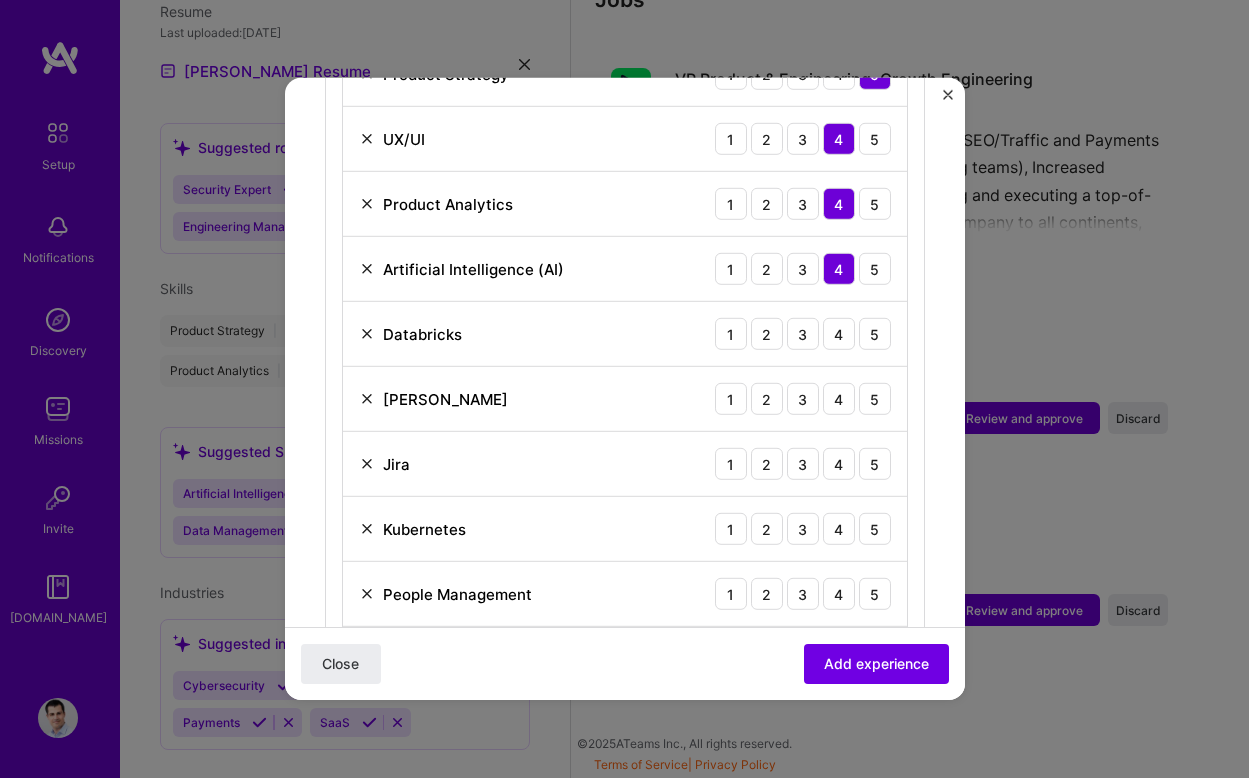 scroll, scrollTop: 951, scrollLeft: 0, axis: vertical 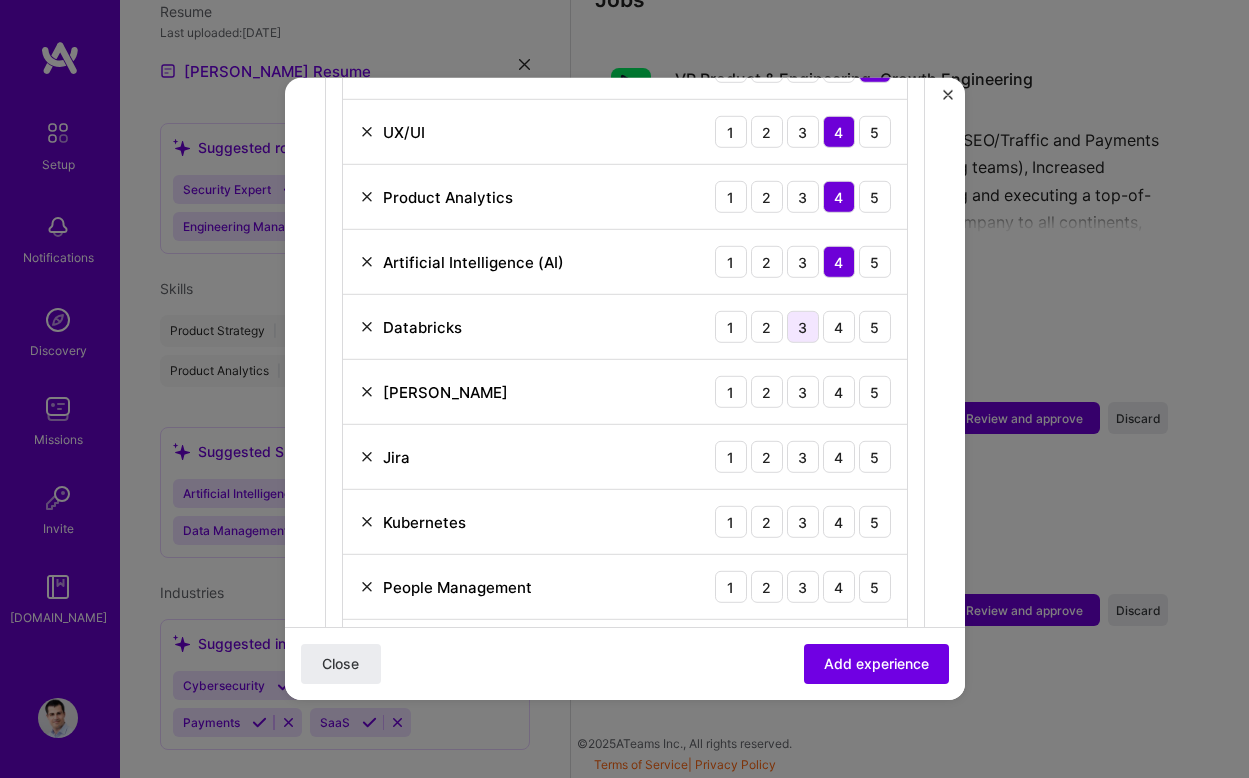 click on "3" at bounding box center (803, 327) 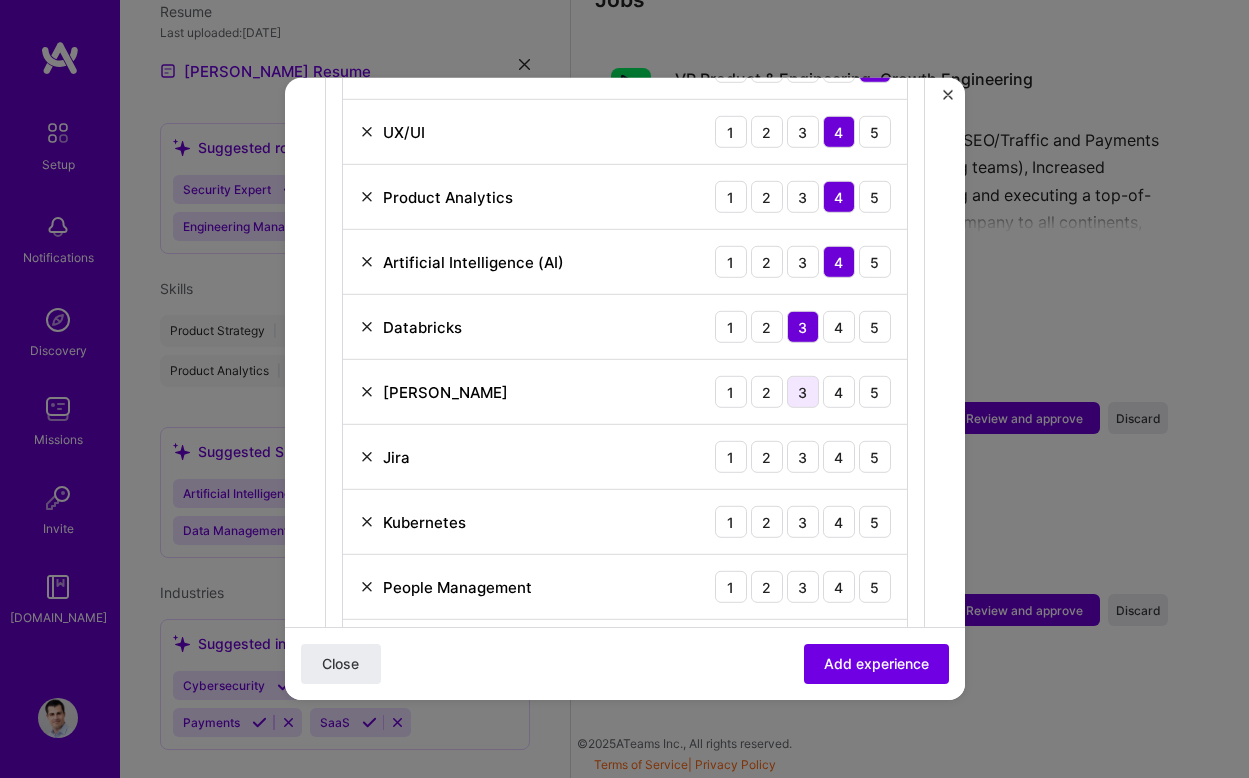 click on "3" at bounding box center [803, 392] 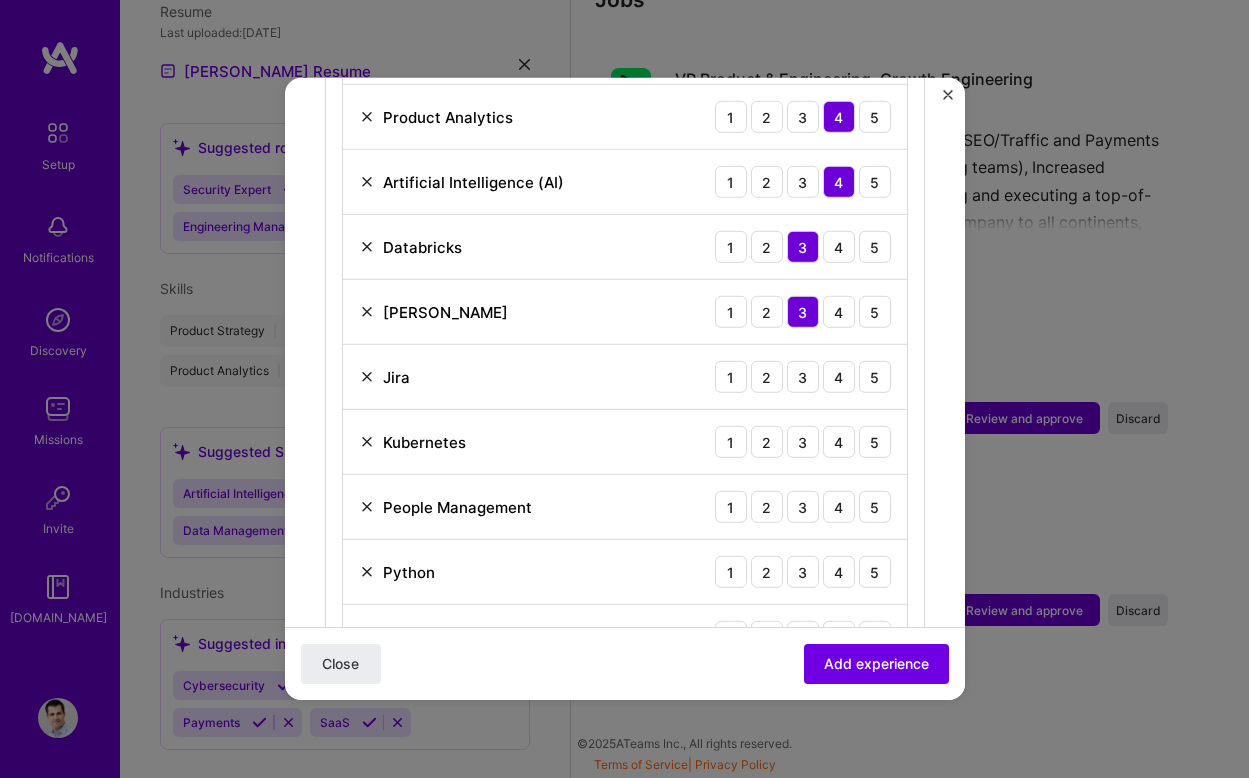 scroll, scrollTop: 1047, scrollLeft: 0, axis: vertical 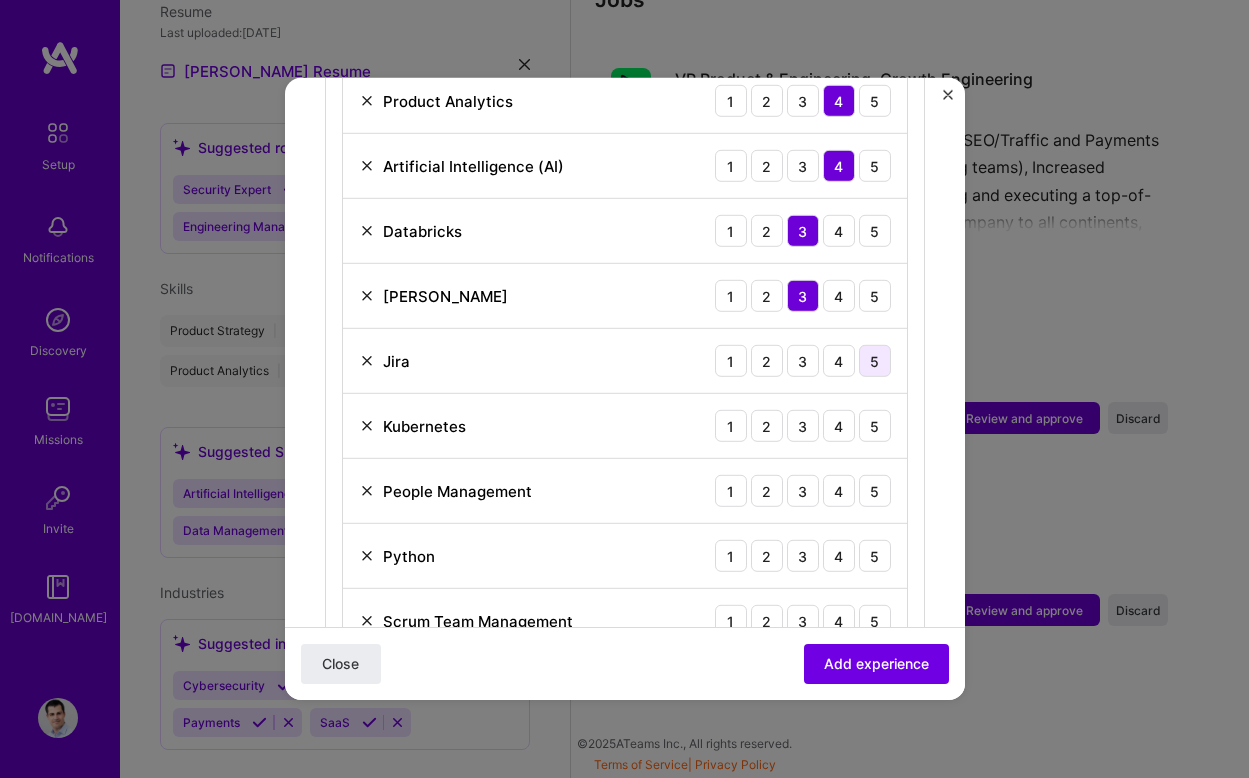 click on "5" at bounding box center (875, 361) 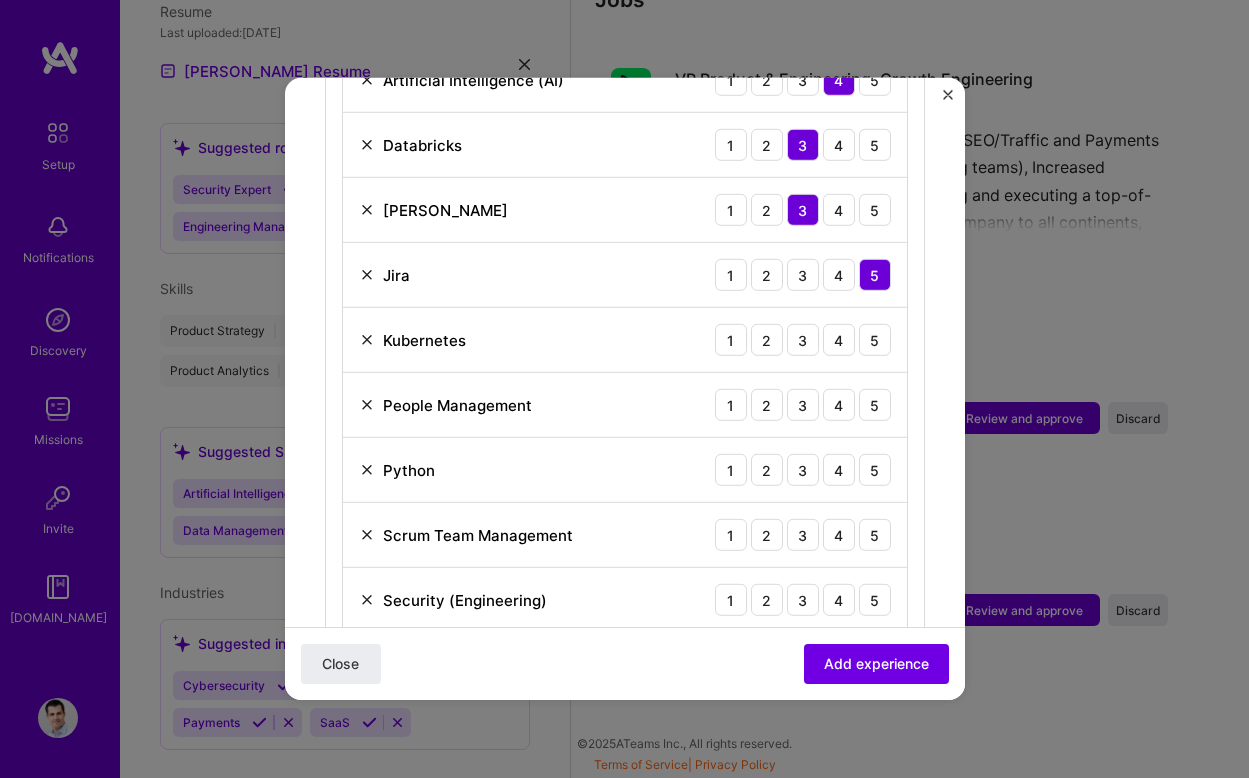 scroll, scrollTop: 1135, scrollLeft: 0, axis: vertical 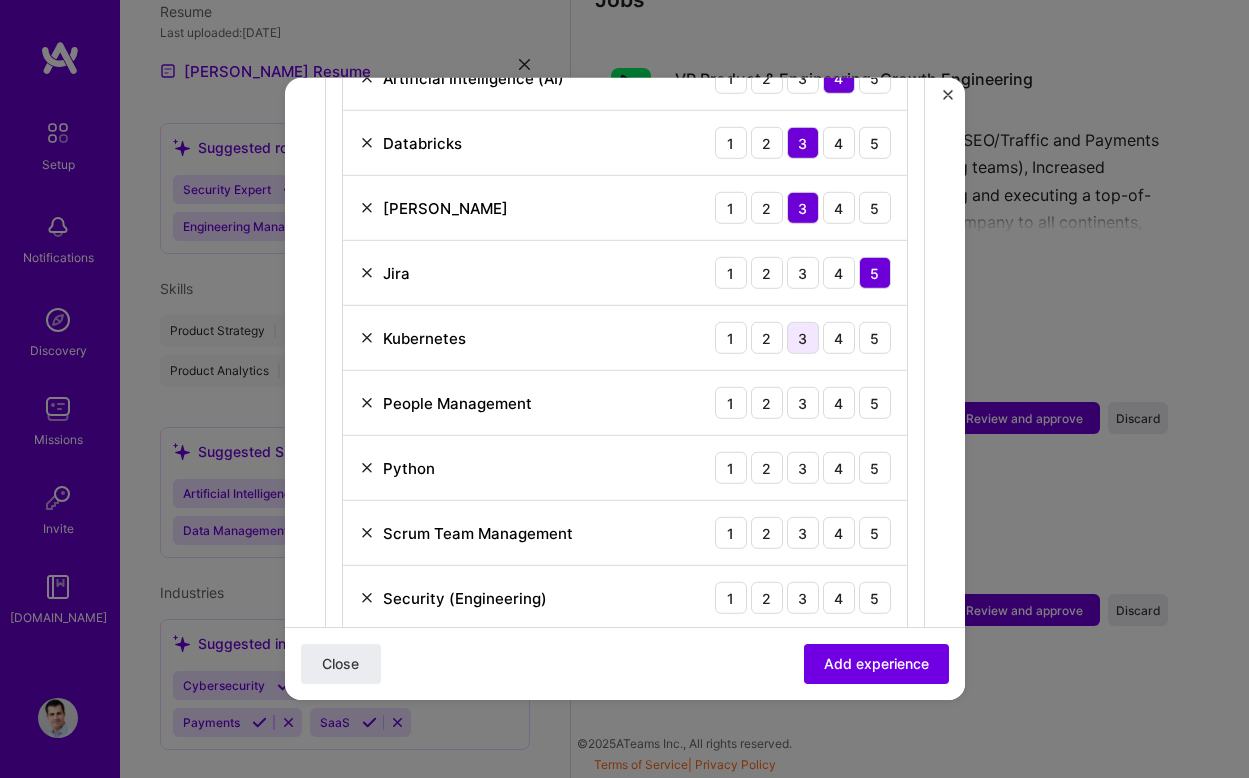 click on "3" at bounding box center [803, 338] 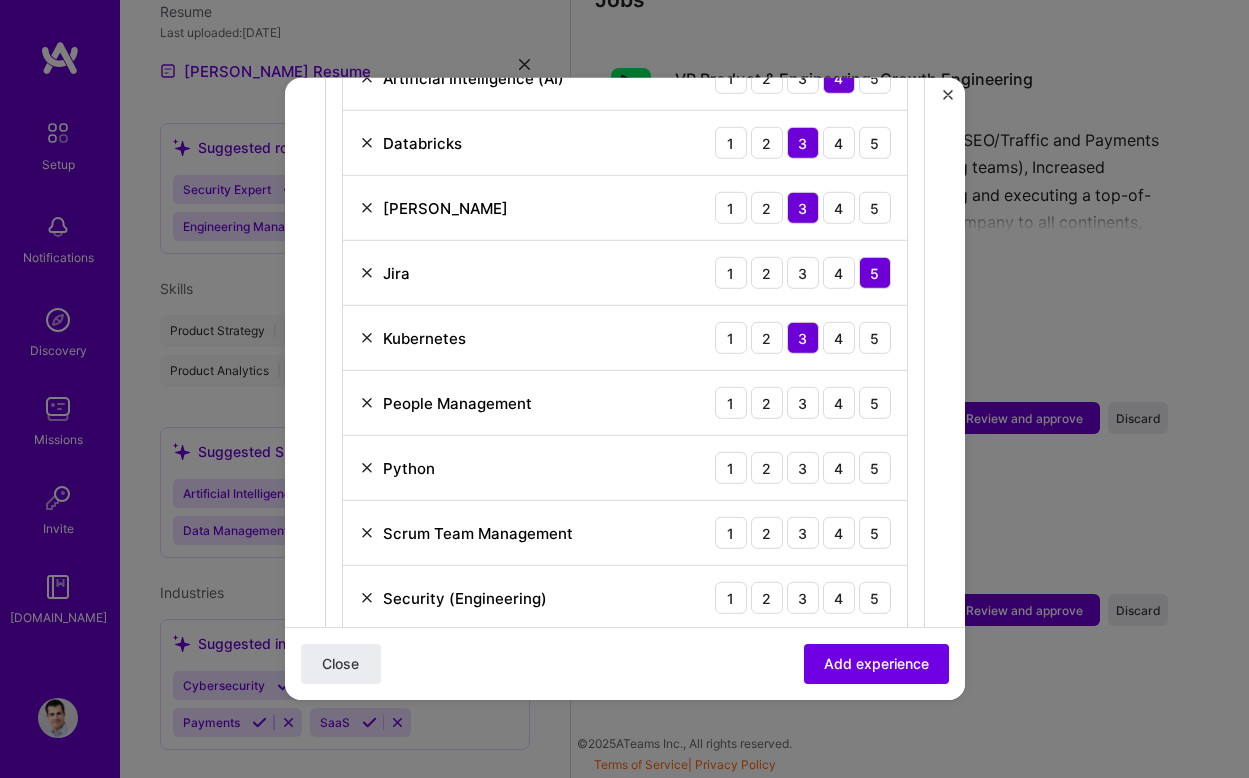 scroll, scrollTop: 1180, scrollLeft: 0, axis: vertical 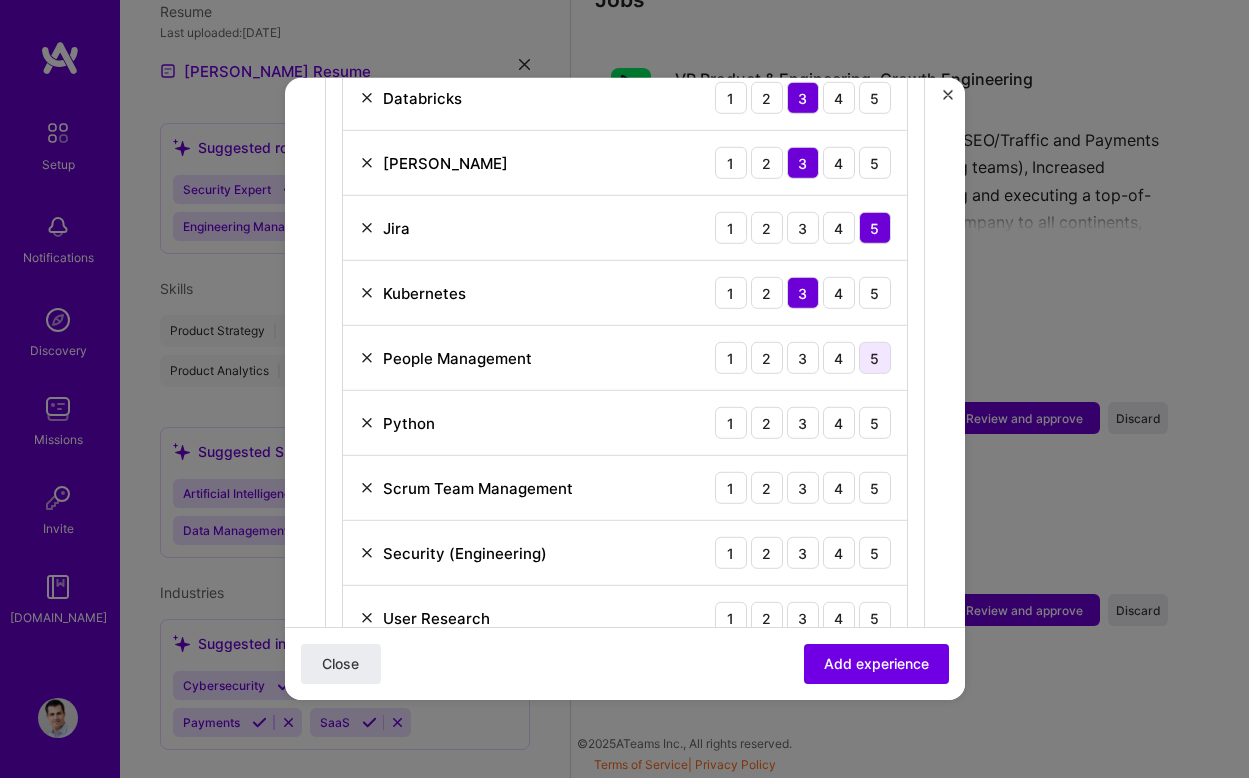 click on "5" at bounding box center [875, 358] 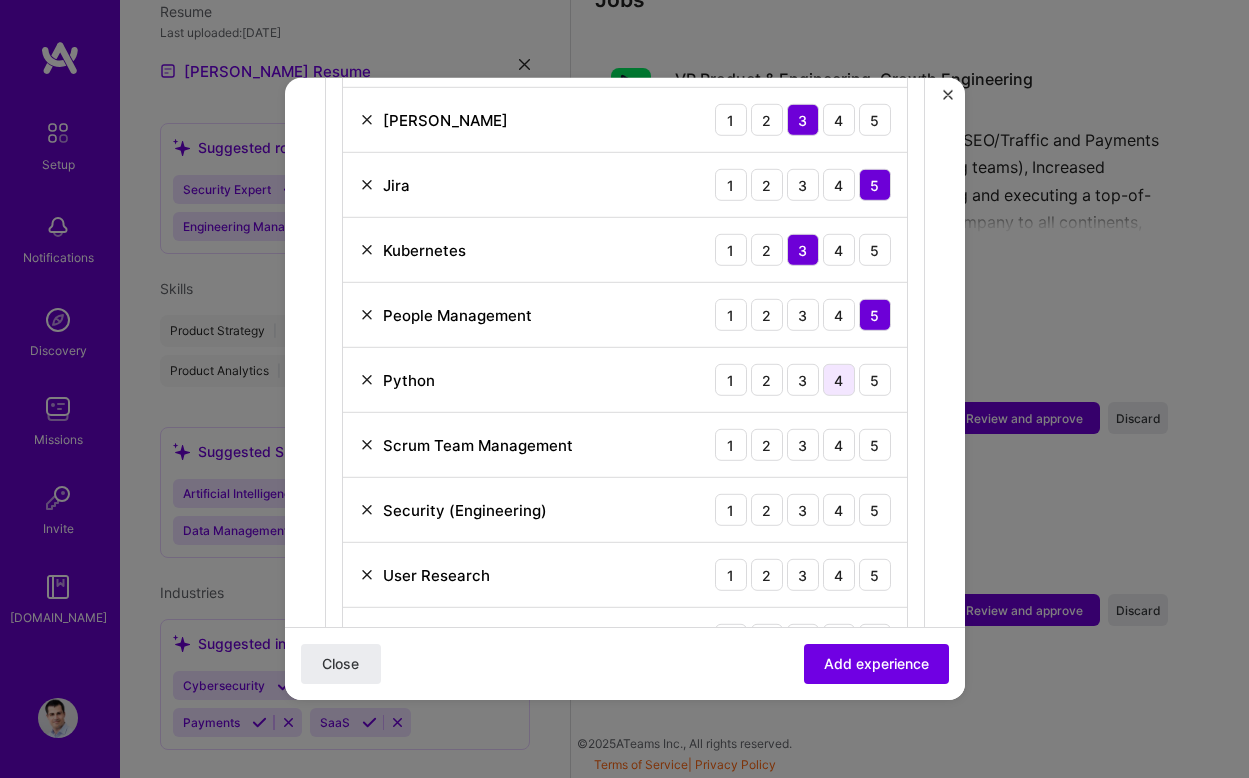 click on "4" at bounding box center (839, 380) 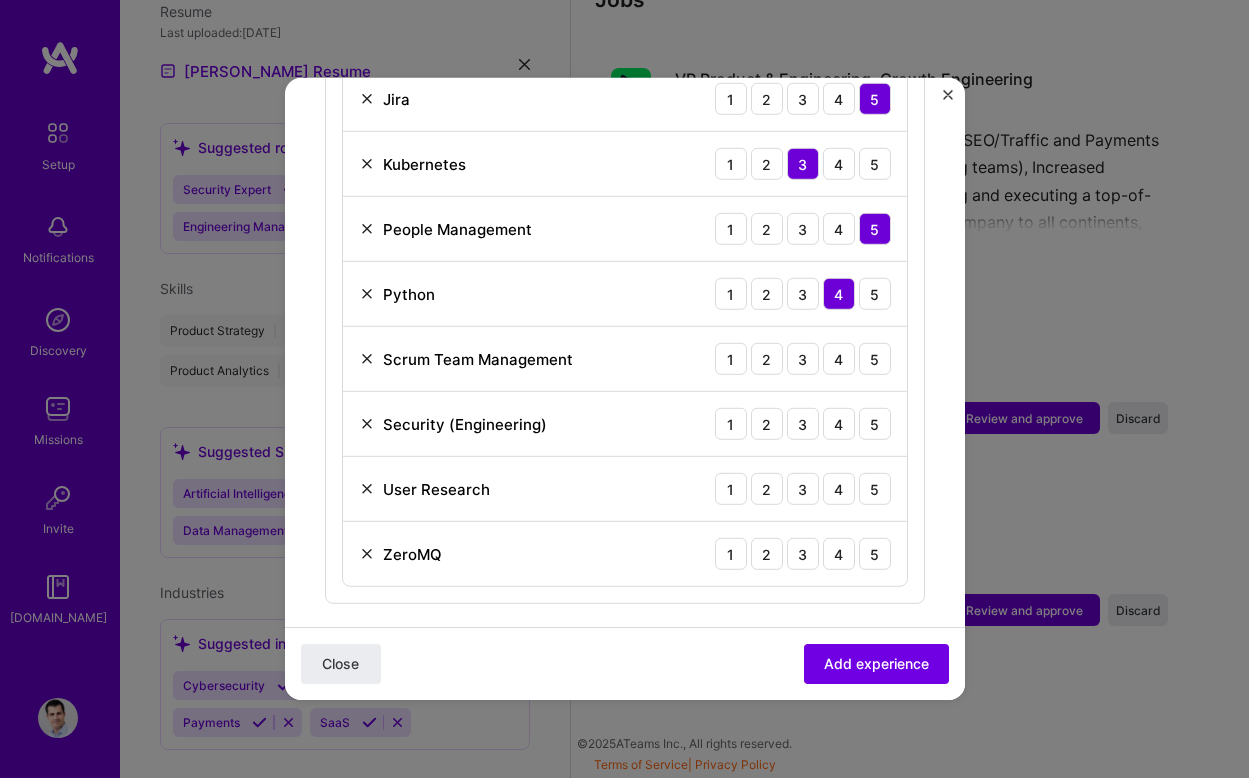 scroll, scrollTop: 1331, scrollLeft: 0, axis: vertical 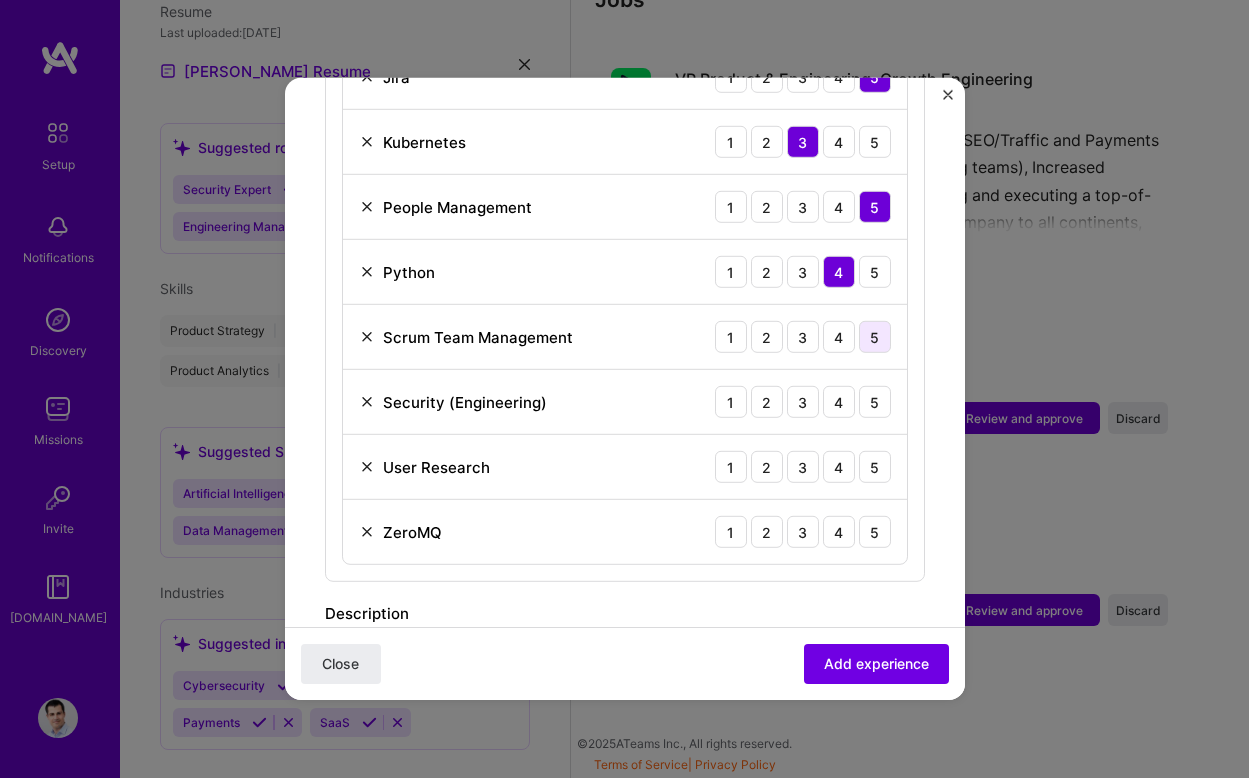 click on "5" at bounding box center (875, 337) 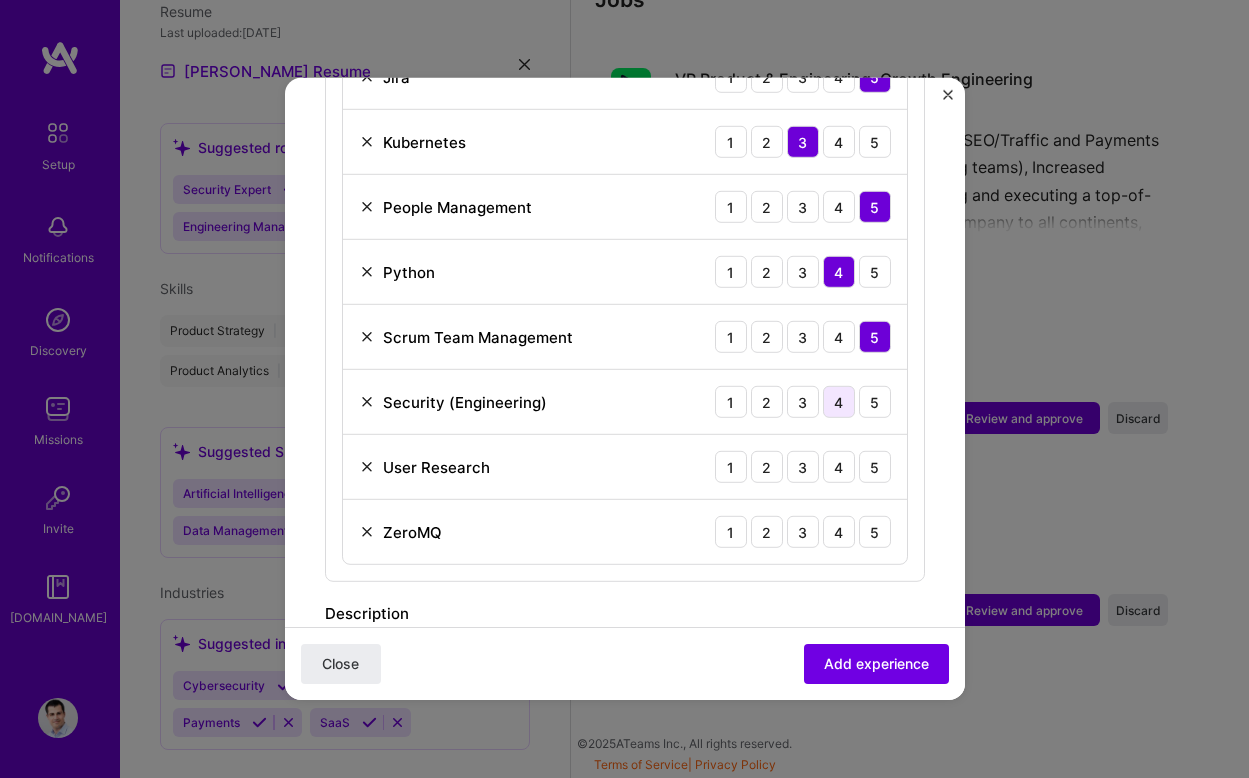 click on "4" at bounding box center [839, 402] 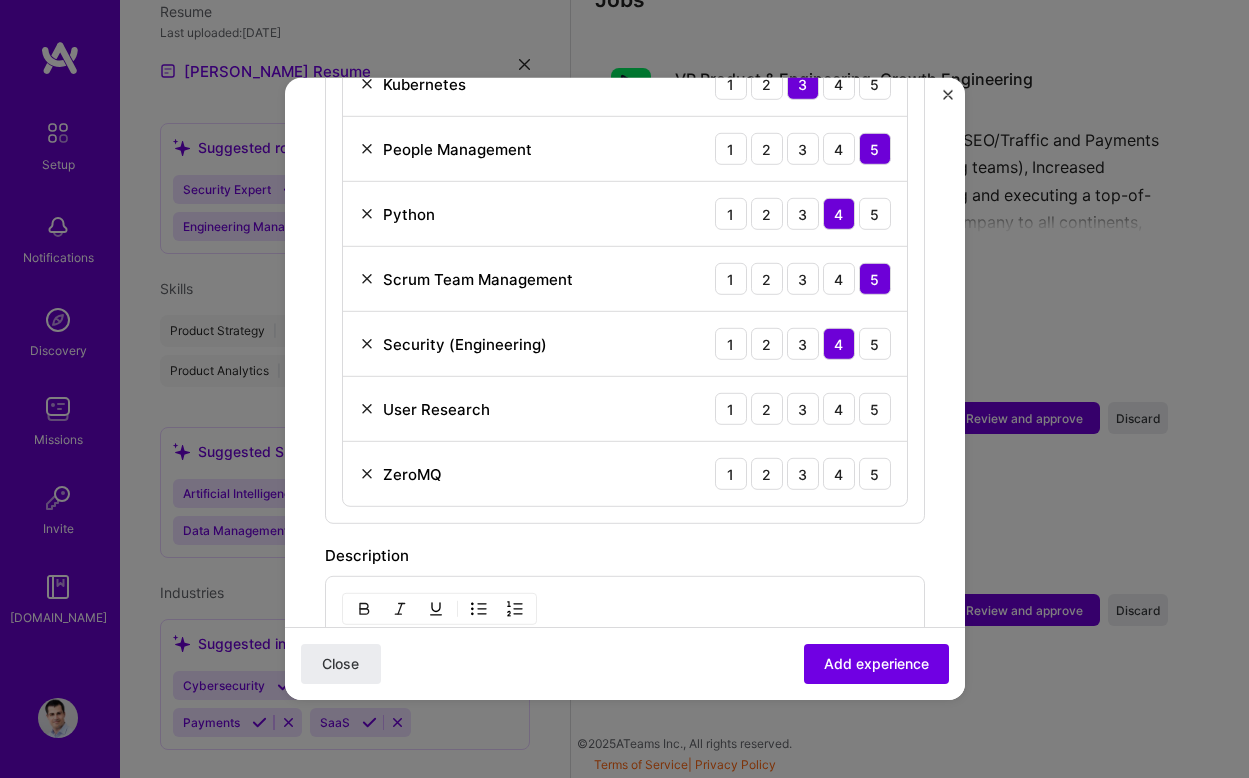 scroll, scrollTop: 1420, scrollLeft: 0, axis: vertical 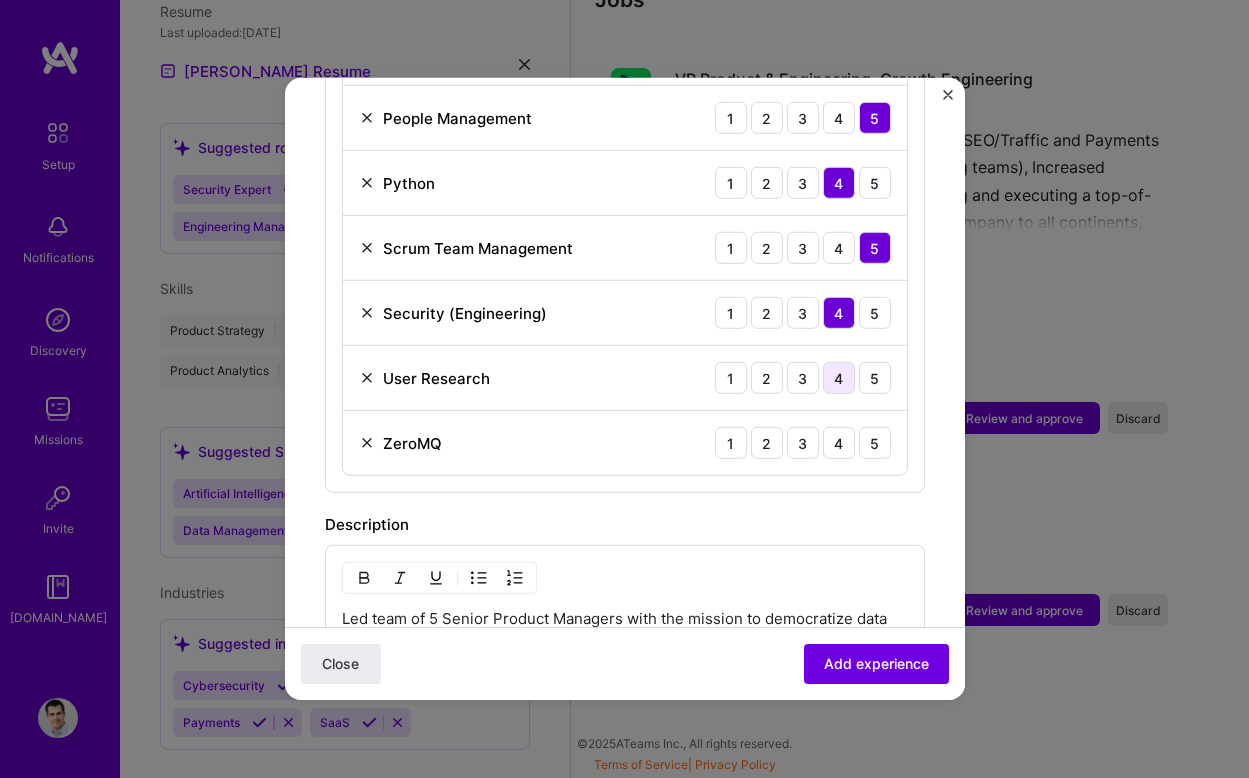 click on "4" at bounding box center [839, 378] 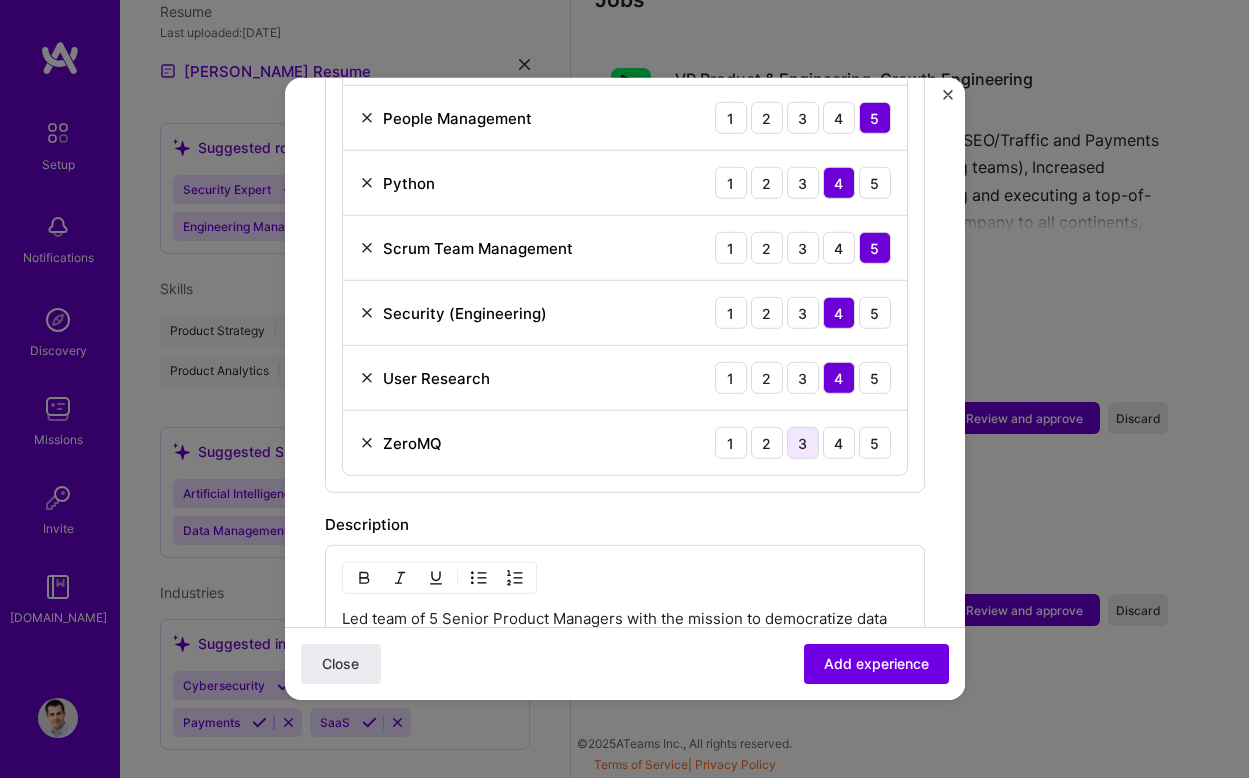click on "3" at bounding box center (803, 443) 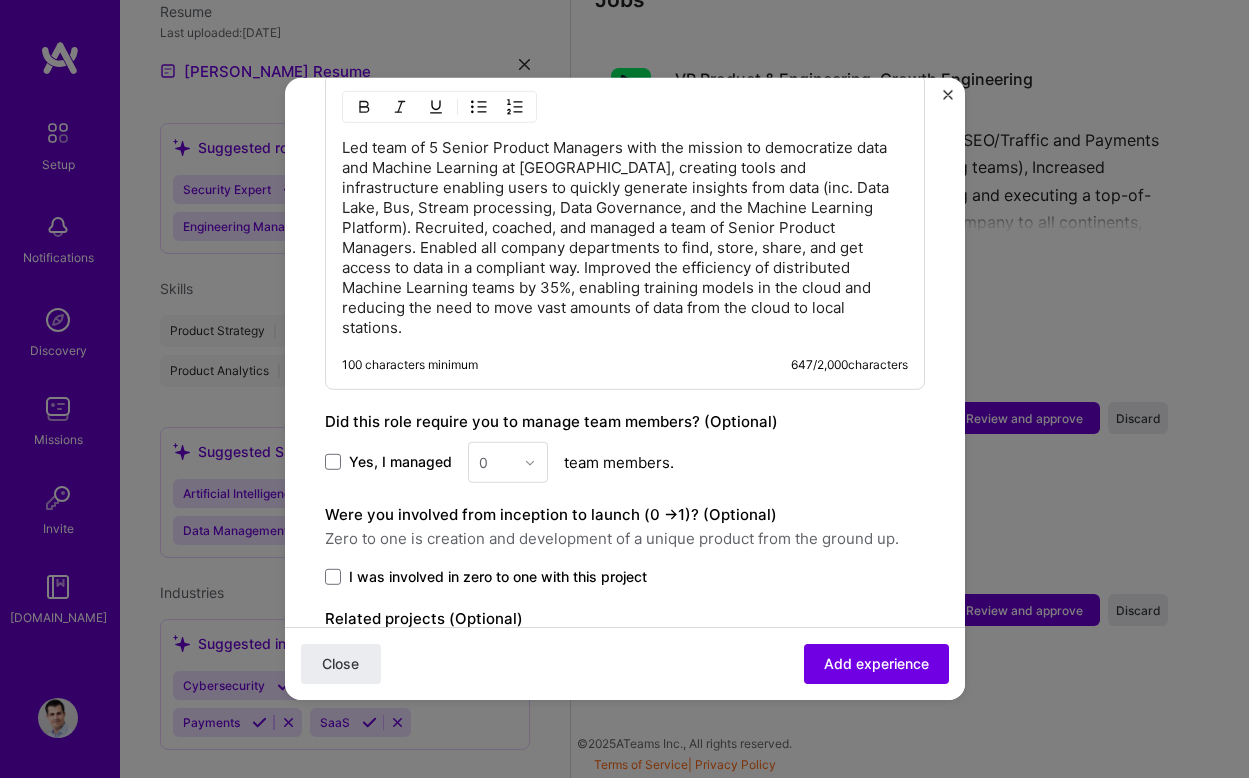 scroll, scrollTop: 1897, scrollLeft: 0, axis: vertical 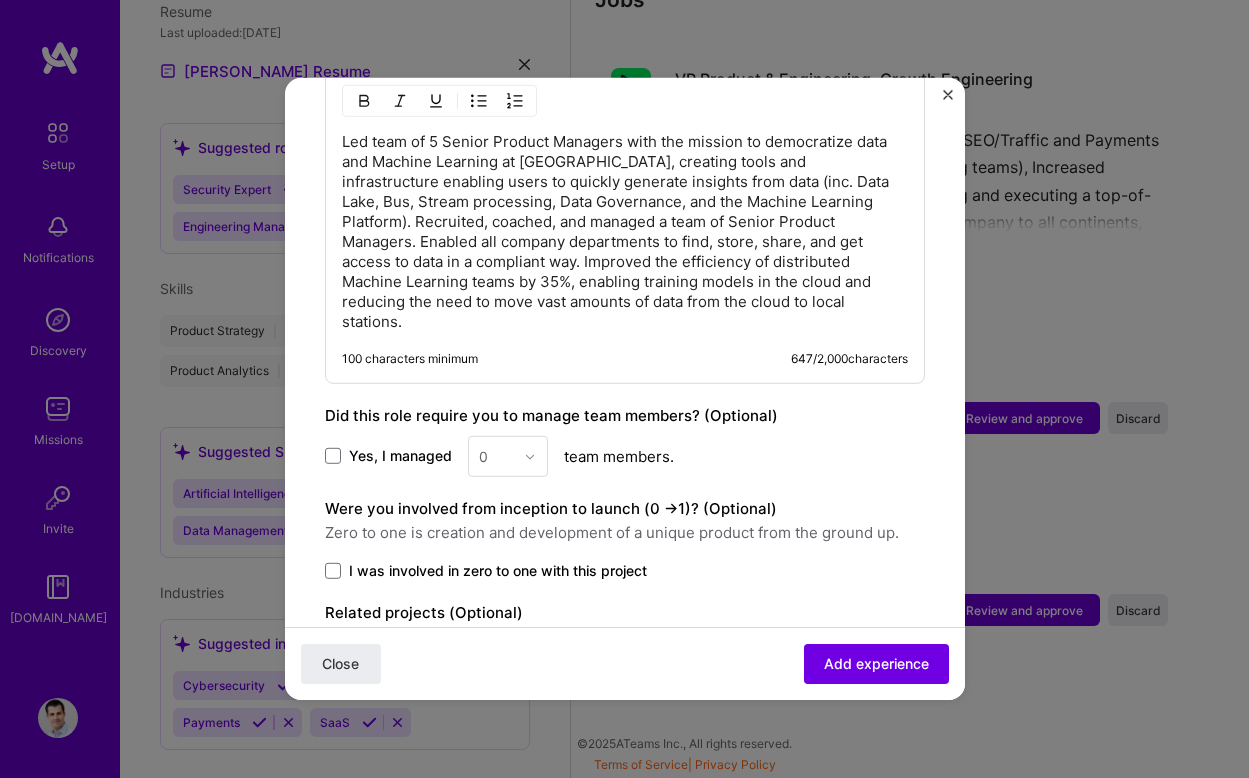 click on "0" at bounding box center [508, 456] 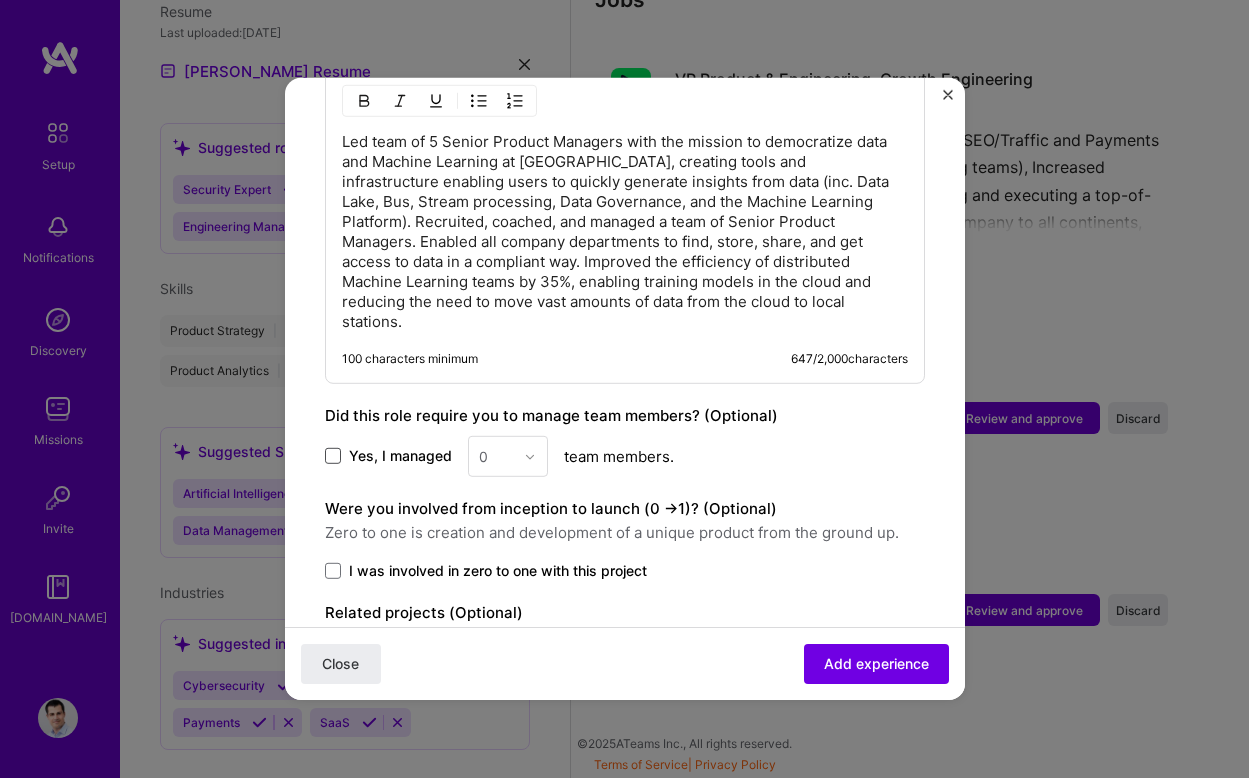 click at bounding box center [333, 456] 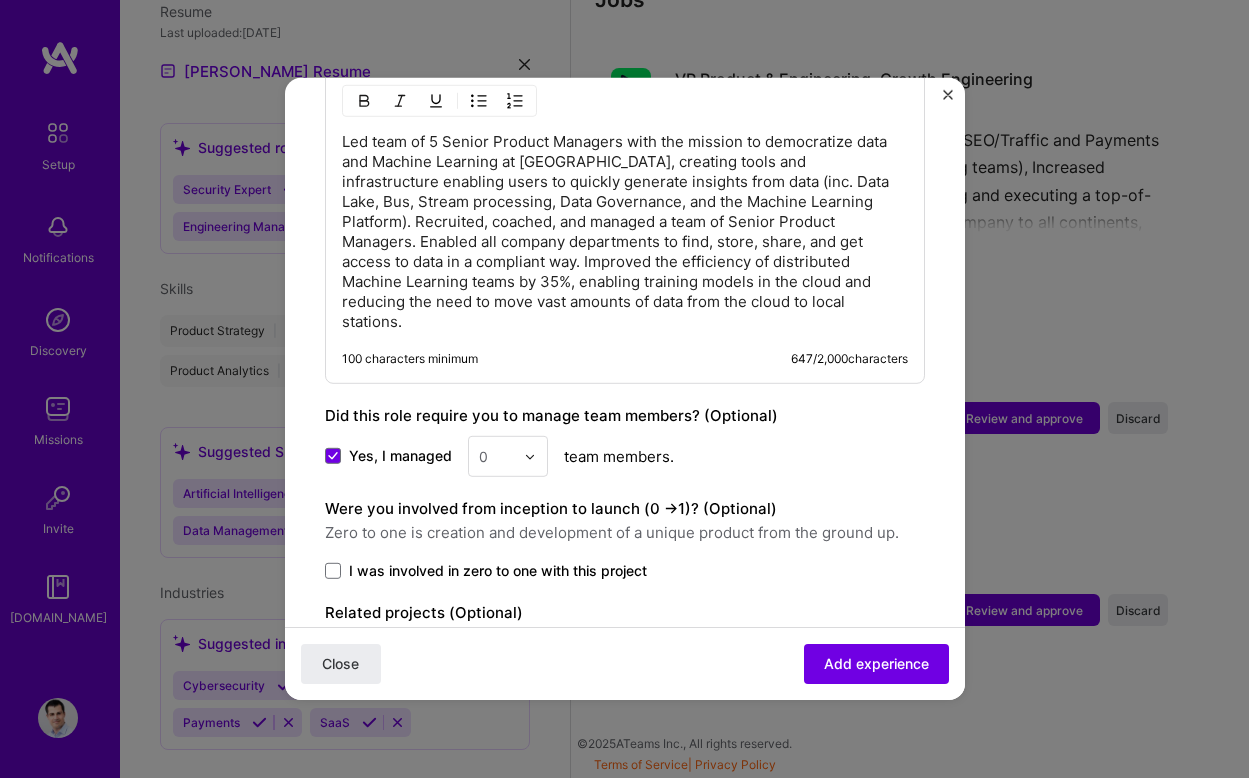 click at bounding box center (530, 456) 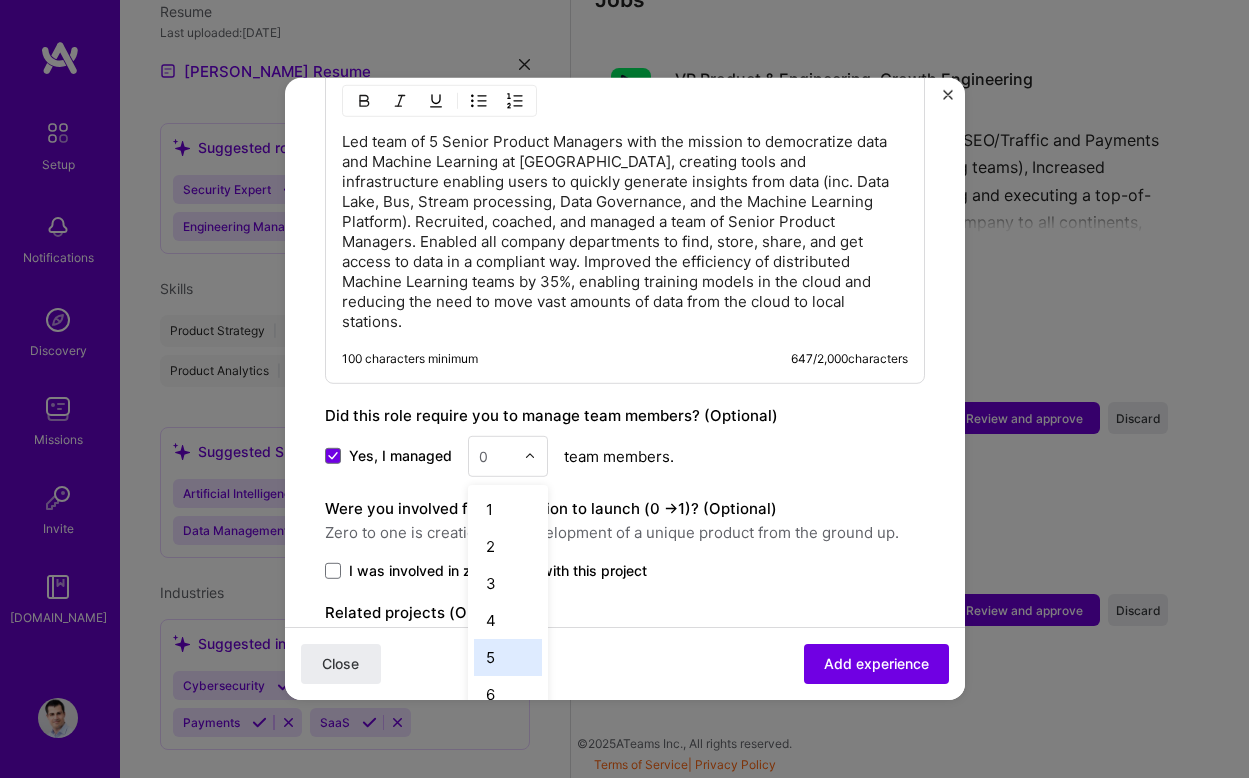 click on "5" at bounding box center [508, 657] 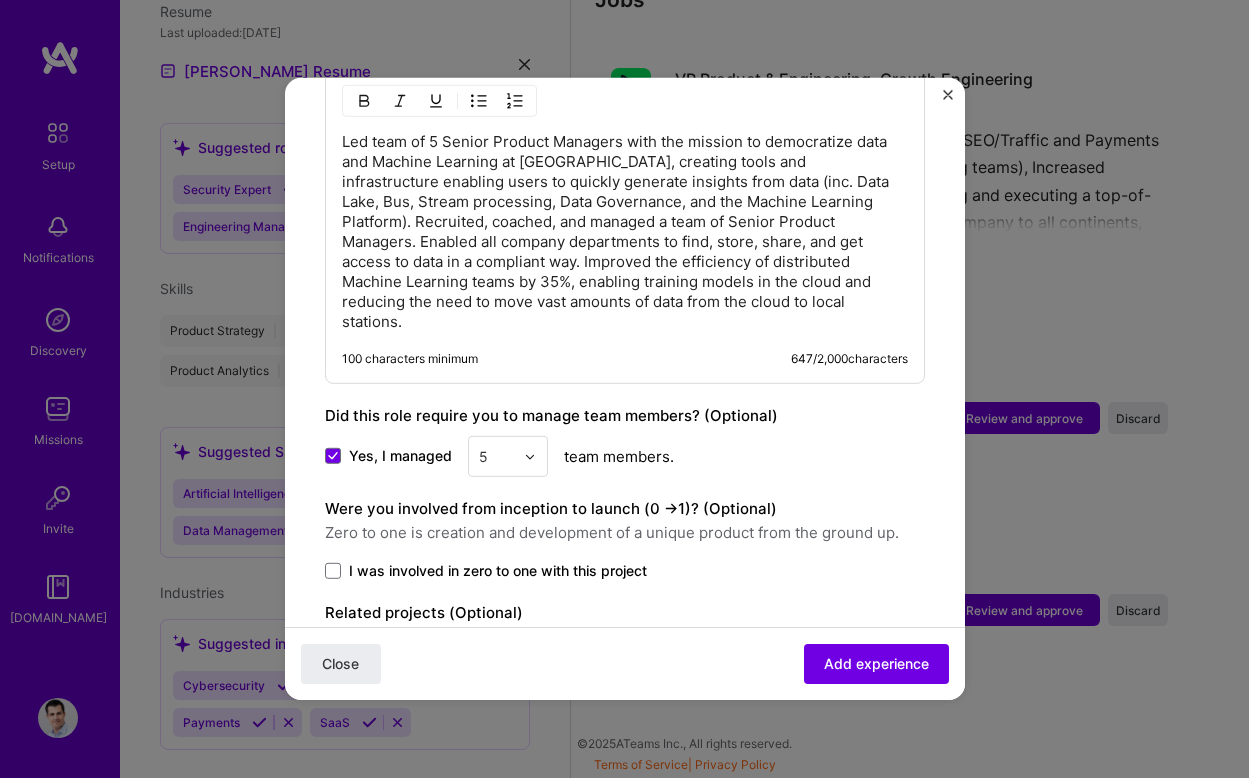 click on "Yes, I managed 5 team members." at bounding box center [625, 456] 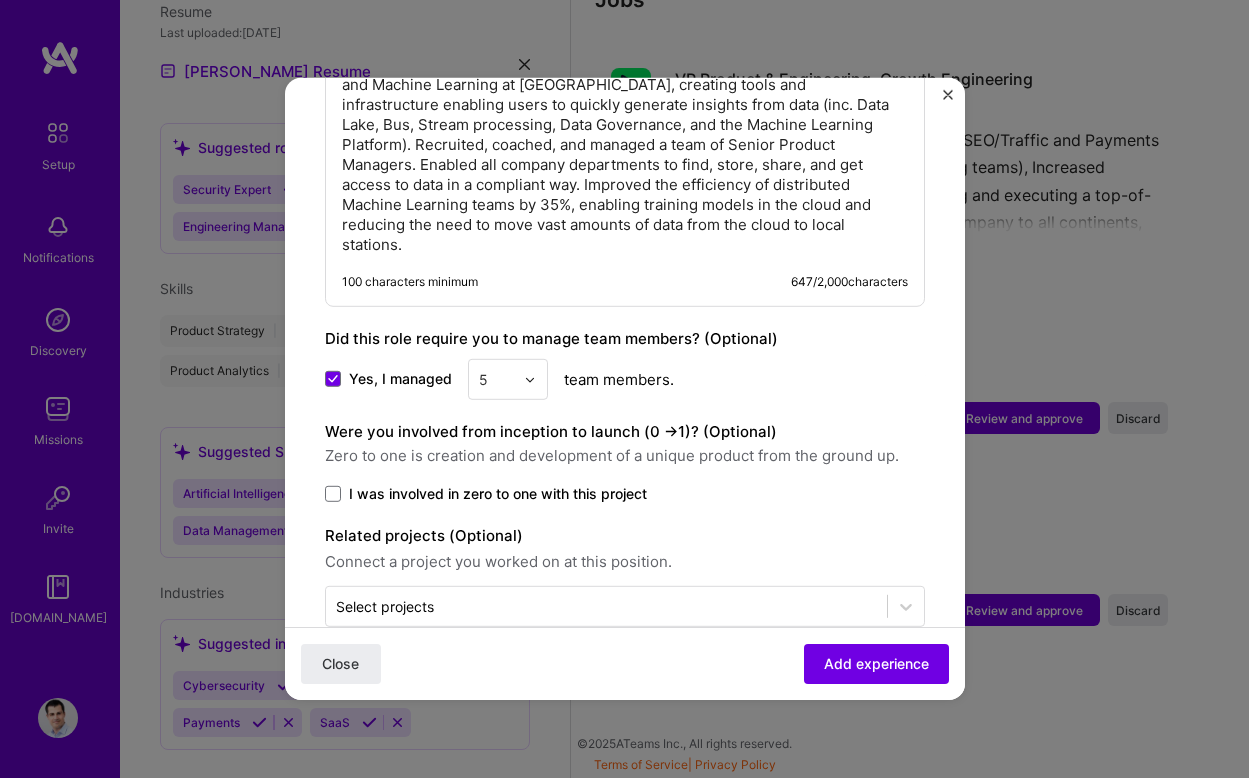 scroll, scrollTop: 1973, scrollLeft: 0, axis: vertical 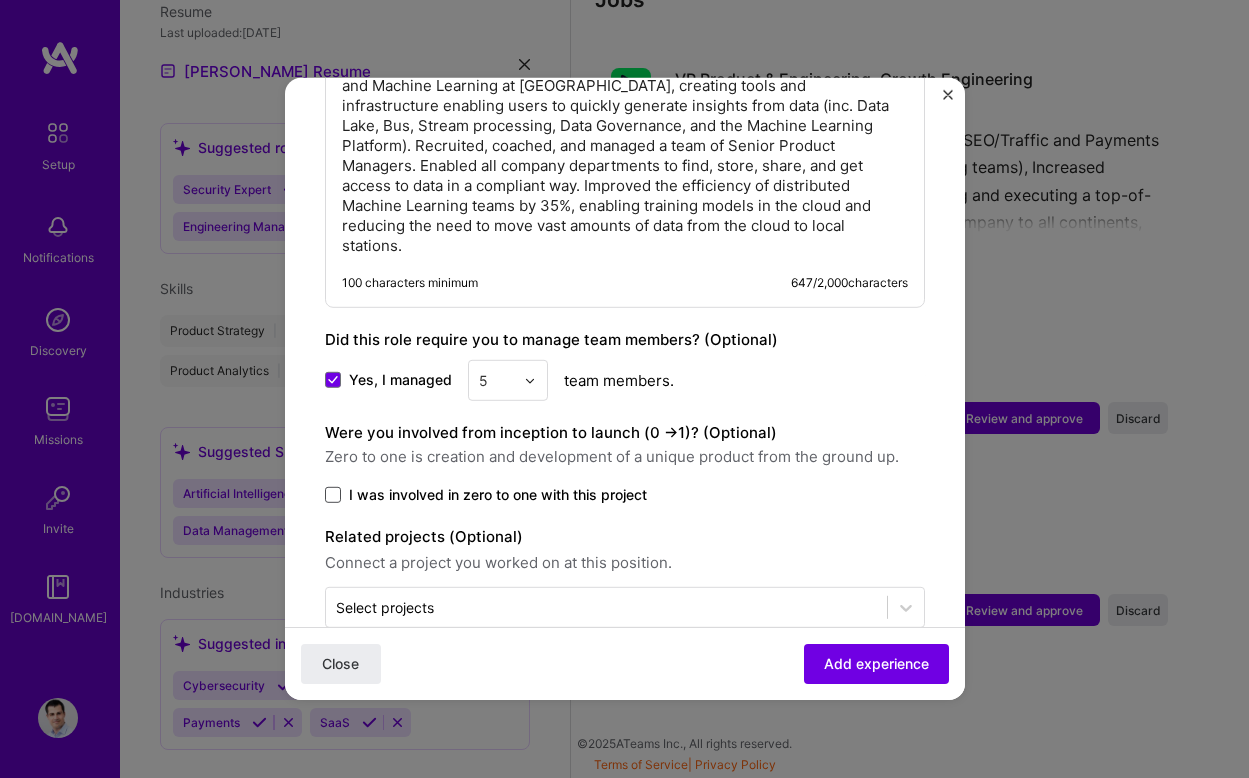 click at bounding box center (333, 495) 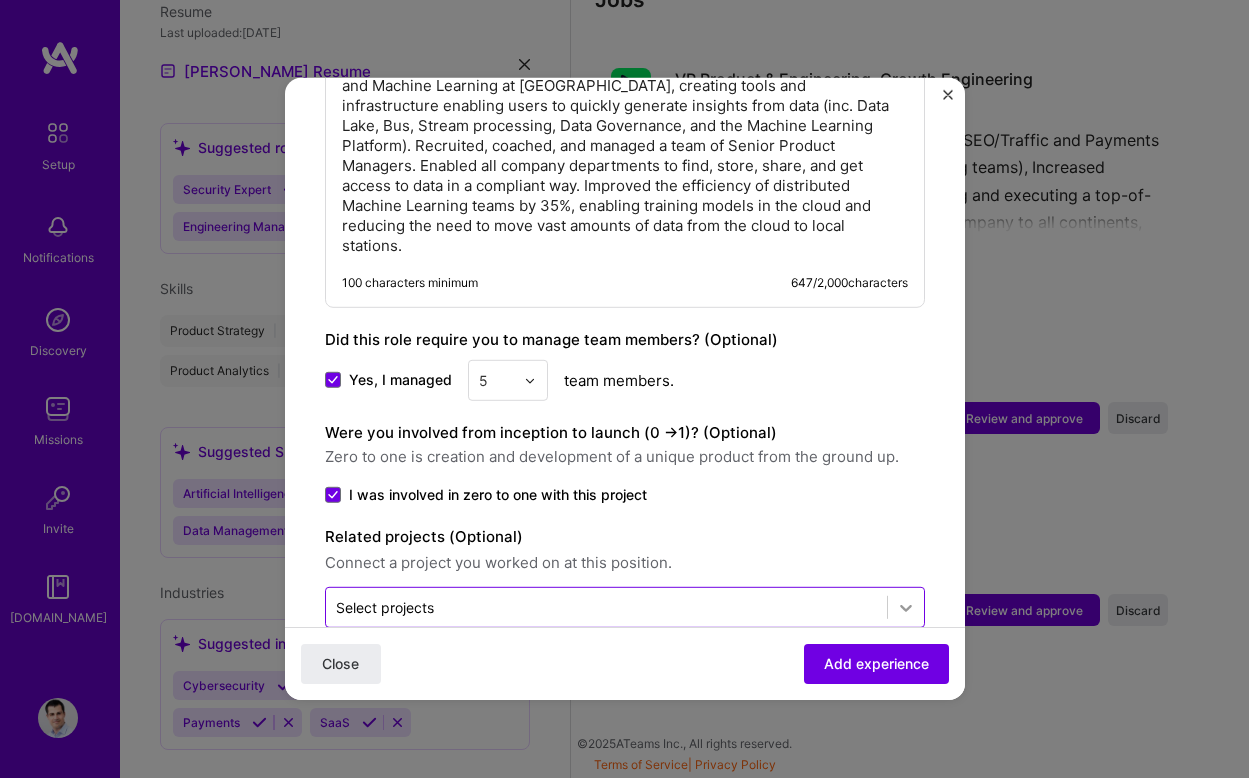 click 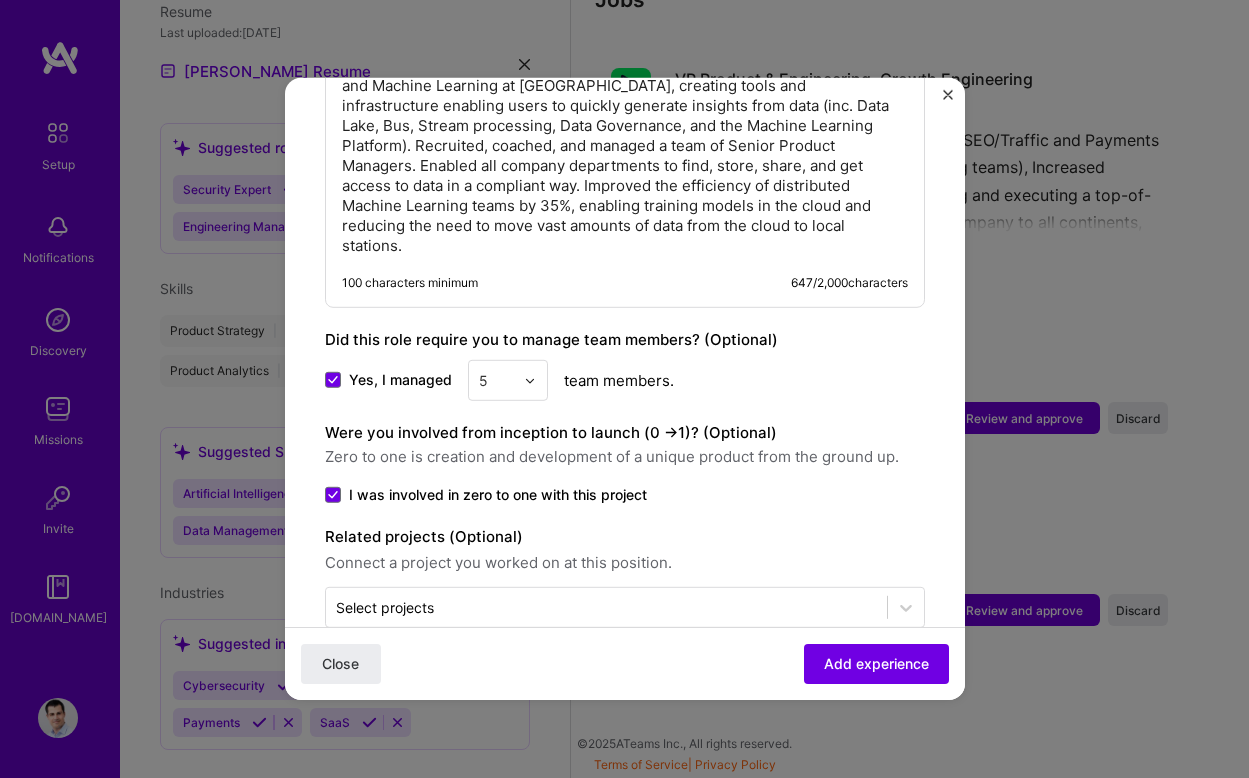 click on "Adding suggested job This job is suggested based on your LinkedIn, resume or [DOMAIN_NAME] activity. Create a job experience Jobs help companies understand your past experience. Company logo Company name Zalando SE
Industry Add up to 2 industries. Selected industries 2 Your title and specialization Lead Product Manager, Data Services Product Manager Duration [DATE]
to [DATE]
I still work here Skills used — Add up to 12 skills Any new skills will be added to your profile. Enter skills... 15 Machine Learning 1 2 3 4 5 Product Strategy 1 2 3 4 5 UX/UI 1 2 3 4 5 Product Analytics 1 2 3 4 5 Artificial Intelligence (AI) 1 2 3 4 5 Databricks 1 2 3 4 5 [PERSON_NAME] 1 2 3 4 5 Jira 1 2 3 4 5 Kubernetes 1 2 3 4 5 People Management 1 2 3 4 5 Python 1 2 3 4 5 Scrum Team Management 1 2 3 4 5 Security (Engineering) 1 2 3 4 5 User Research 1 2 3 4 5 ZeroMQ 1 2 3 4 5 Description 100 characters minimum 647 / 2,000 5 >" at bounding box center [625, -614] 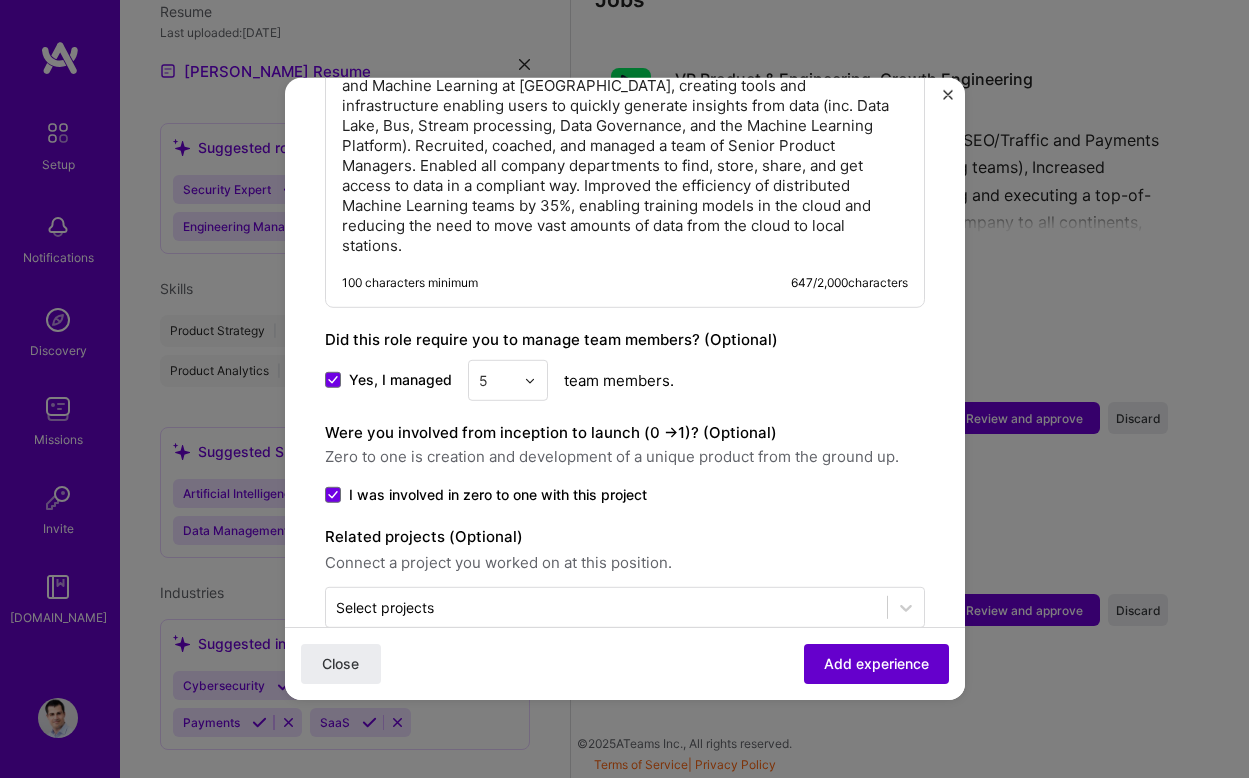 click on "Add experience" at bounding box center [876, 664] 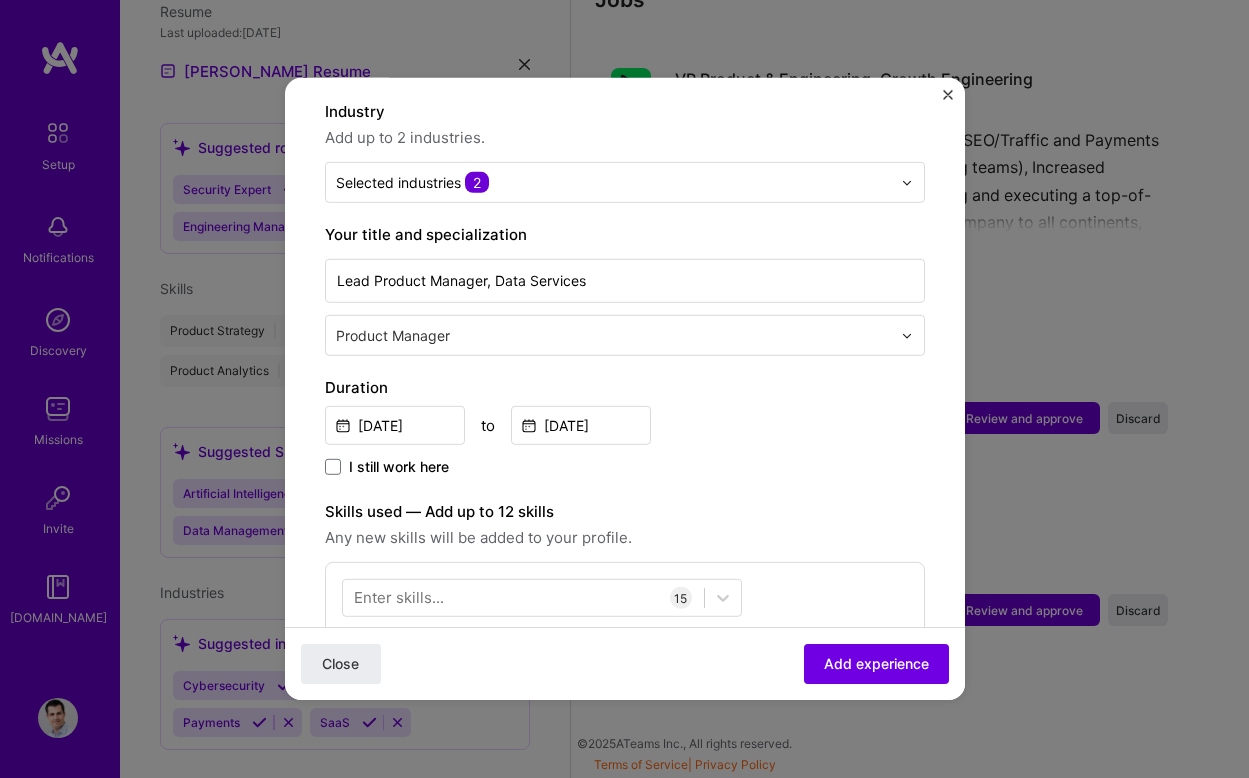 scroll, scrollTop: 300, scrollLeft: 0, axis: vertical 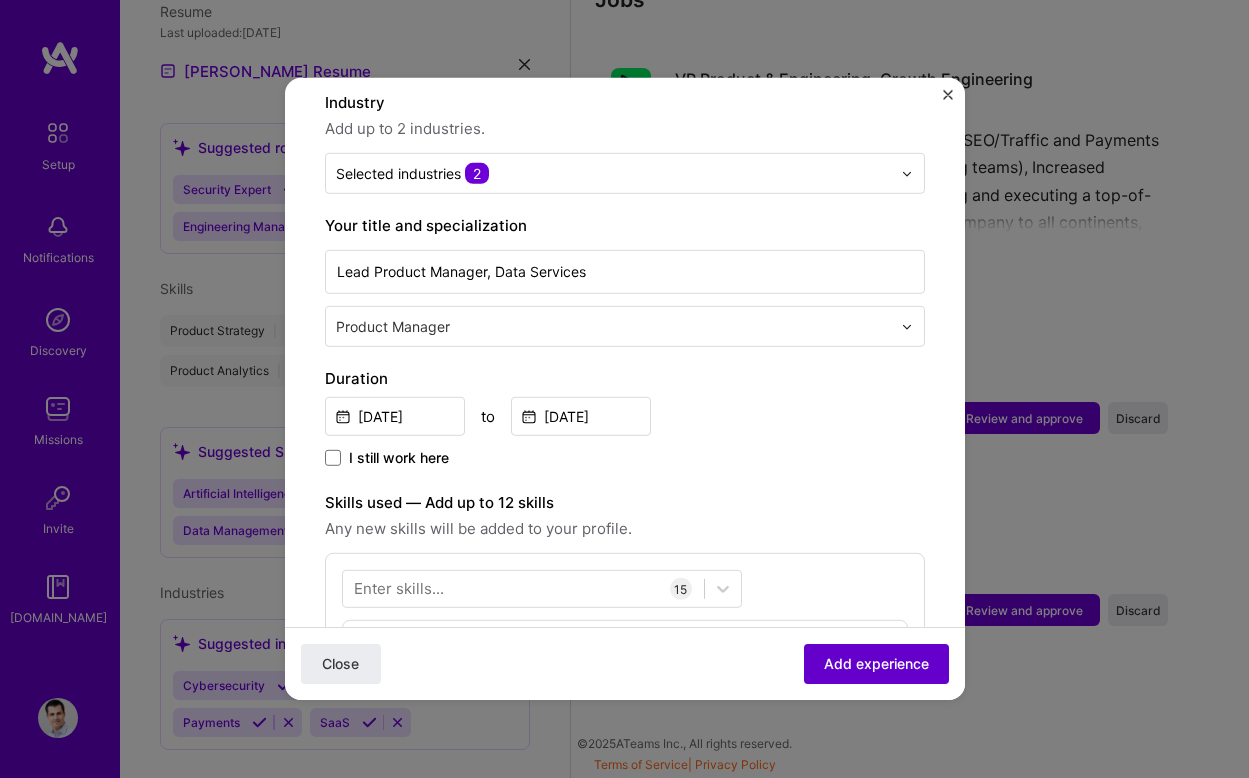 click on "Add experience" at bounding box center (876, 664) 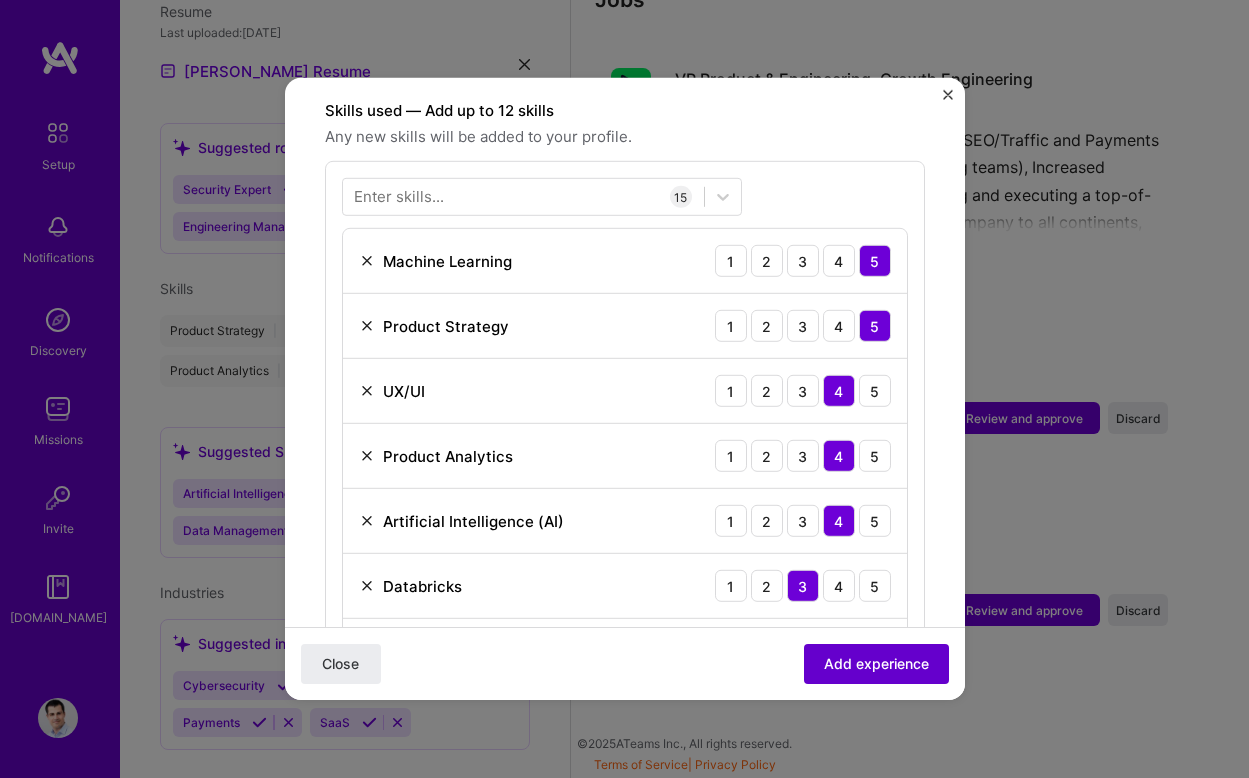 scroll, scrollTop: 692, scrollLeft: 0, axis: vertical 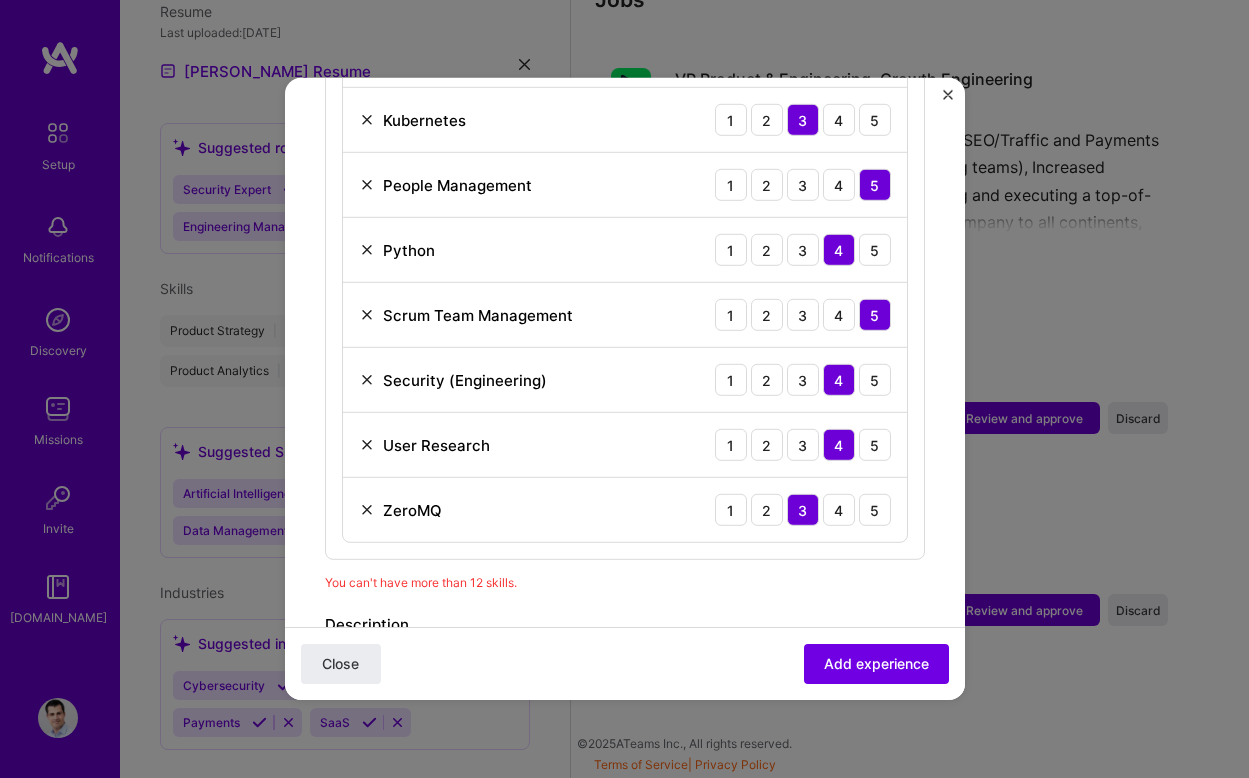 click at bounding box center [367, 510] 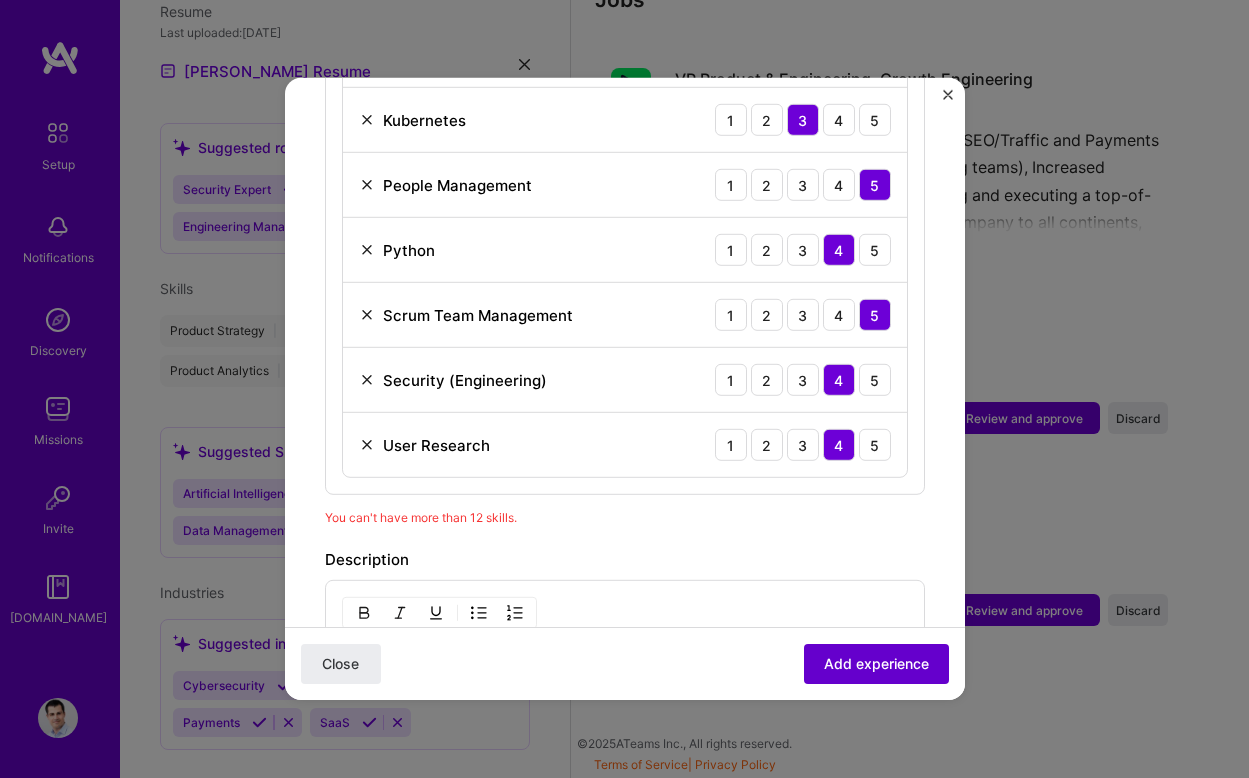 click on "Add experience" at bounding box center [876, 664] 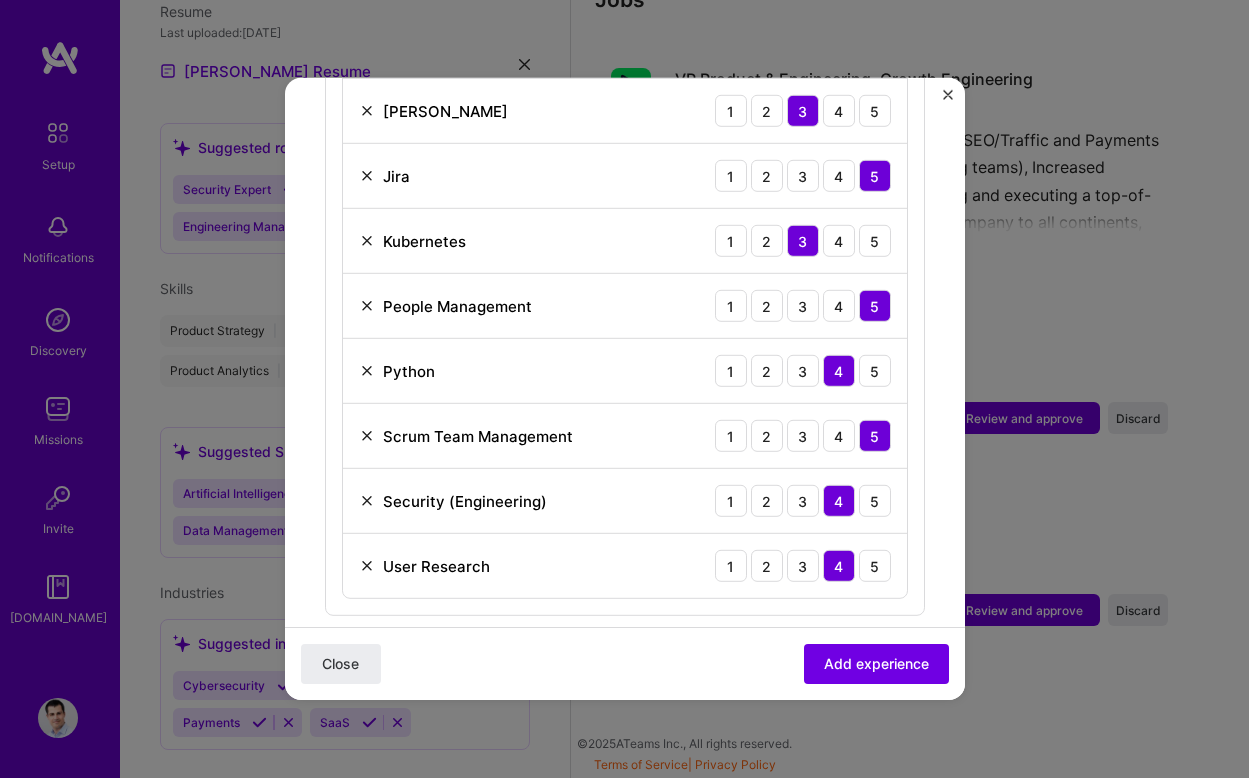 scroll, scrollTop: 1223, scrollLeft: 0, axis: vertical 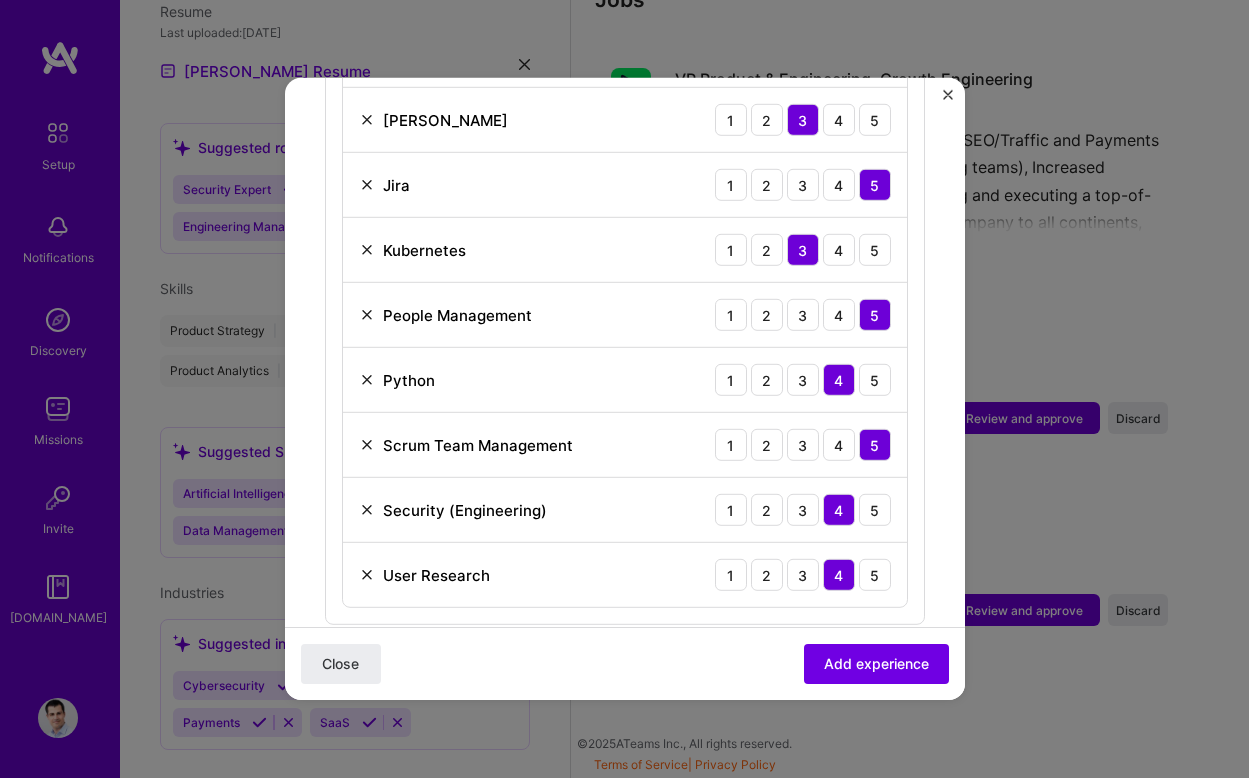 click at bounding box center (367, 510) 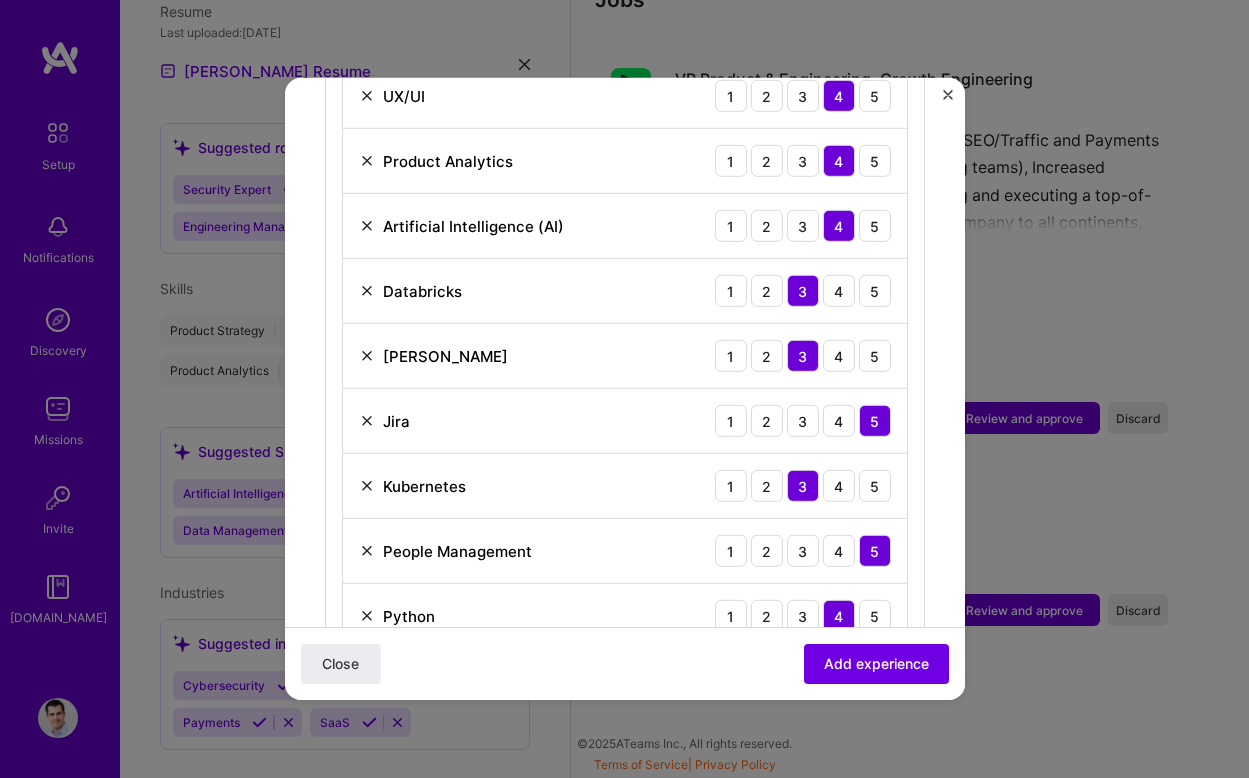 scroll, scrollTop: 1000, scrollLeft: 0, axis: vertical 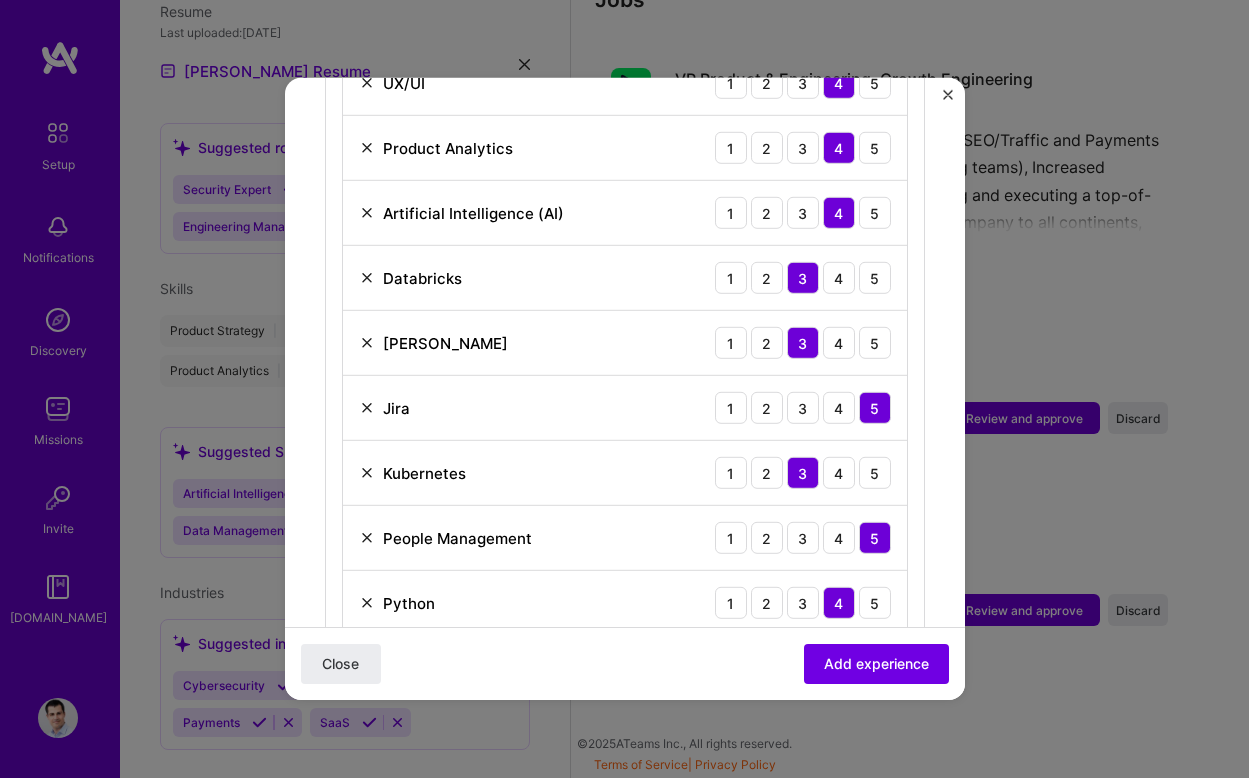 click at bounding box center [367, 473] 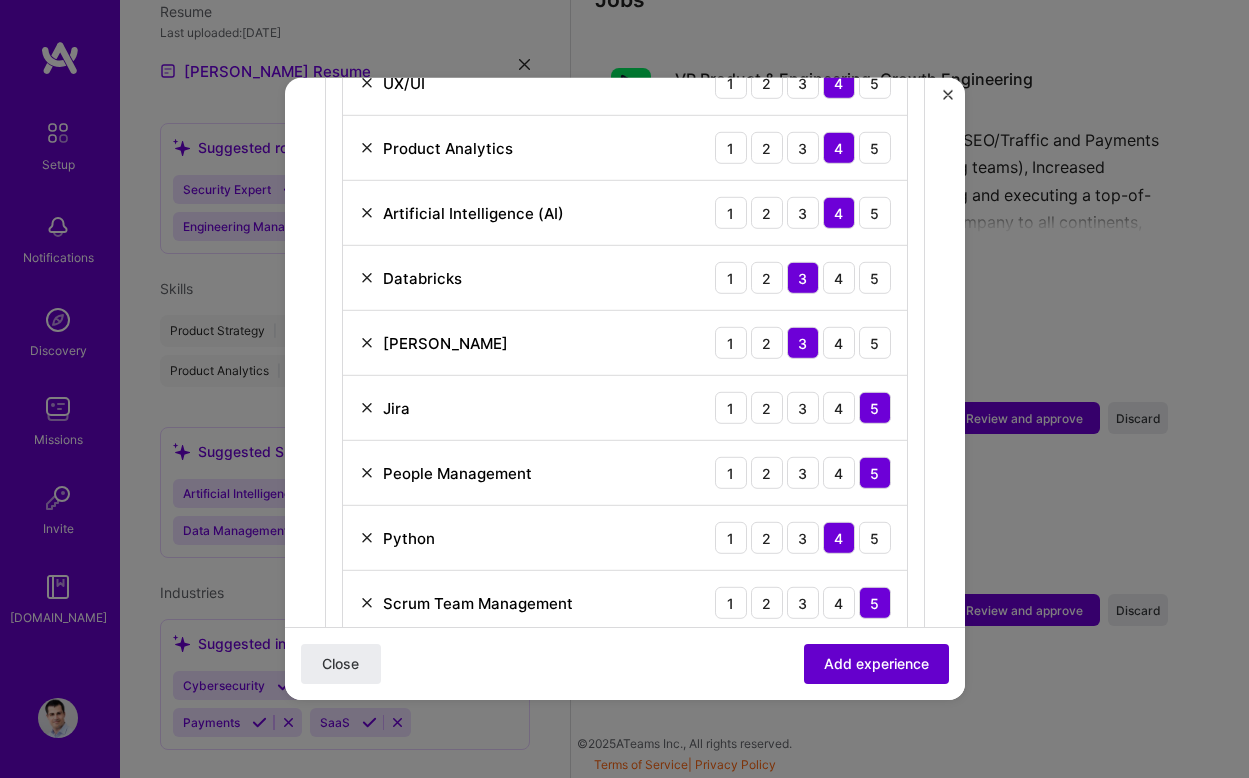 click on "Add experience" at bounding box center [876, 664] 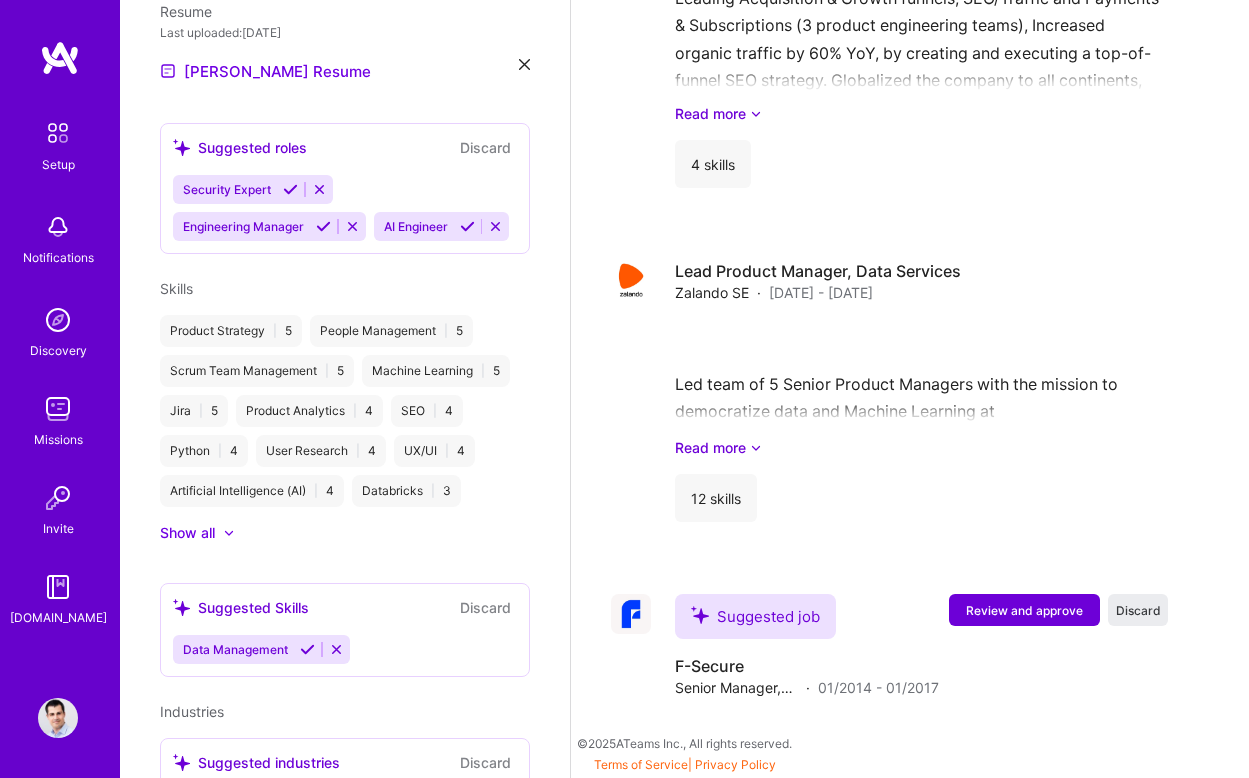 scroll, scrollTop: 1911, scrollLeft: 0, axis: vertical 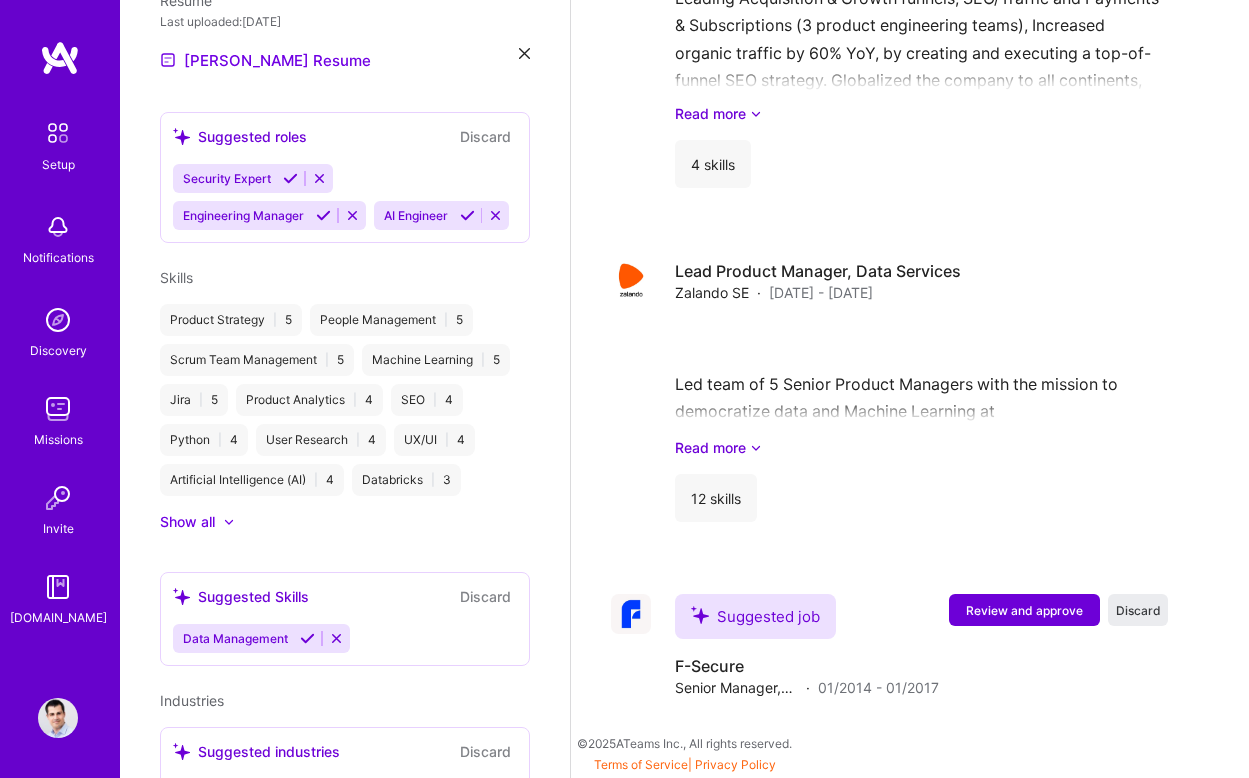 click on "Product Strategy | 5" at bounding box center [231, 320] 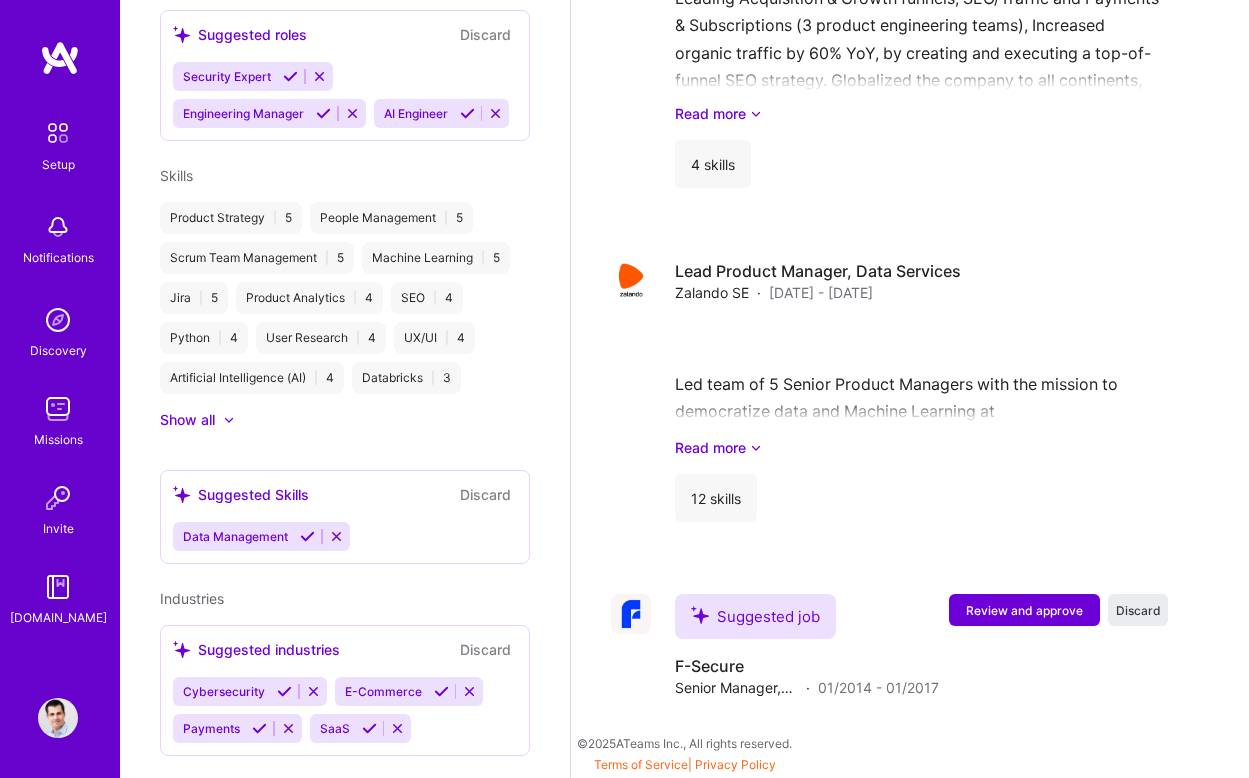 scroll, scrollTop: 856, scrollLeft: 0, axis: vertical 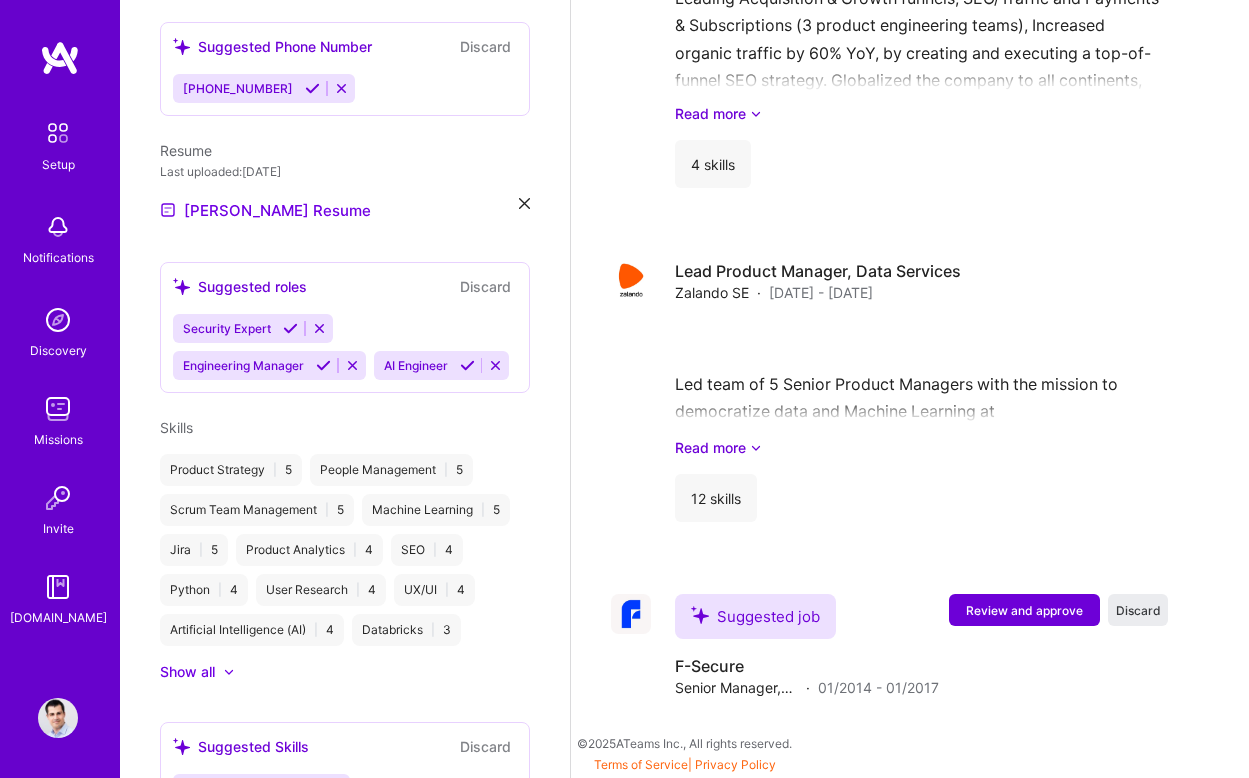 click at bounding box center (319, 328) 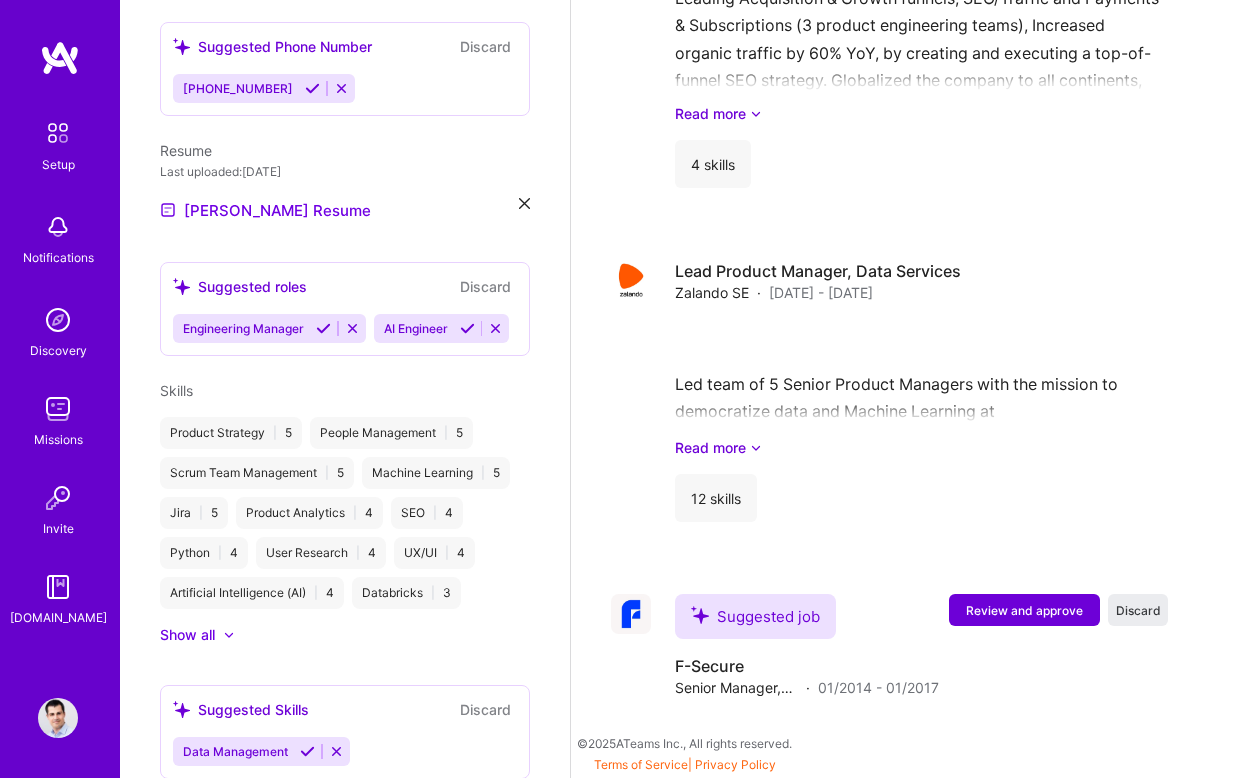 click on "Suggested roles Discard" at bounding box center (345, 286) 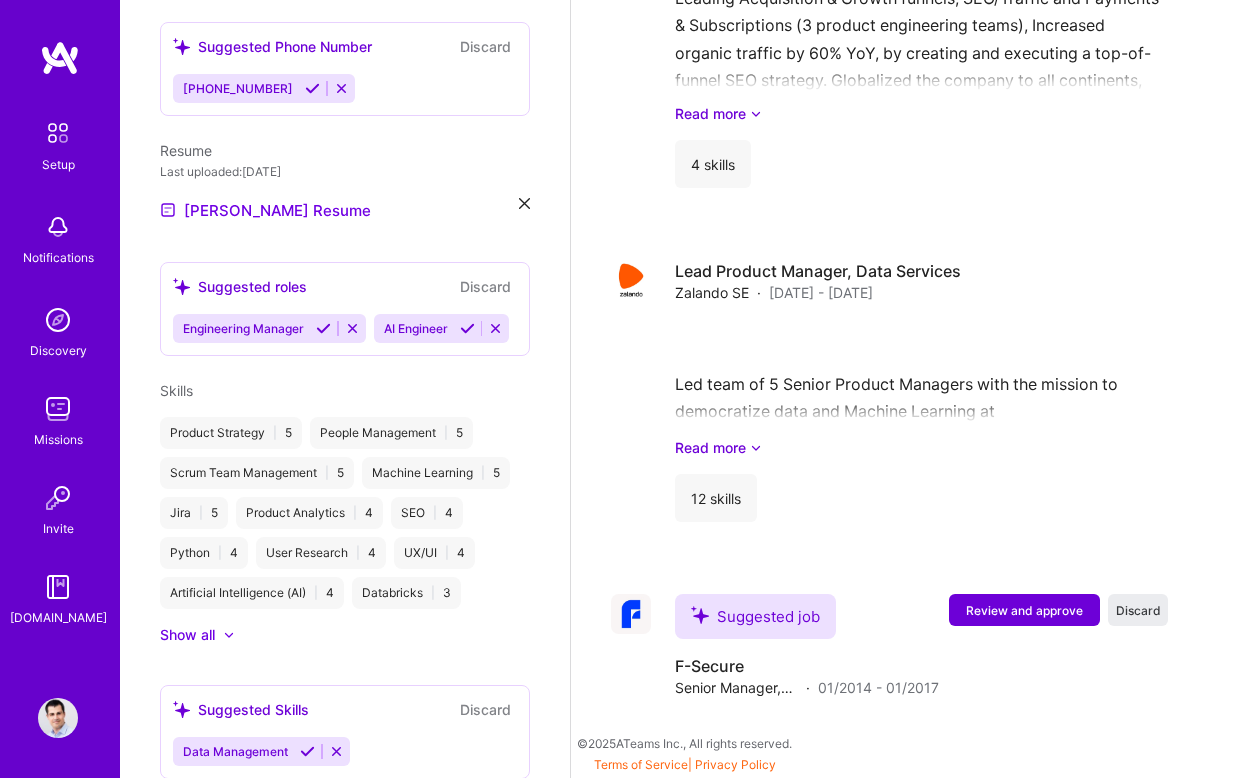 click at bounding box center (495, 328) 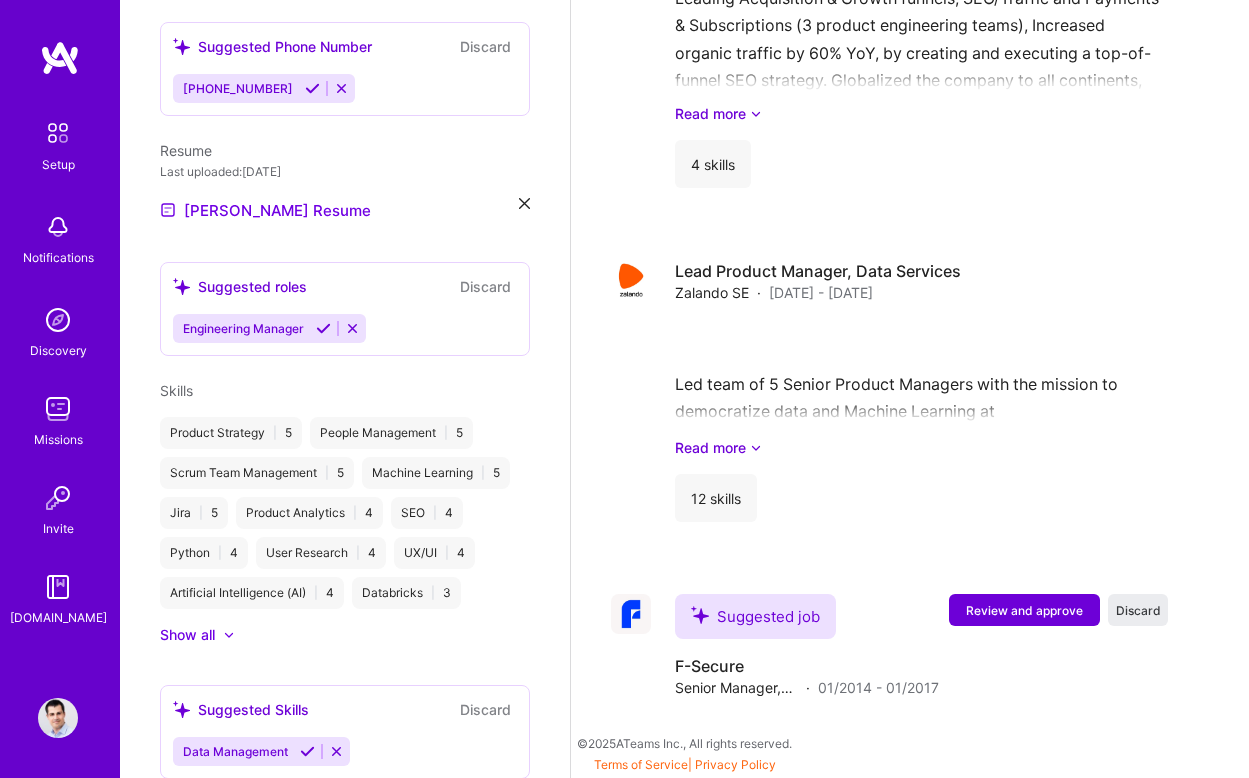 click on "Suggested roles" at bounding box center (240, 286) 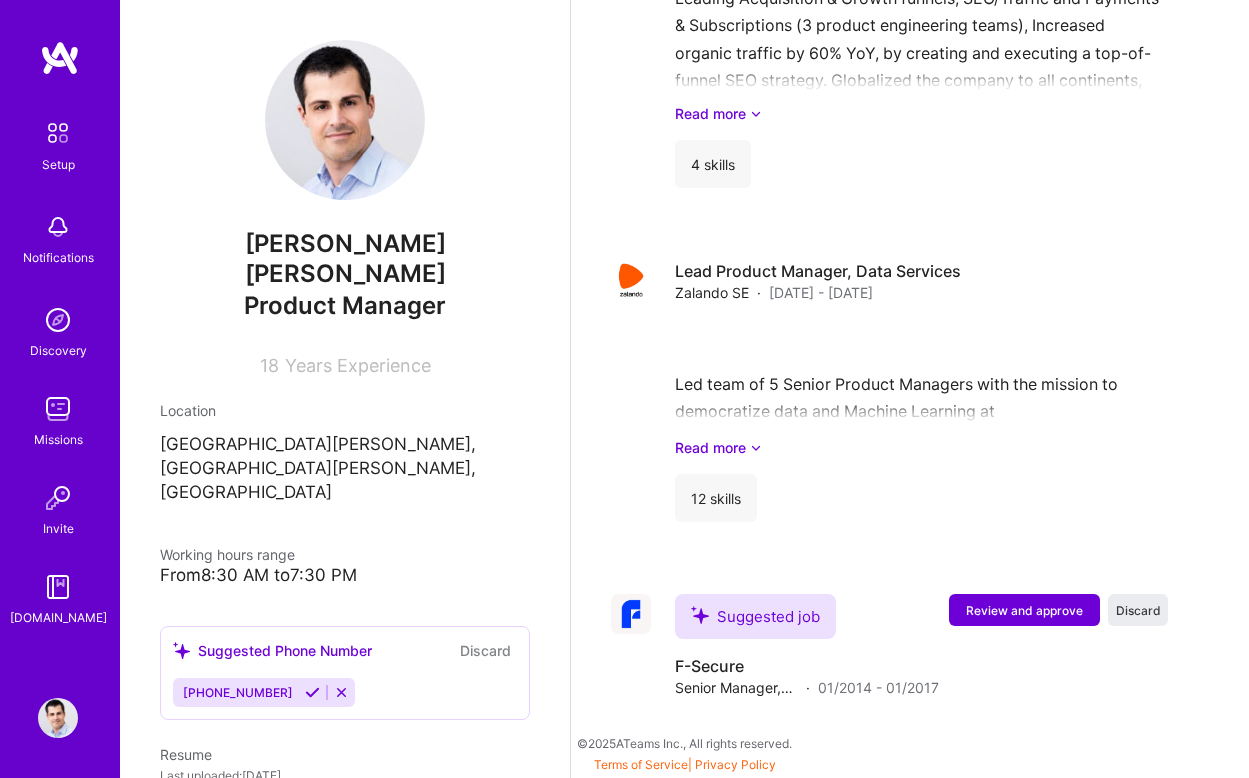 scroll, scrollTop: 0, scrollLeft: 0, axis: both 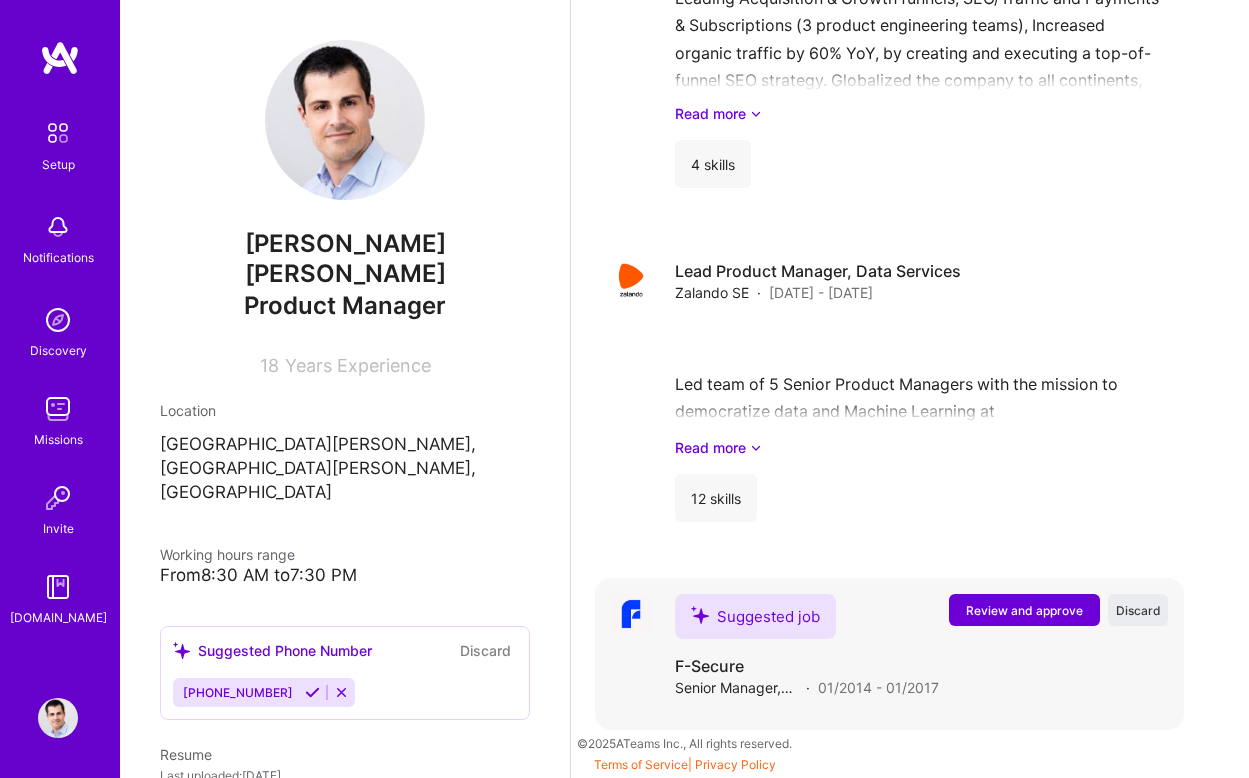 click on "Review and approve" at bounding box center (1024, 610) 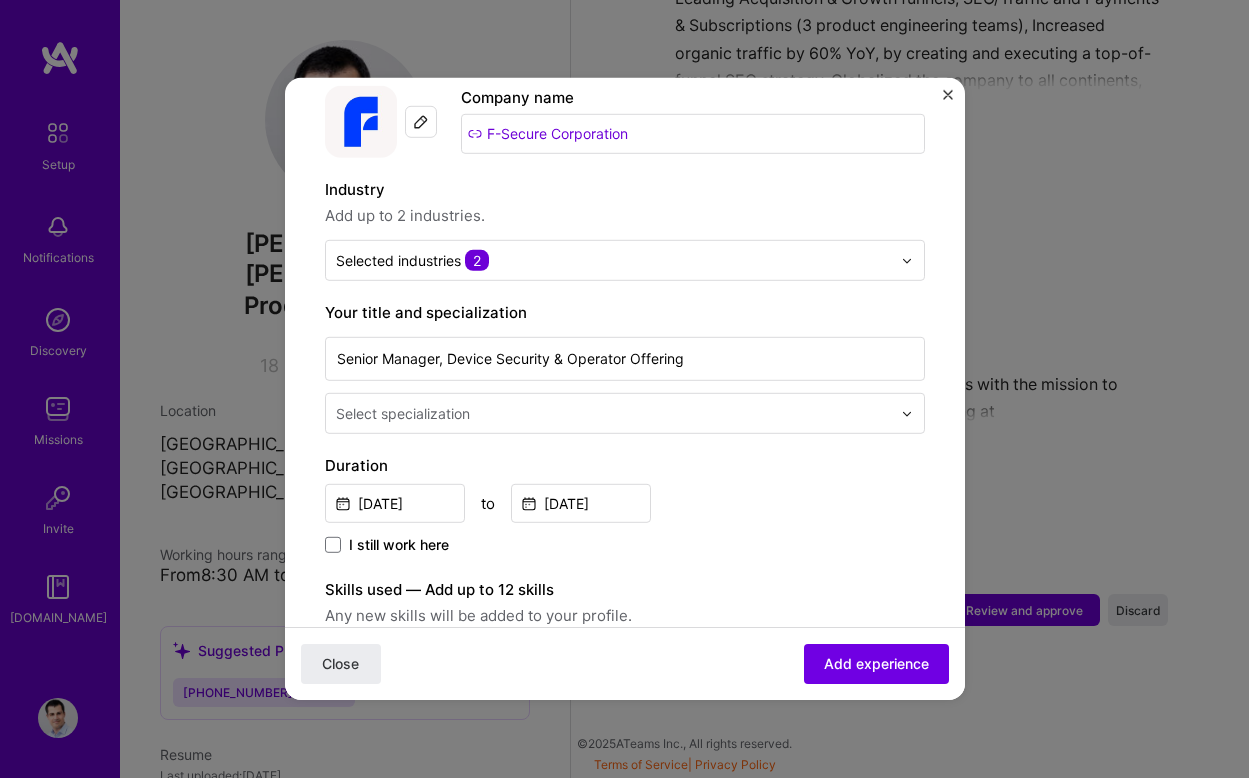 scroll, scrollTop: 211, scrollLeft: 0, axis: vertical 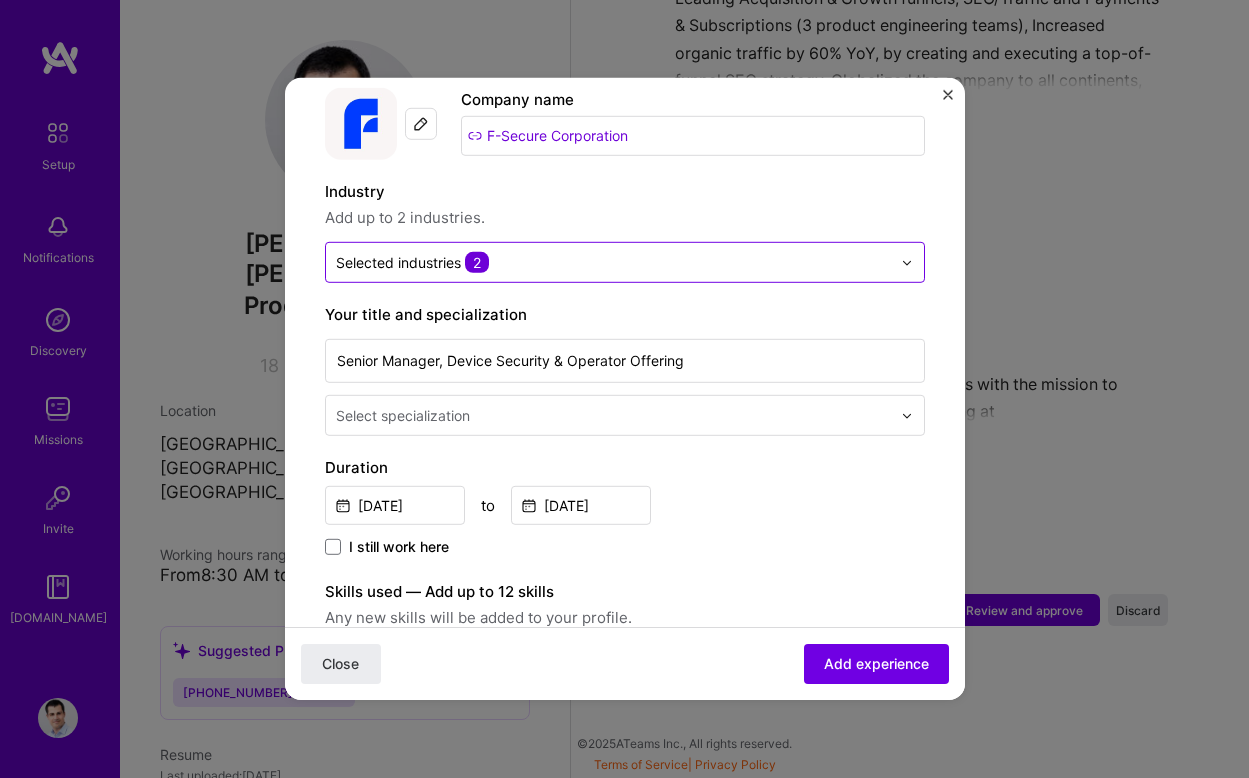 click at bounding box center [907, 262] 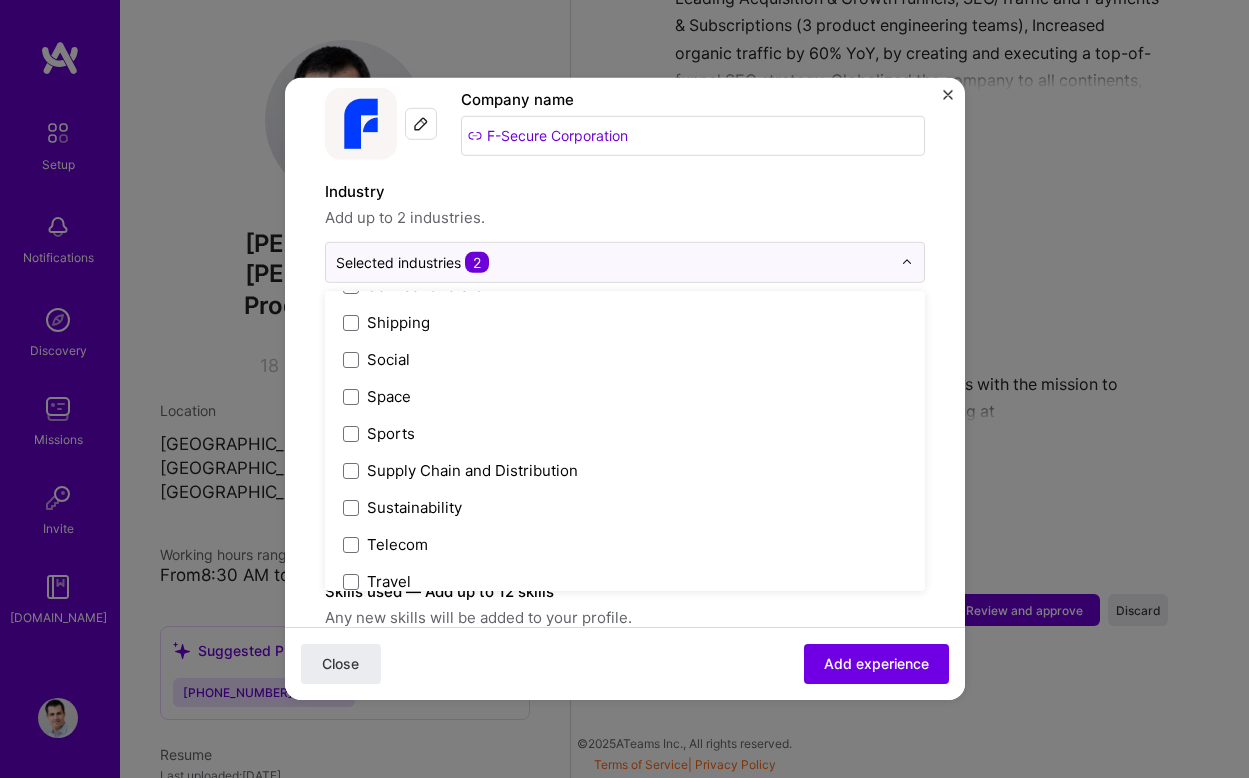 scroll, scrollTop: 4152, scrollLeft: 0, axis: vertical 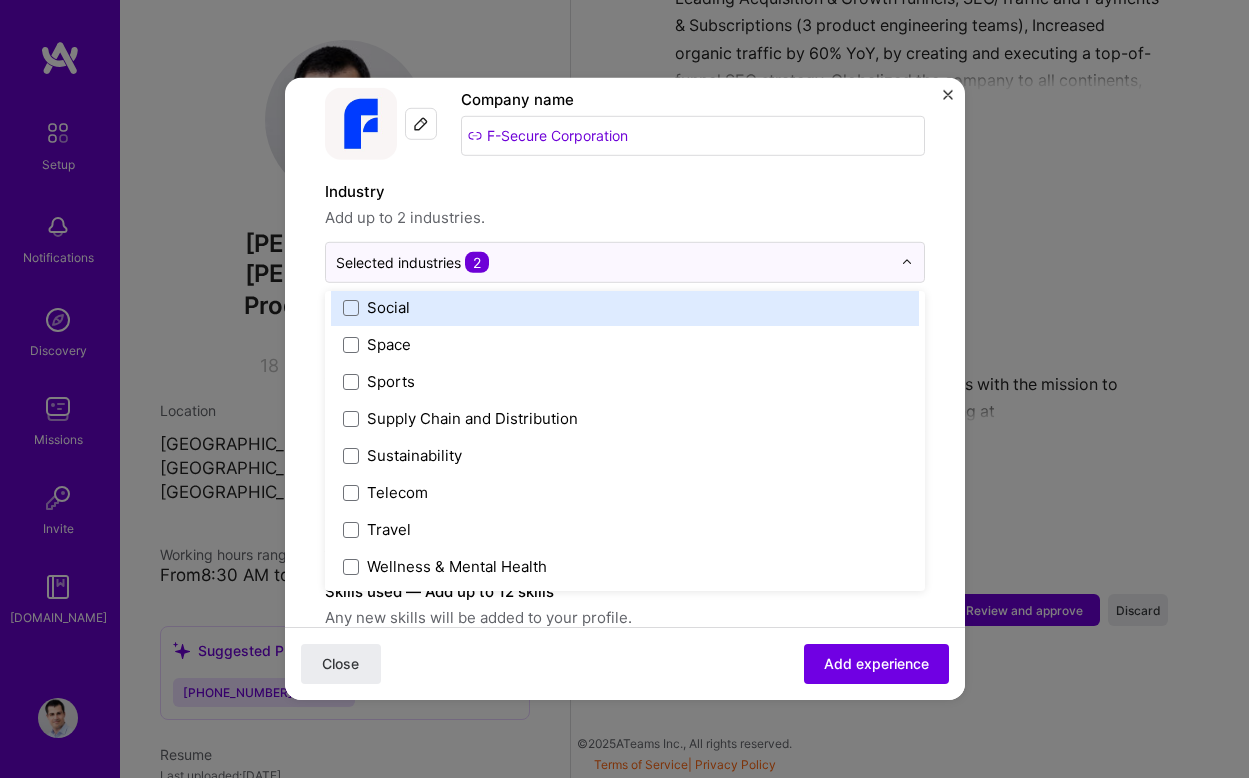 click on "Adding suggested job This job is suggested based on your LinkedIn, resume or [DOMAIN_NAME] activity. Create a job experience Jobs help companies understand your past experience. Company logo Company name F-Secure Corporation
Industry Add up to 2 industries. option Social focused, 113 of 120. 120 results available. Use Up and Down to choose options, press Enter to select the currently focused option, press Escape to exit the menu, press Tab to select the option and exit the menu. Selected industries 2 3D Printing AR / VR / XR Accounting Advertising & AdTech Aerospace Agriculture / AgTech Airlines / Aviation Architecture / Interior Design Art & Museums Artifical Intelligence / Machine Learning Arts / Culture Augmented & Virtual Reality (AR/VR) Automotive Automotive & Self Driving Cars Aviation B2B B2B2C B2C BPA / RPA Banking Beauty Big Data BioTech Blockchain CMS CPG CRM Cannabis Charity & Nonprofit Circular Economy CivTech Climate Tech Cloud Services Coaching Community Tech Construction Consulting DTC" at bounding box center (625, 700) 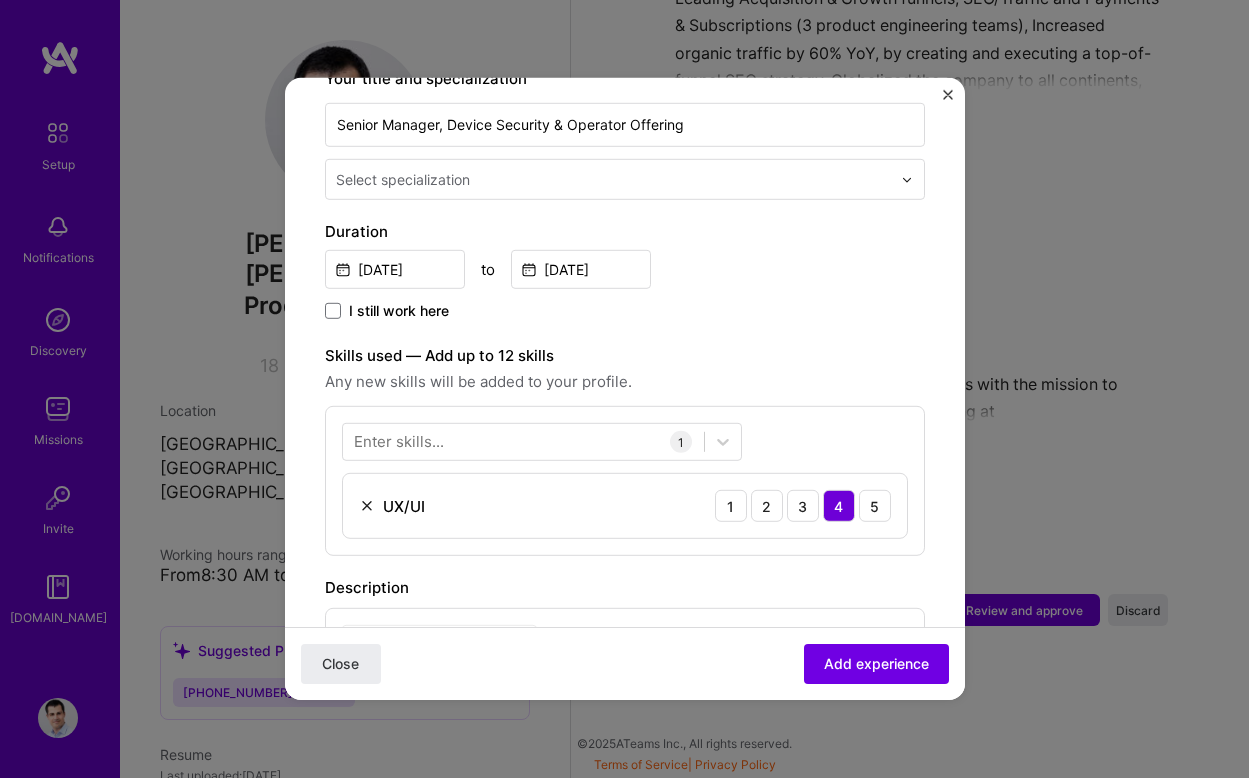 scroll, scrollTop: 414, scrollLeft: 0, axis: vertical 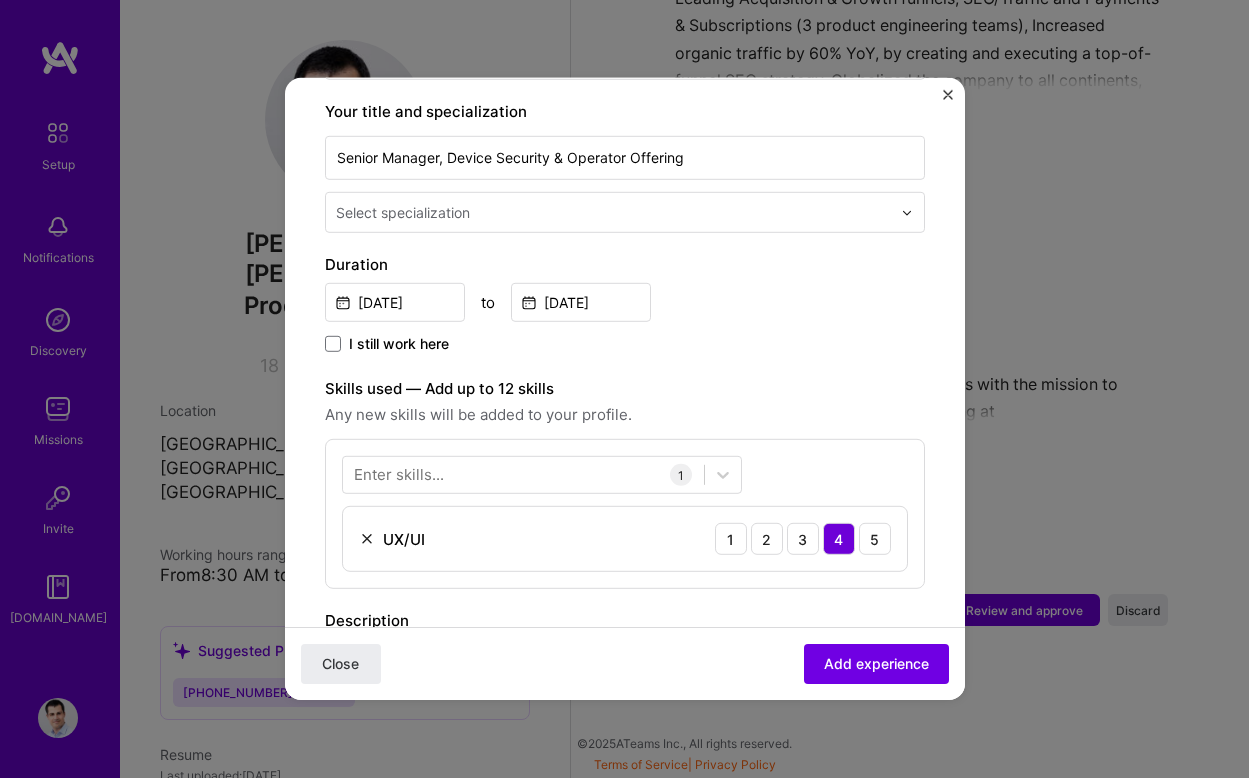 click at bounding box center (948, 95) 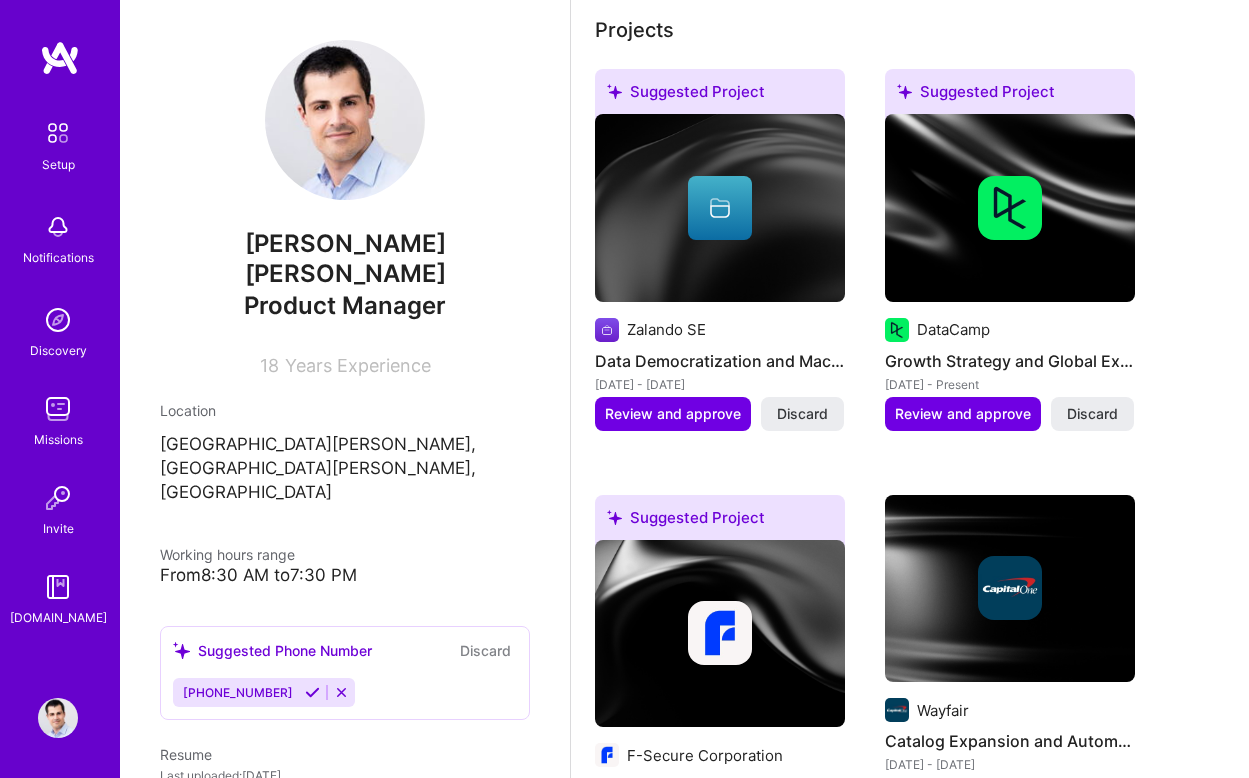 scroll, scrollTop: 839, scrollLeft: 0, axis: vertical 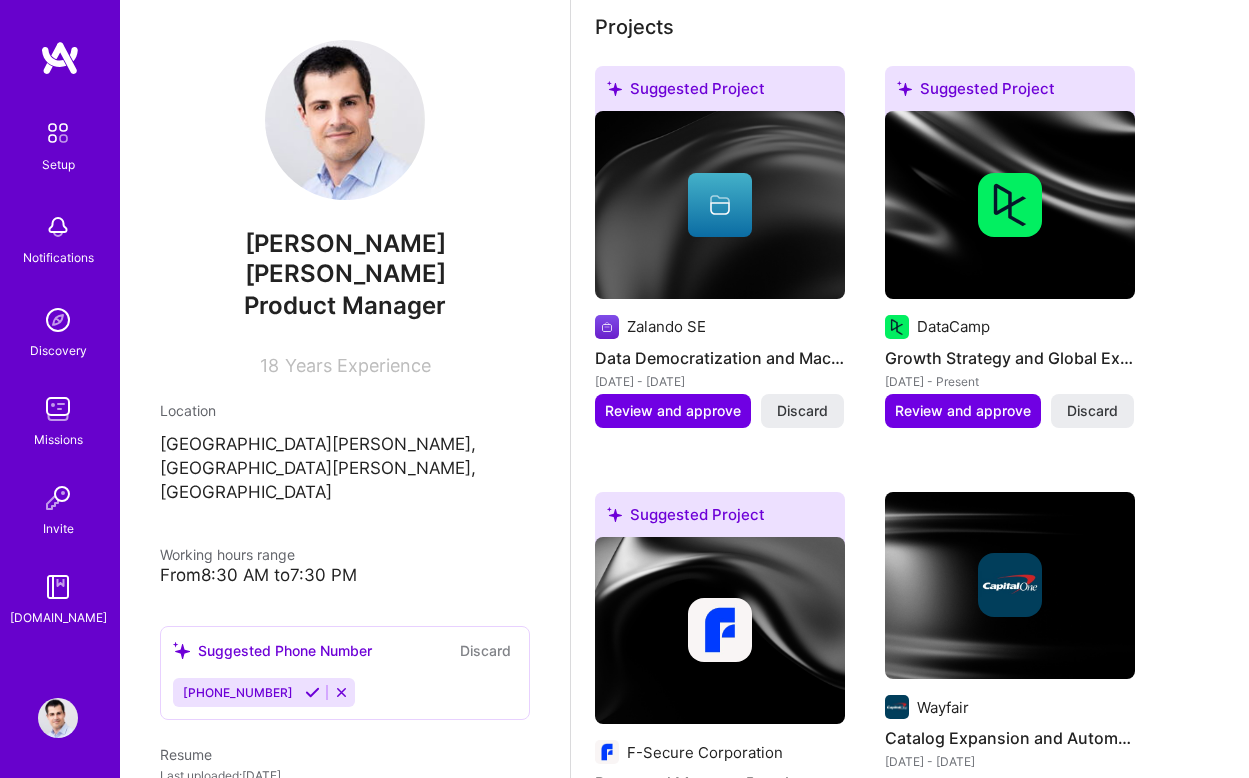 click on "Suggested Project
Zalando SE Data Democratization and Machine Learning Enablement [DATE] - [DATE] Review and approve Discard Suggested Project DataCamp Growth Strategy and Global Expansion [DATE] - Present Review and approve Discard Suggested Project F-Secure Corporation Password Manager Development and User Experience Enhancement [DATE] - [DATE] Review and approve Discard Wayfair Catalog Expansion and Automation [DATE] - [DATE] Open Project" at bounding box center [910, 471] 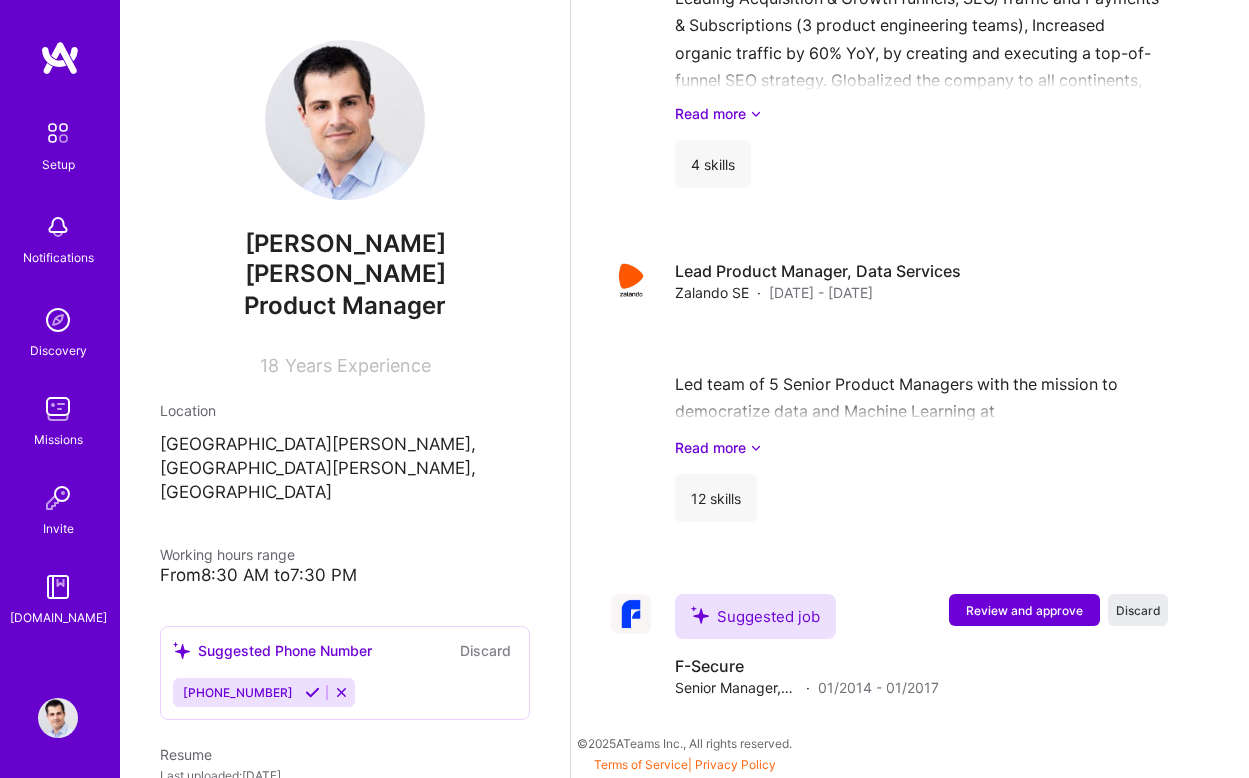 scroll, scrollTop: 1911, scrollLeft: 0, axis: vertical 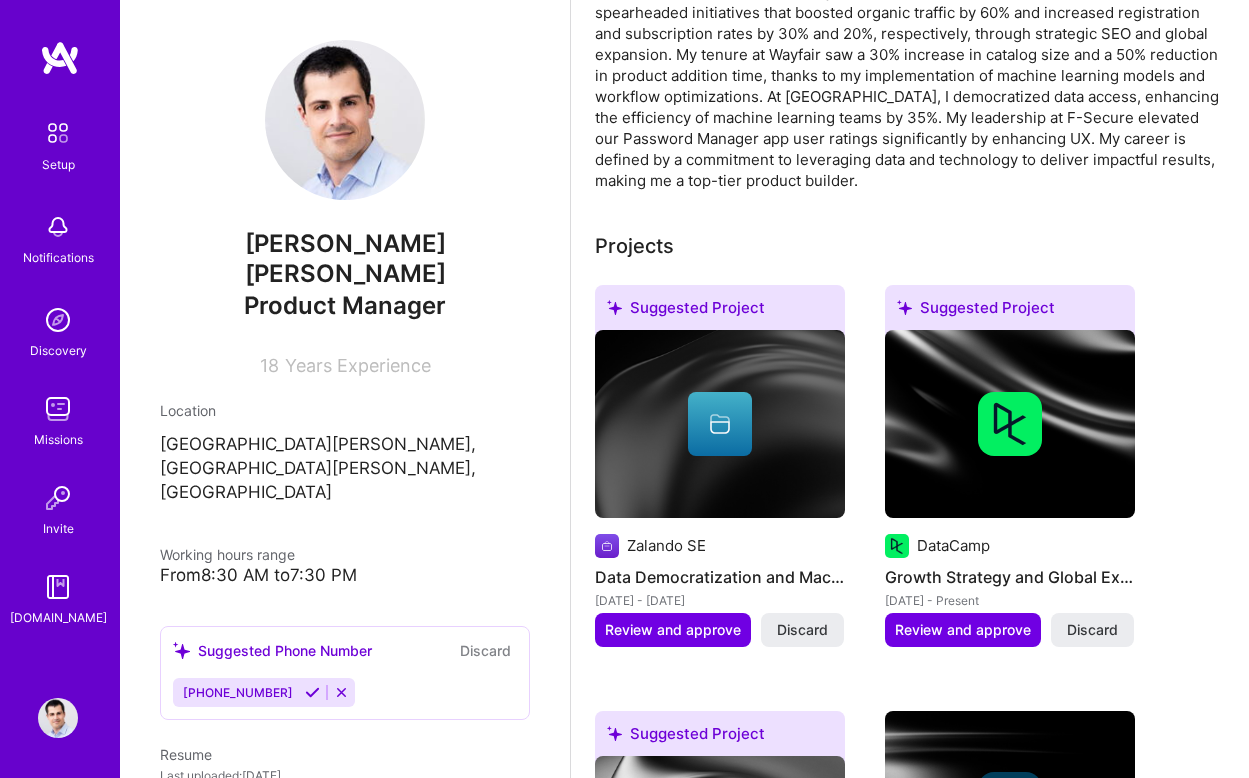 click at bounding box center [58, 133] 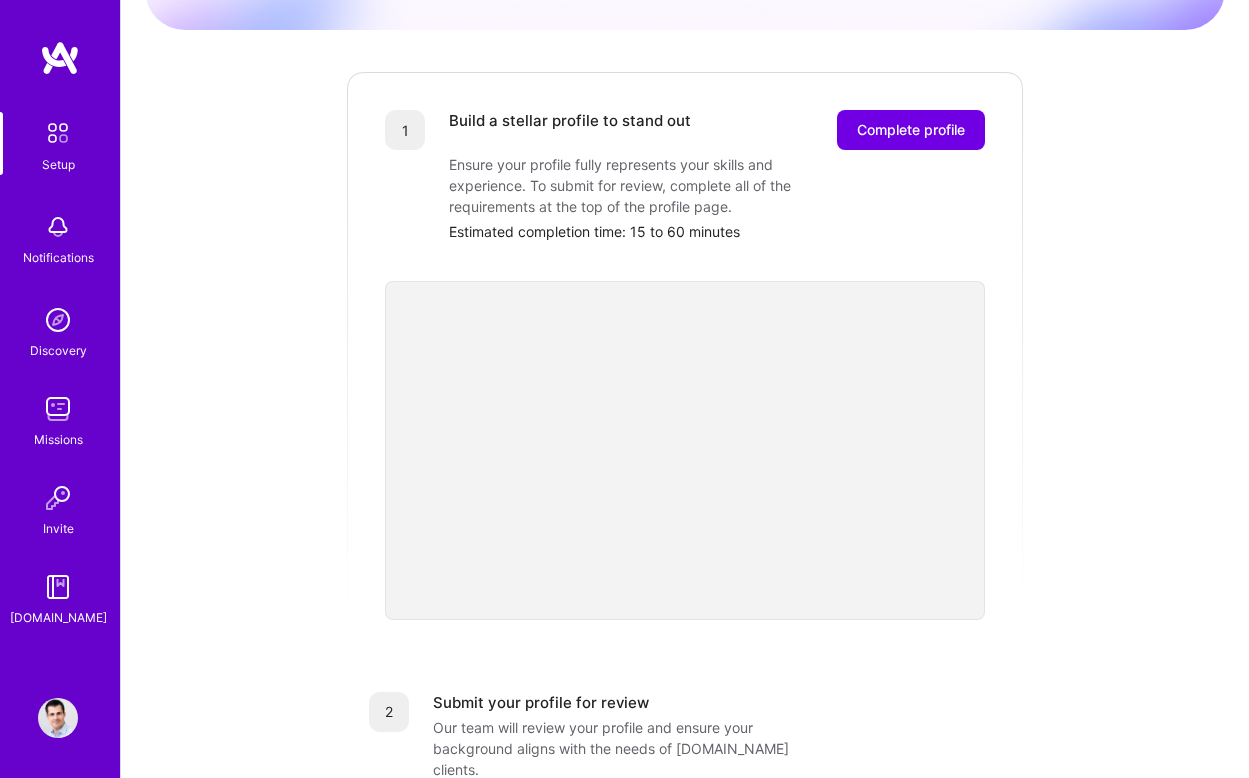 scroll, scrollTop: 217, scrollLeft: 0, axis: vertical 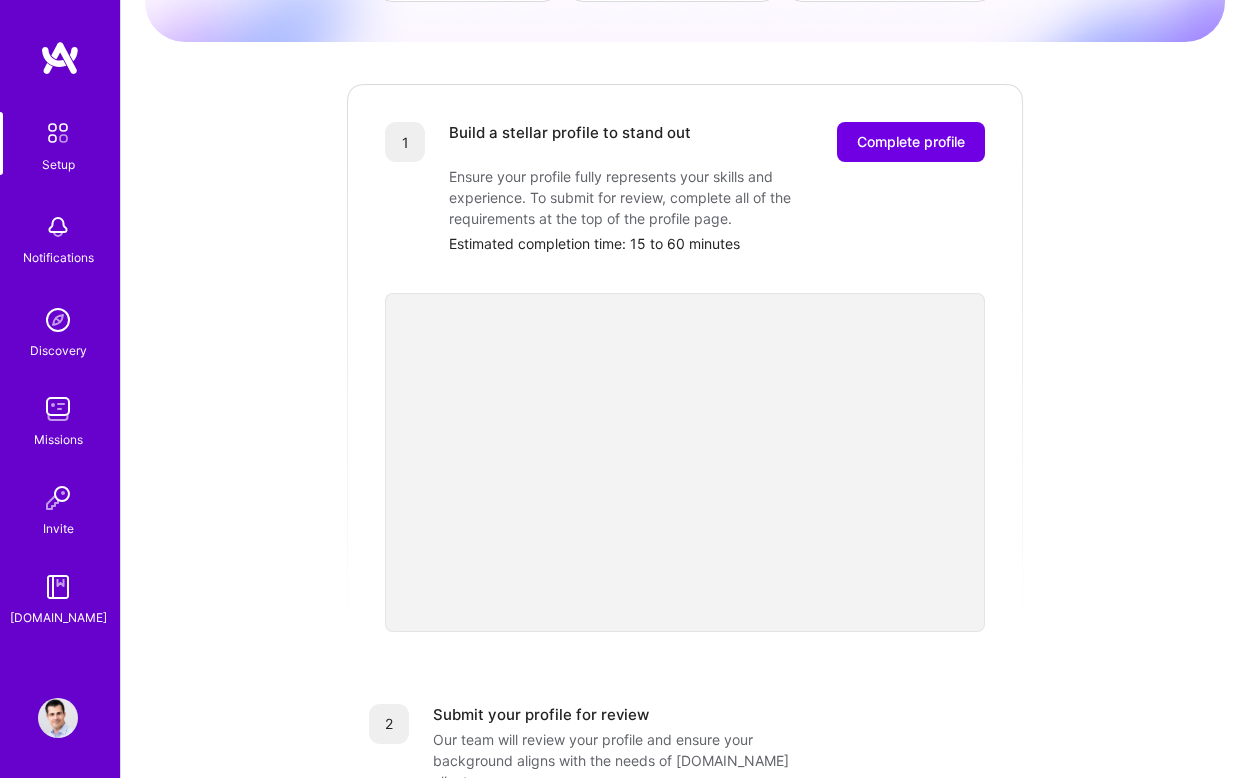 click at bounding box center (58, 320) 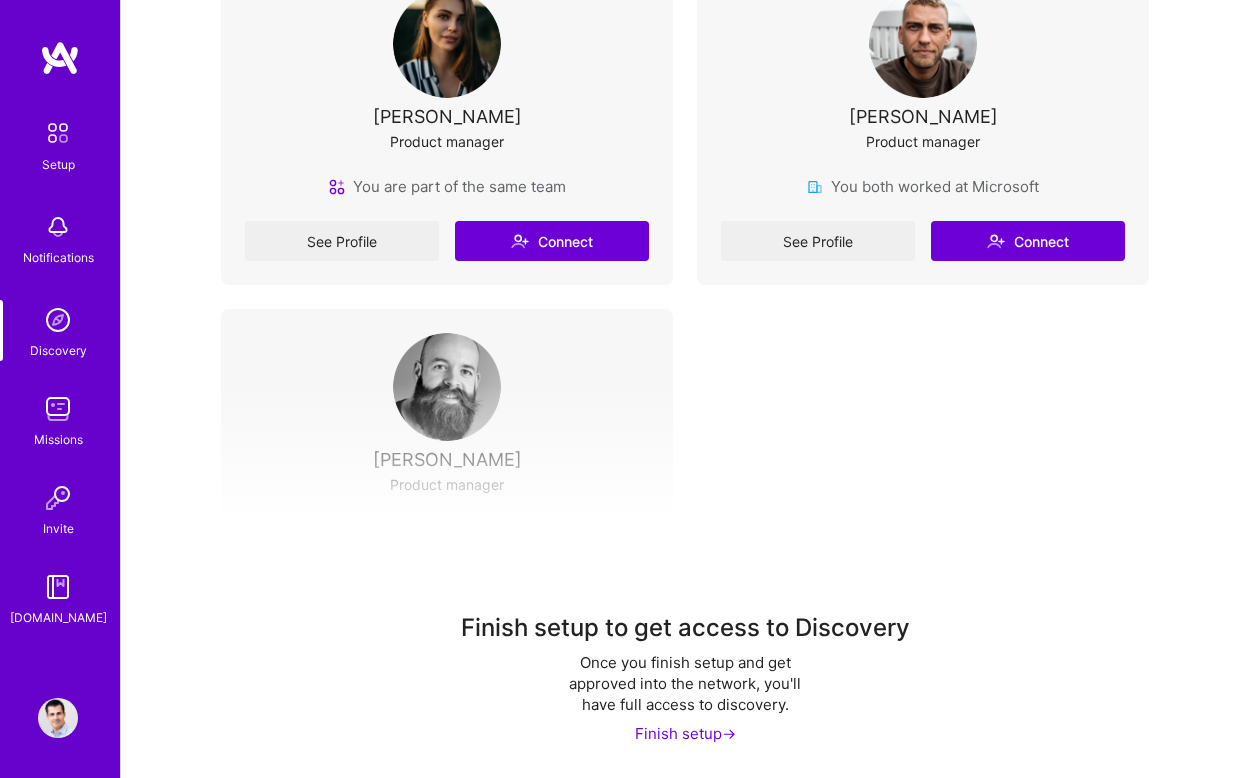 scroll, scrollTop: 495, scrollLeft: 0, axis: vertical 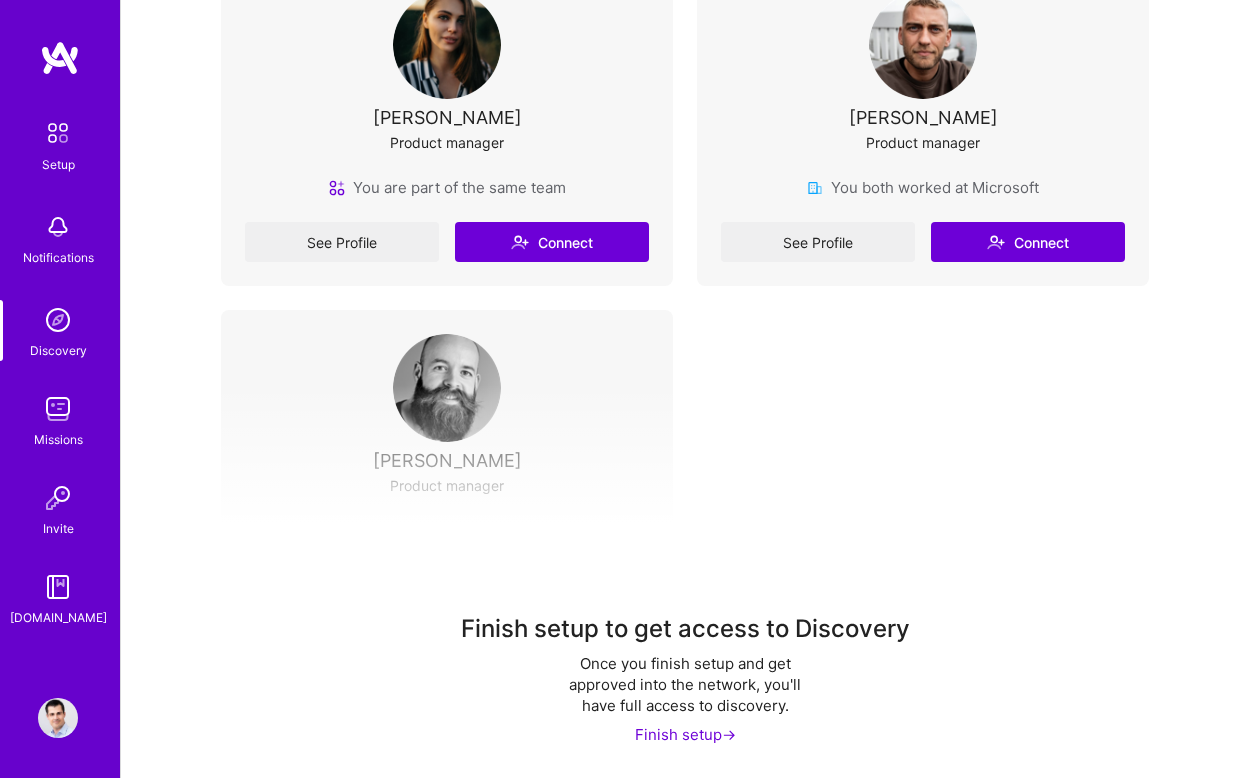 click at bounding box center (58, 409) 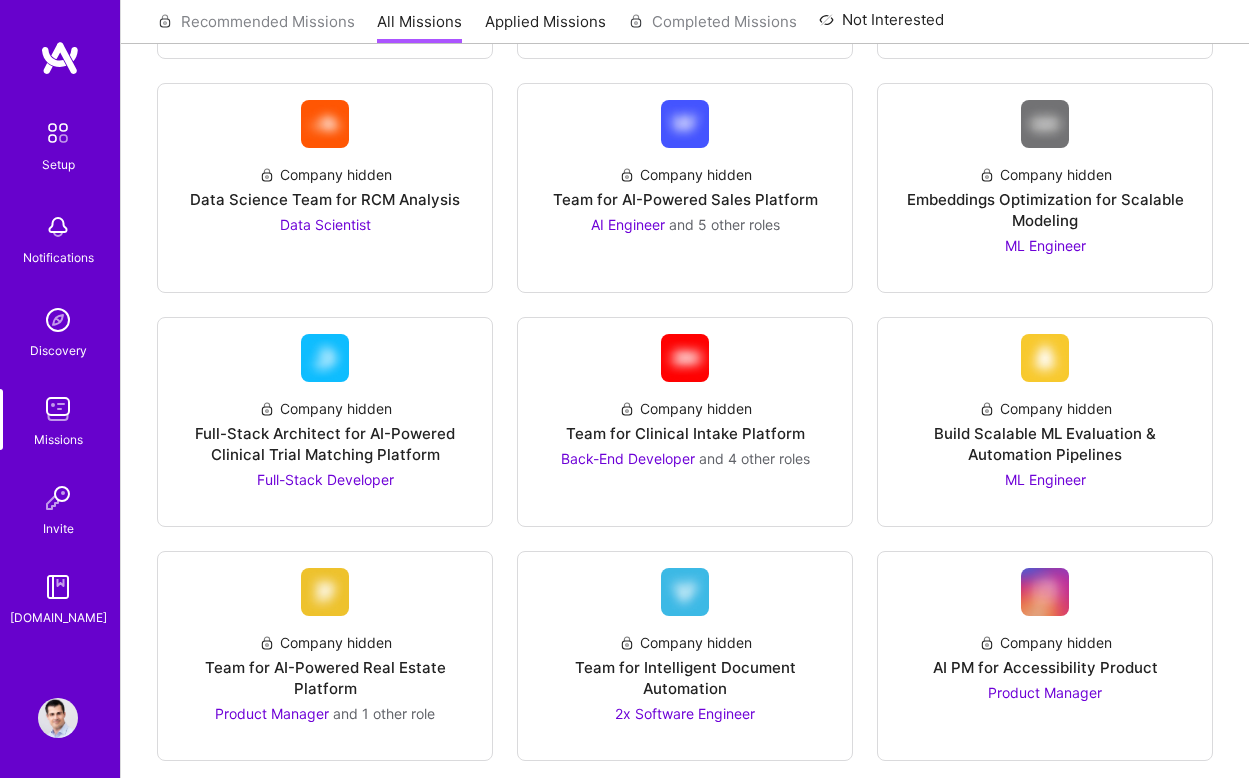 scroll, scrollTop: 723, scrollLeft: 0, axis: vertical 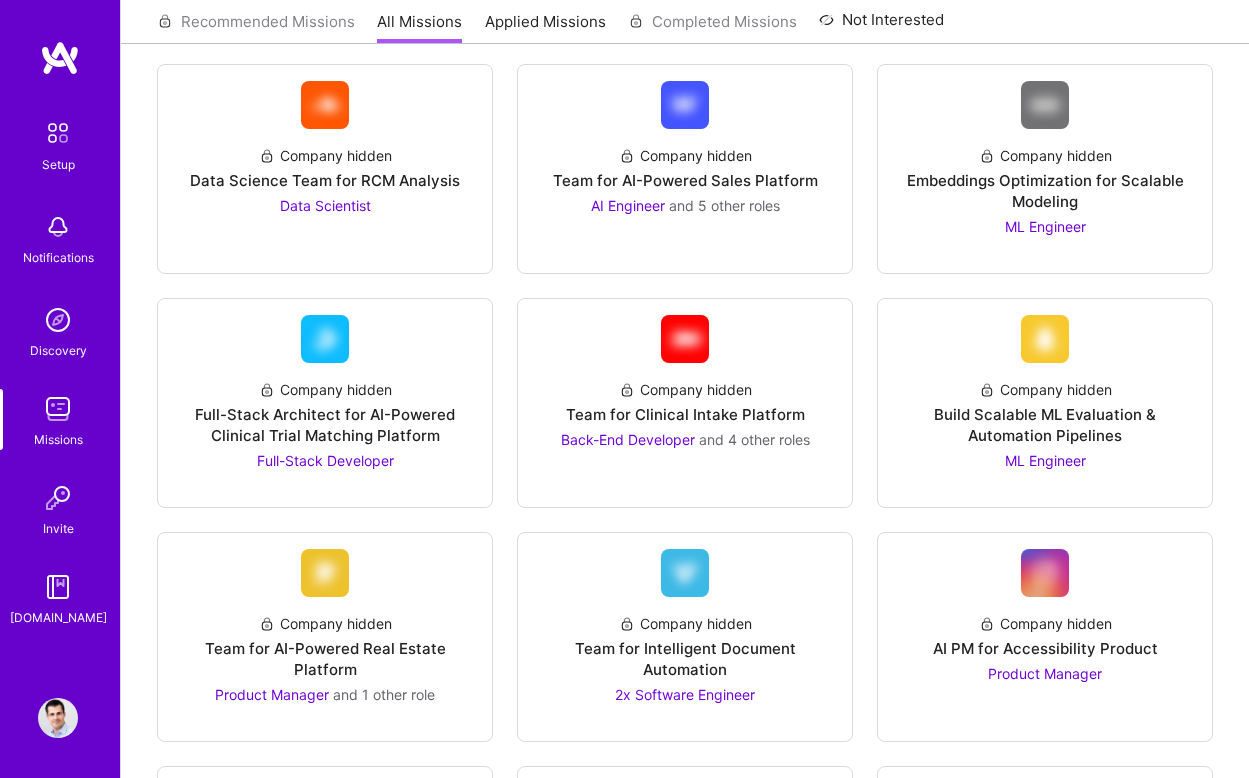 click at bounding box center (58, 498) 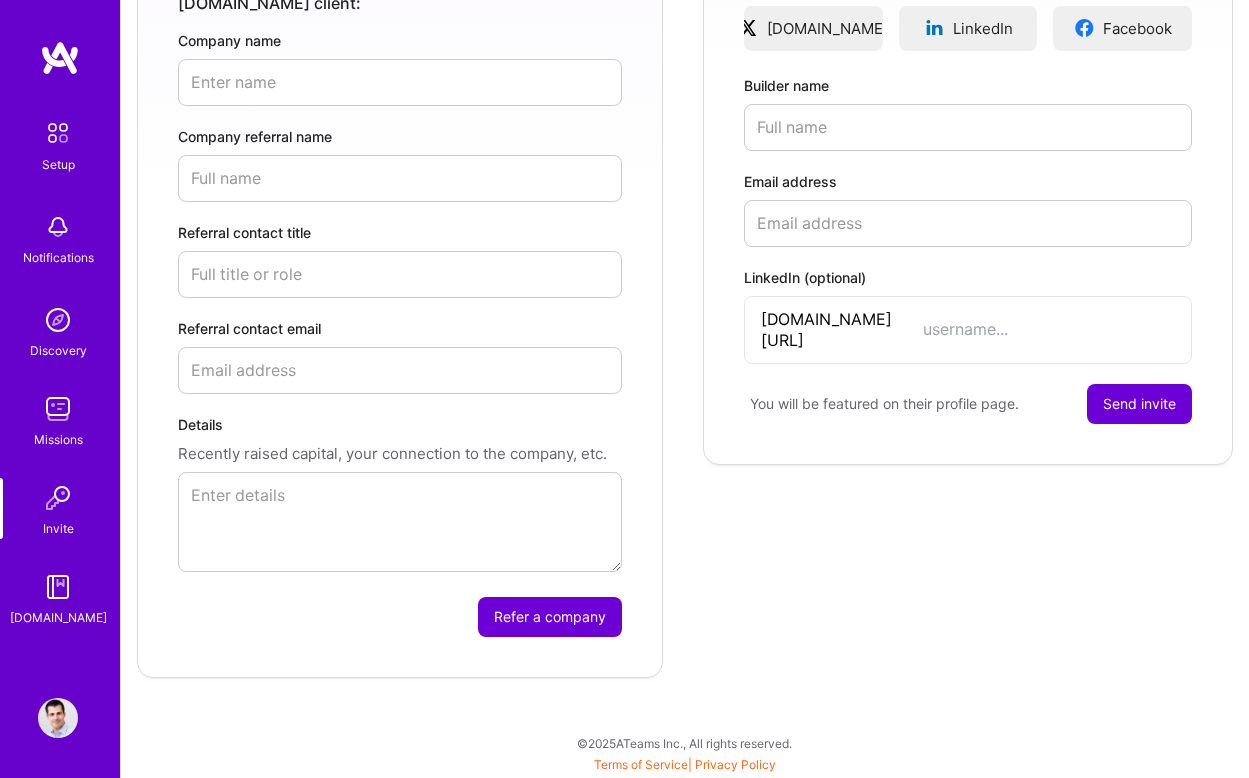scroll, scrollTop: 0, scrollLeft: 0, axis: both 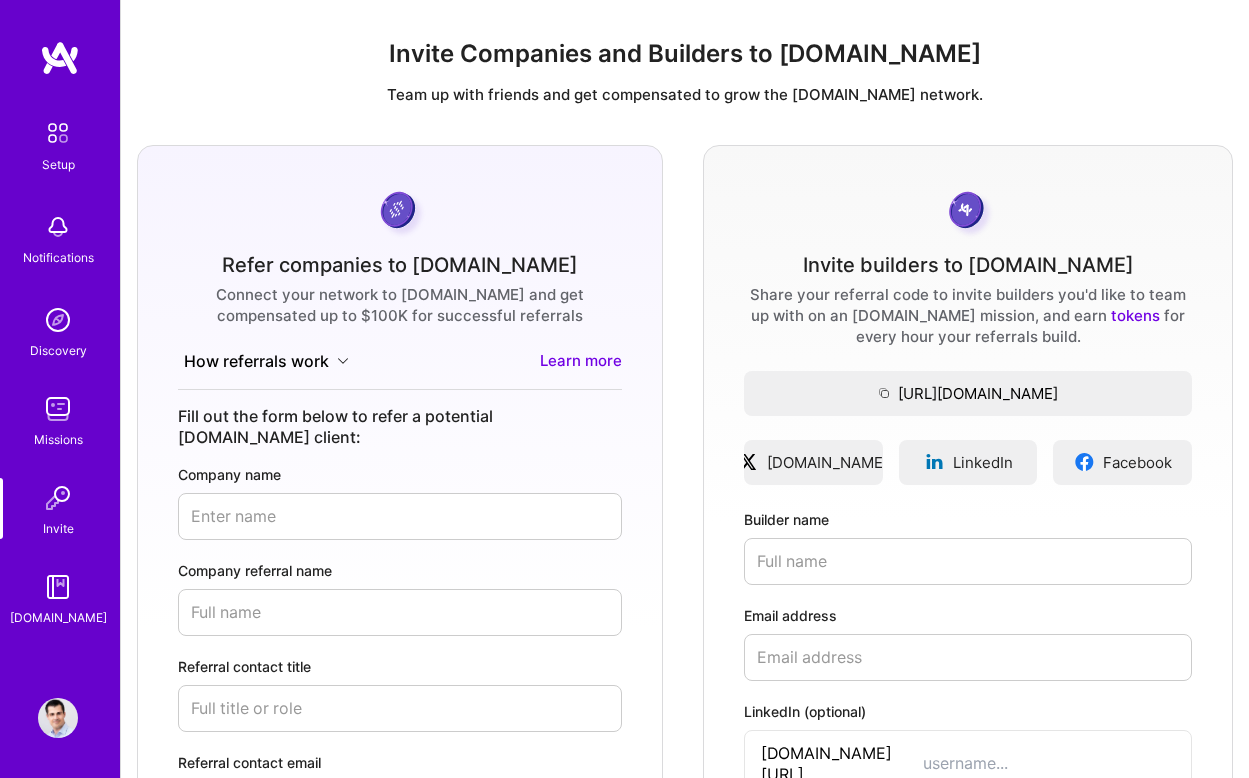 click at bounding box center (58, 587) 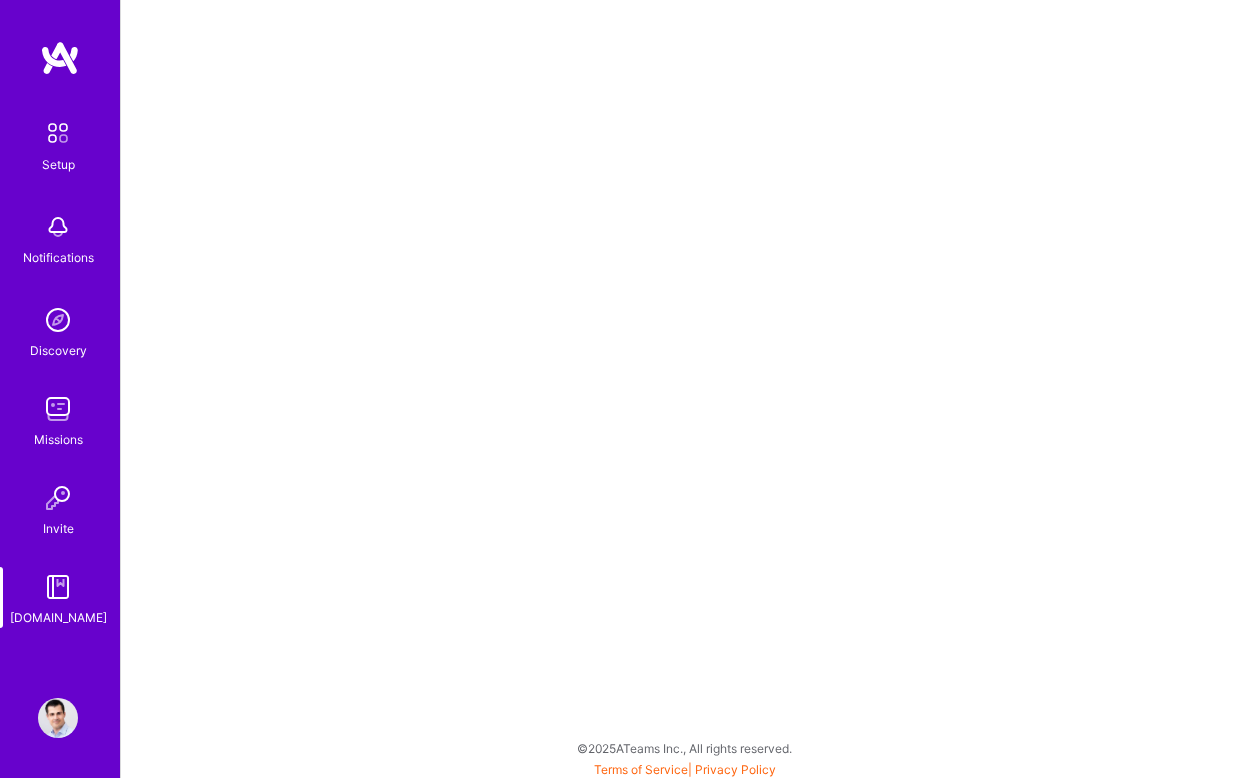 click at bounding box center [58, 133] 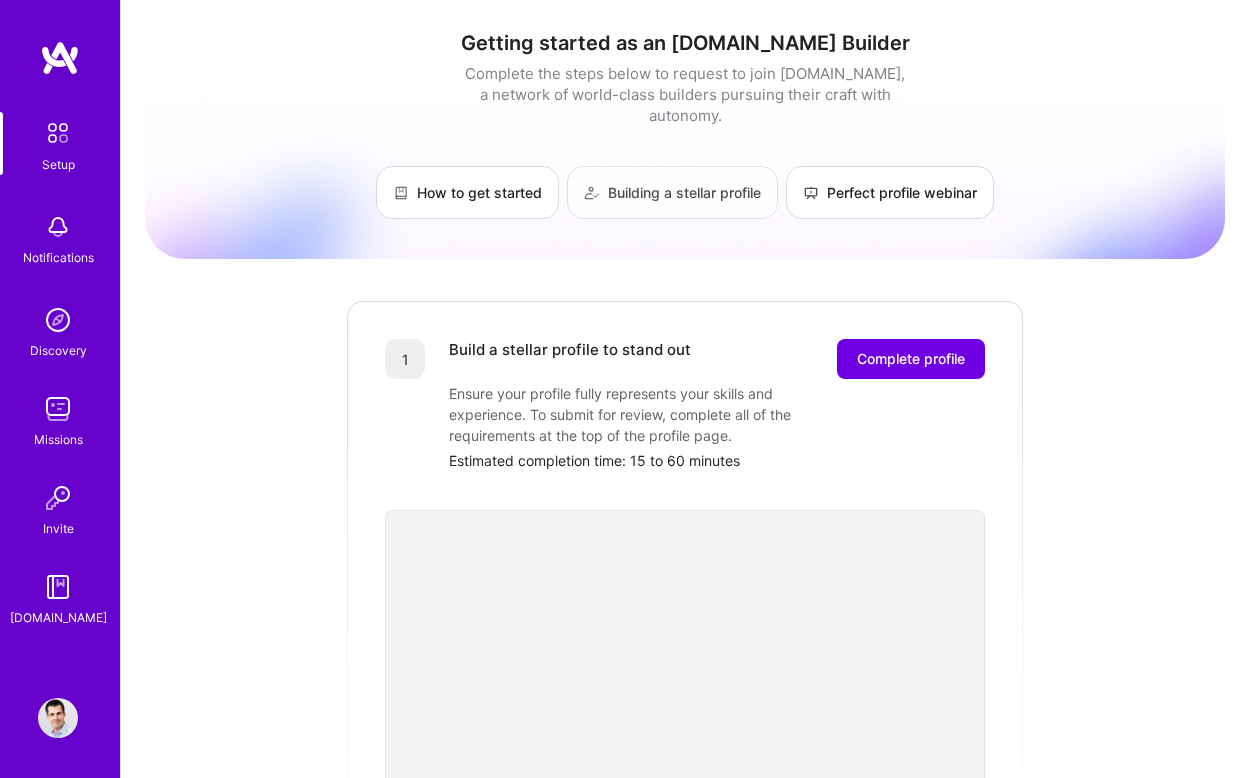 click on "Building a stellar profile" at bounding box center [672, 192] 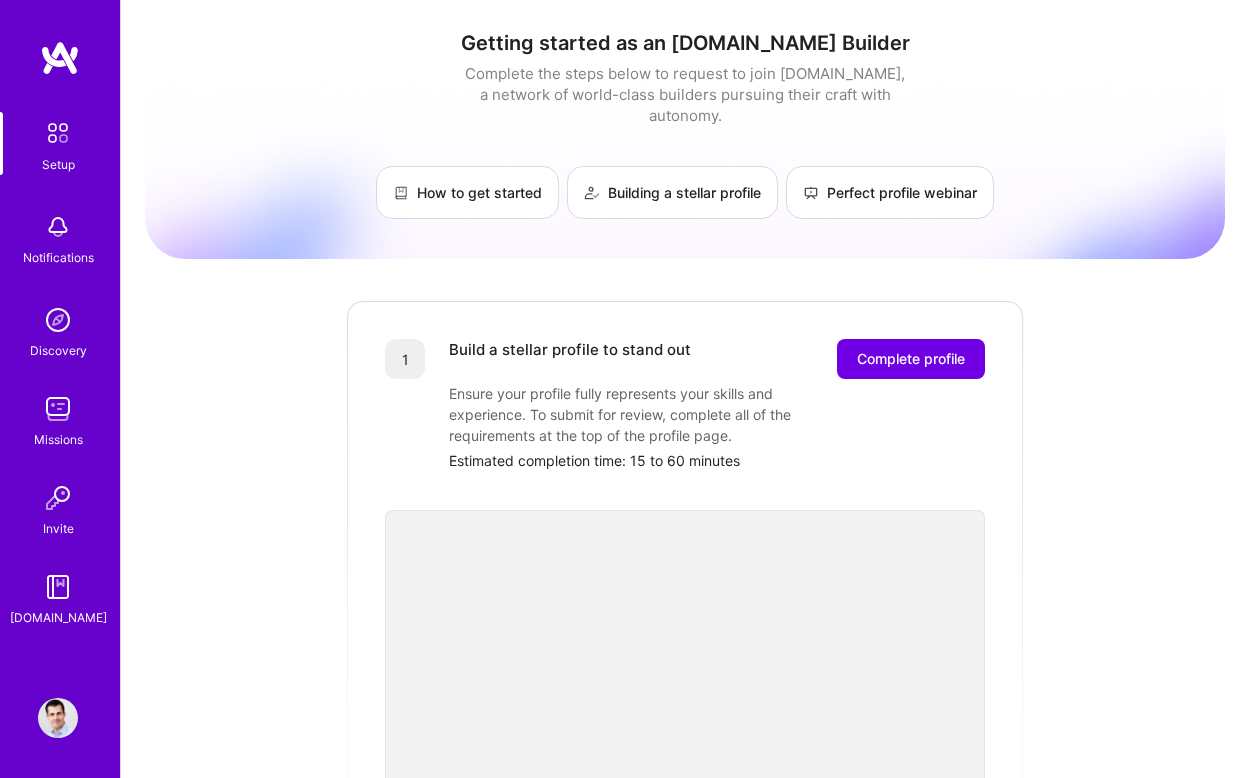scroll, scrollTop: 0, scrollLeft: 0, axis: both 